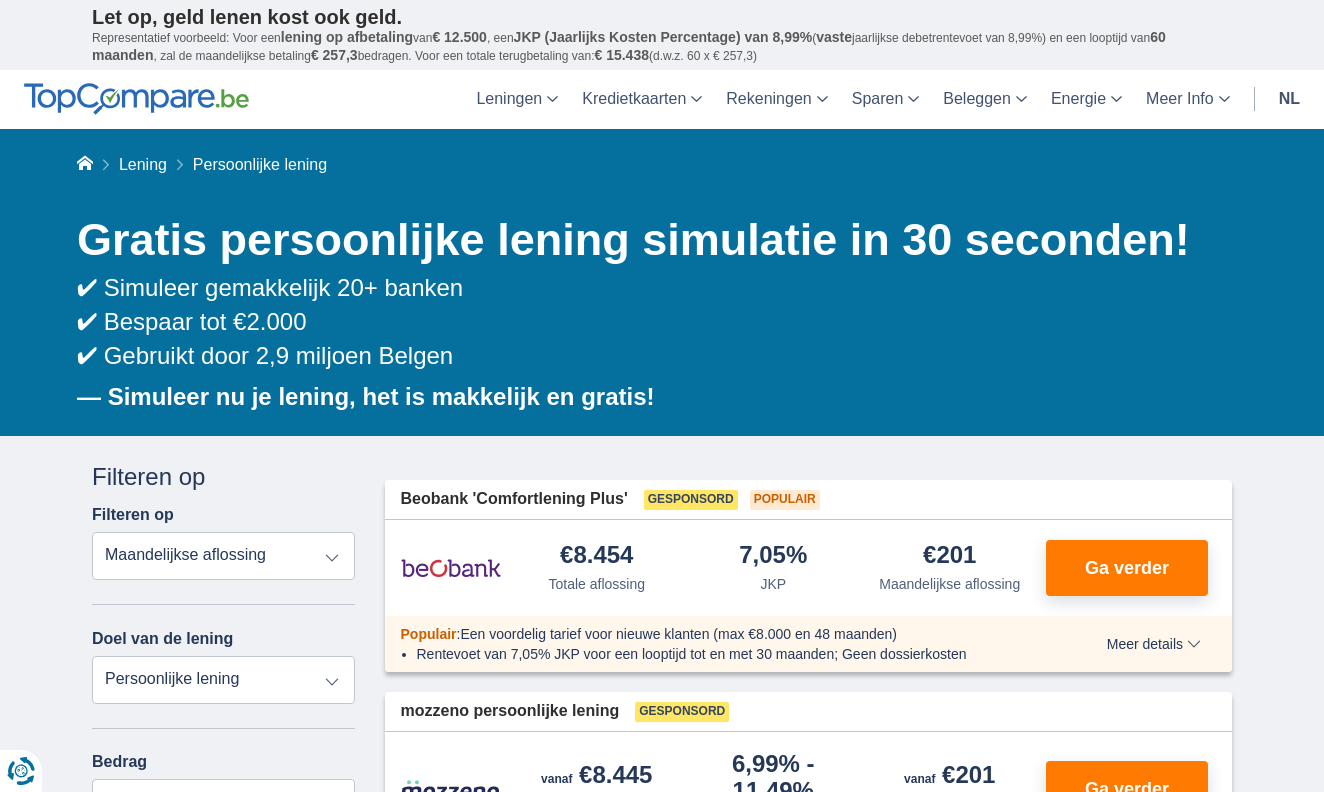 scroll, scrollTop: 0, scrollLeft: 0, axis: both 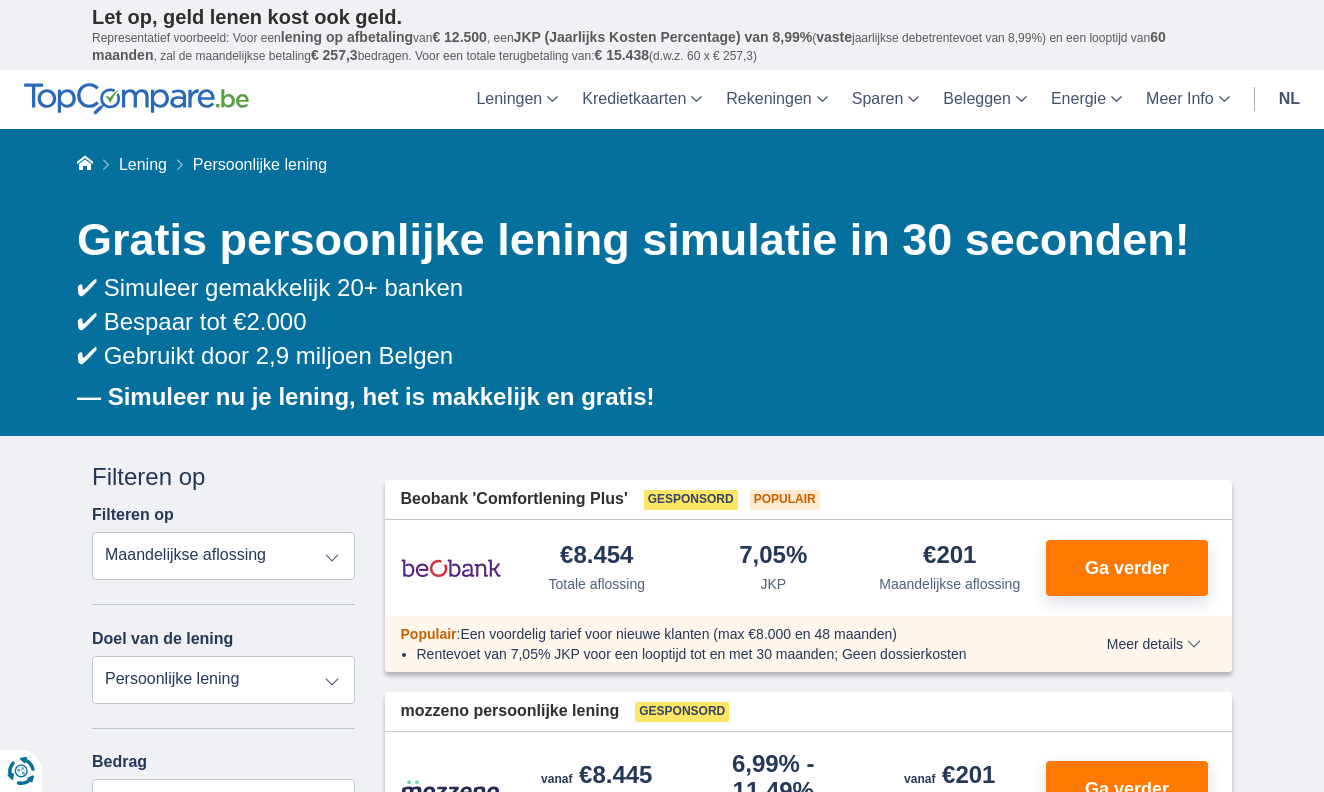 click on "Persoonlijke lening
Auto
Moto / fiets
Mobilhome / caravan
Renovatie
Energie
Schuldconsolidatie
Studie
Vakantie
Huwelijk
Meubelen
Elektronica
Meest Populair
Geldreserve" at bounding box center (223, 680) 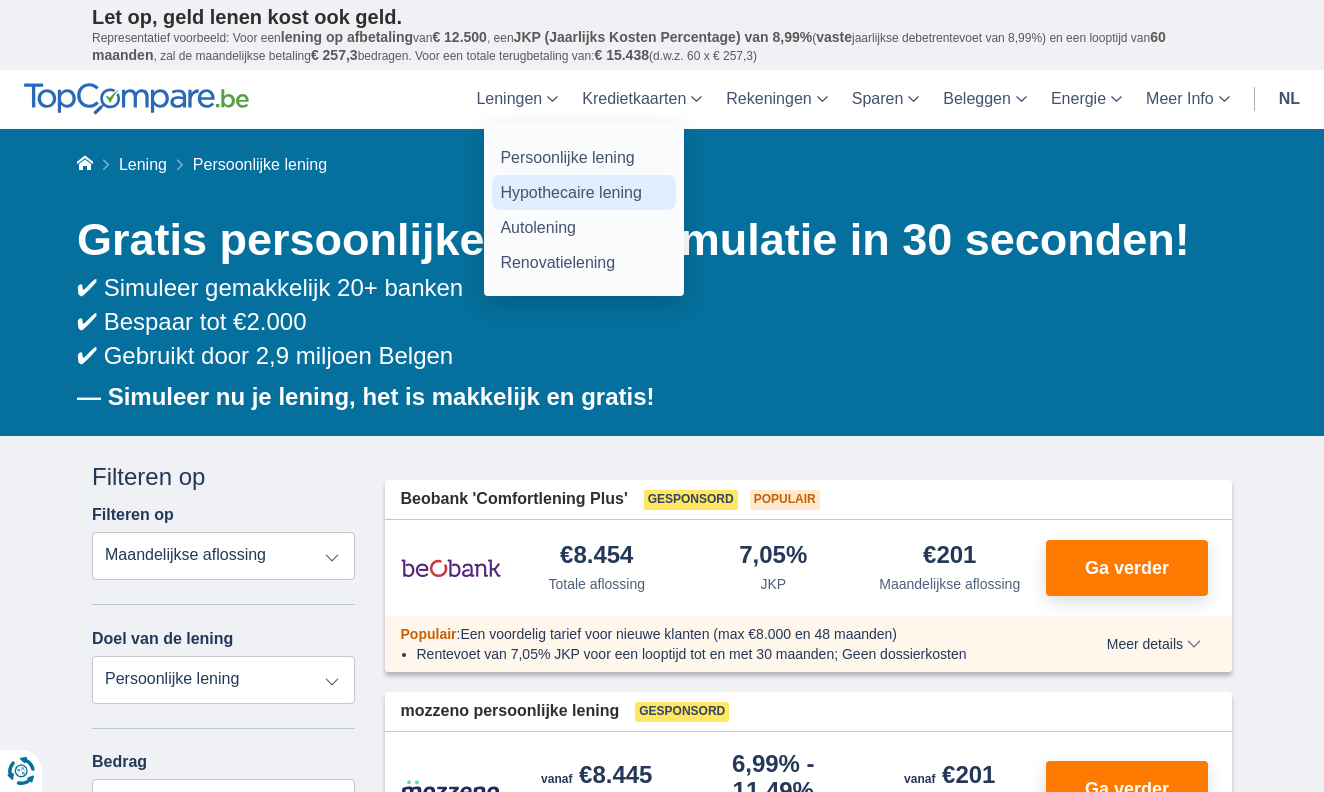 click on "Hypothecaire lening" at bounding box center [584, 192] 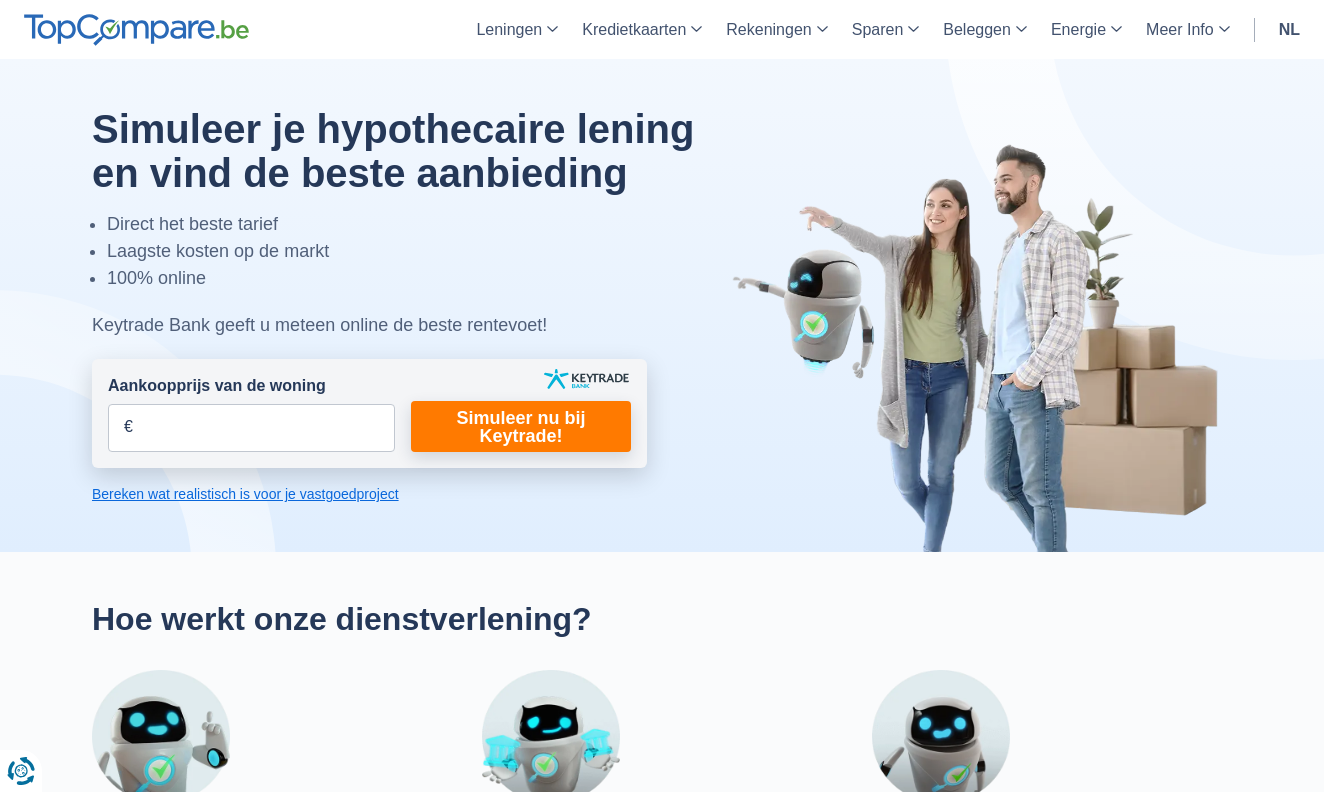 scroll, scrollTop: 0, scrollLeft: 0, axis: both 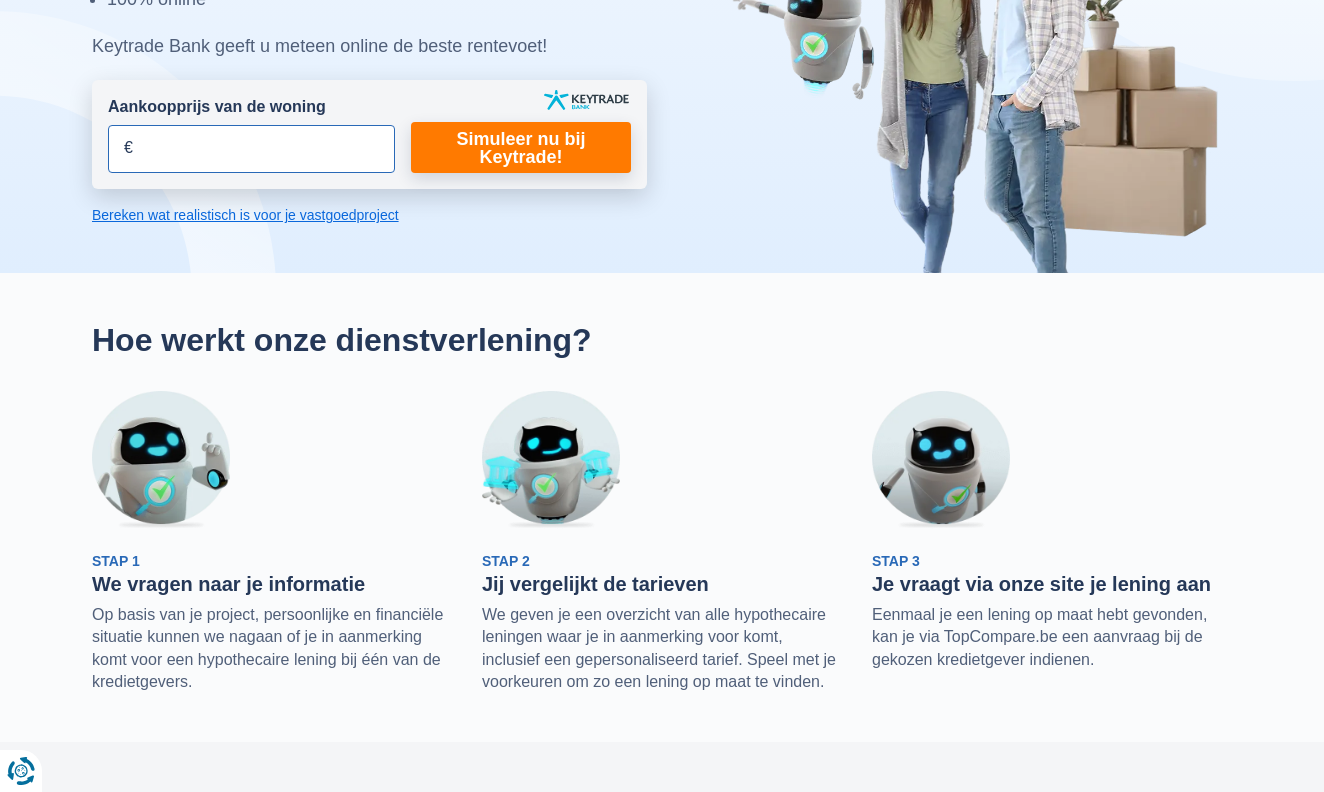 click on "Aankoopprijs van de woning" at bounding box center [251, 149] 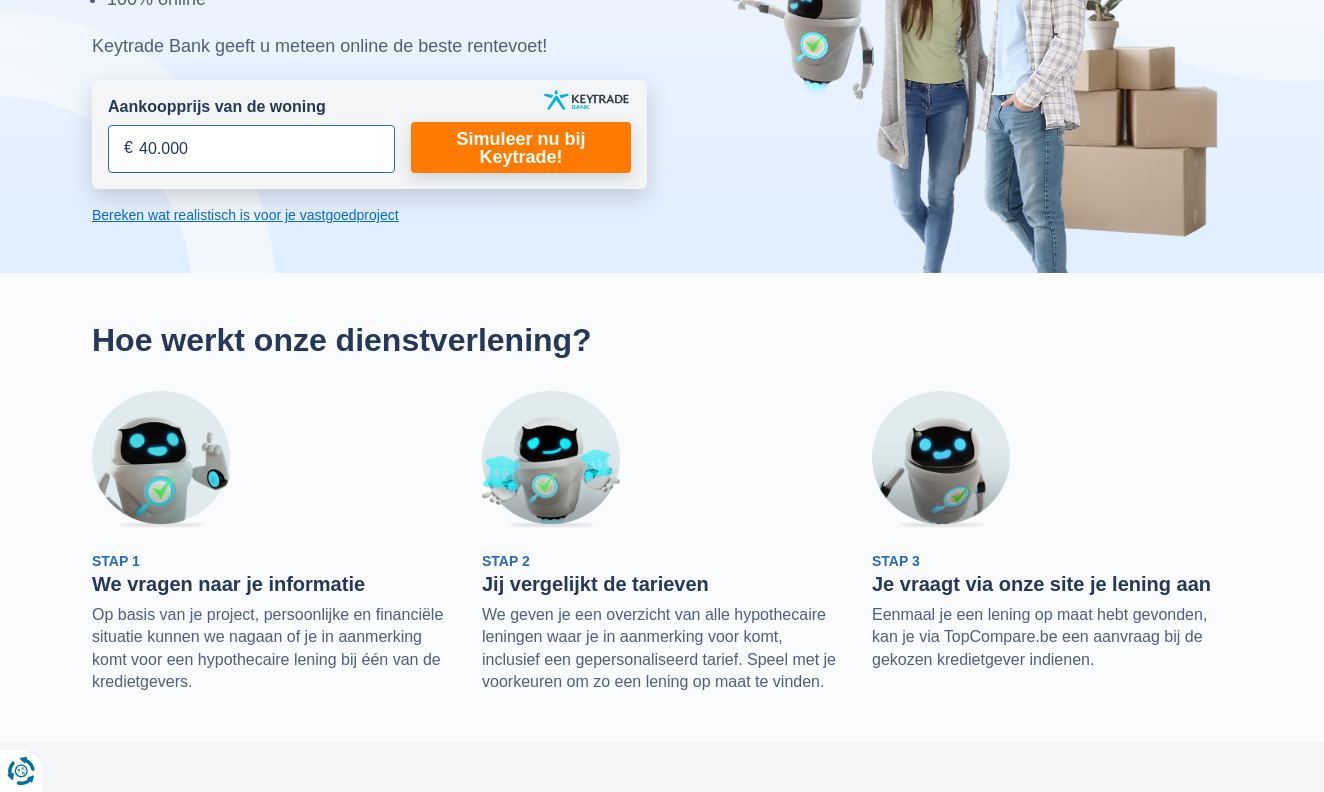 type on "400.000" 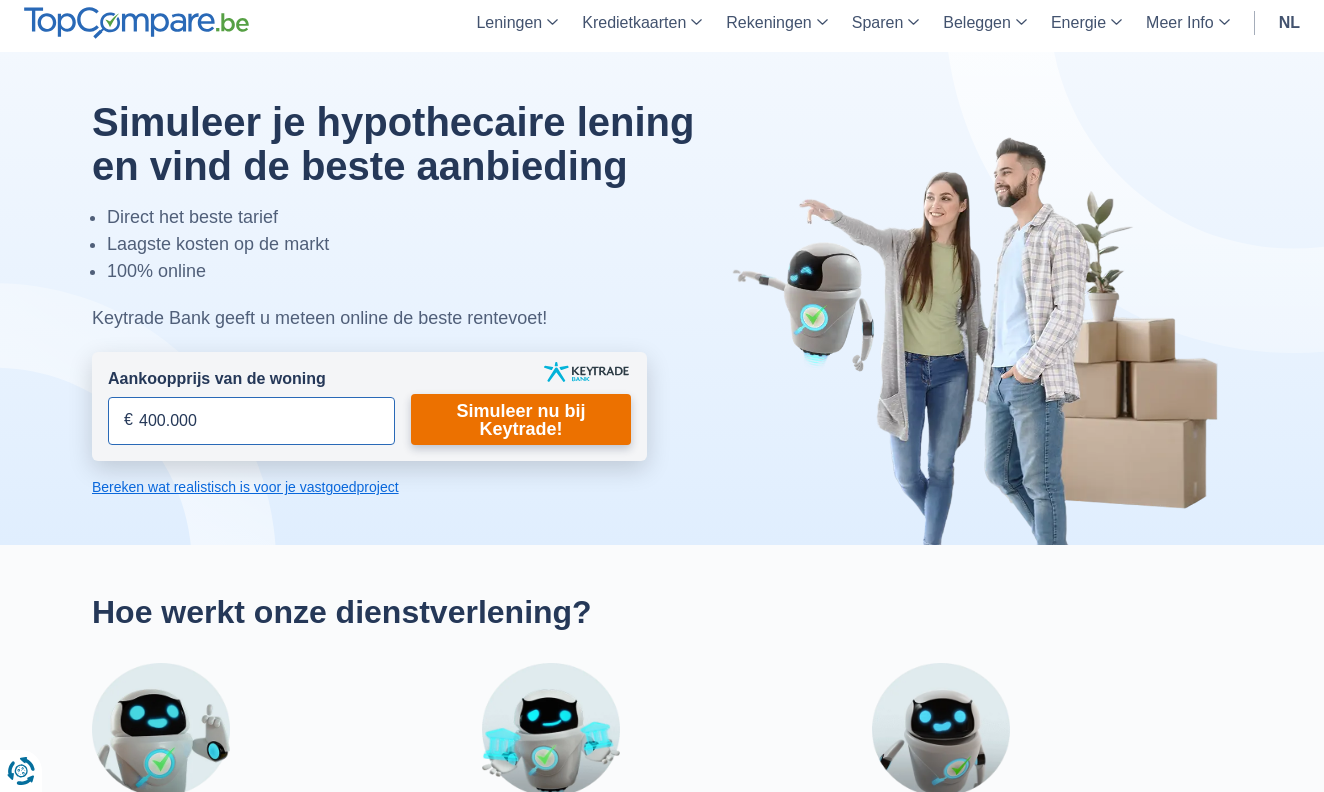 scroll, scrollTop: 0, scrollLeft: 0, axis: both 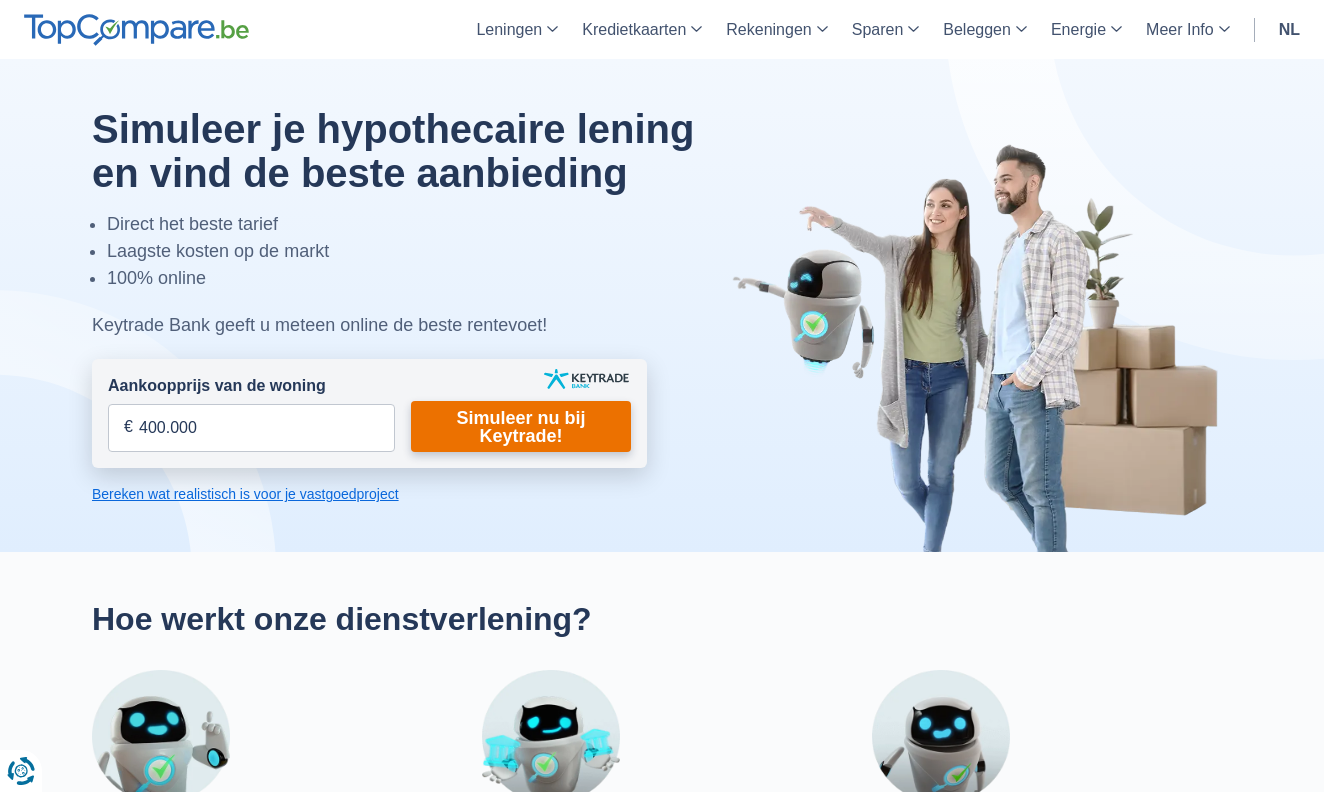 click on "Simuleer nu bij Keytrade!" at bounding box center (521, 426) 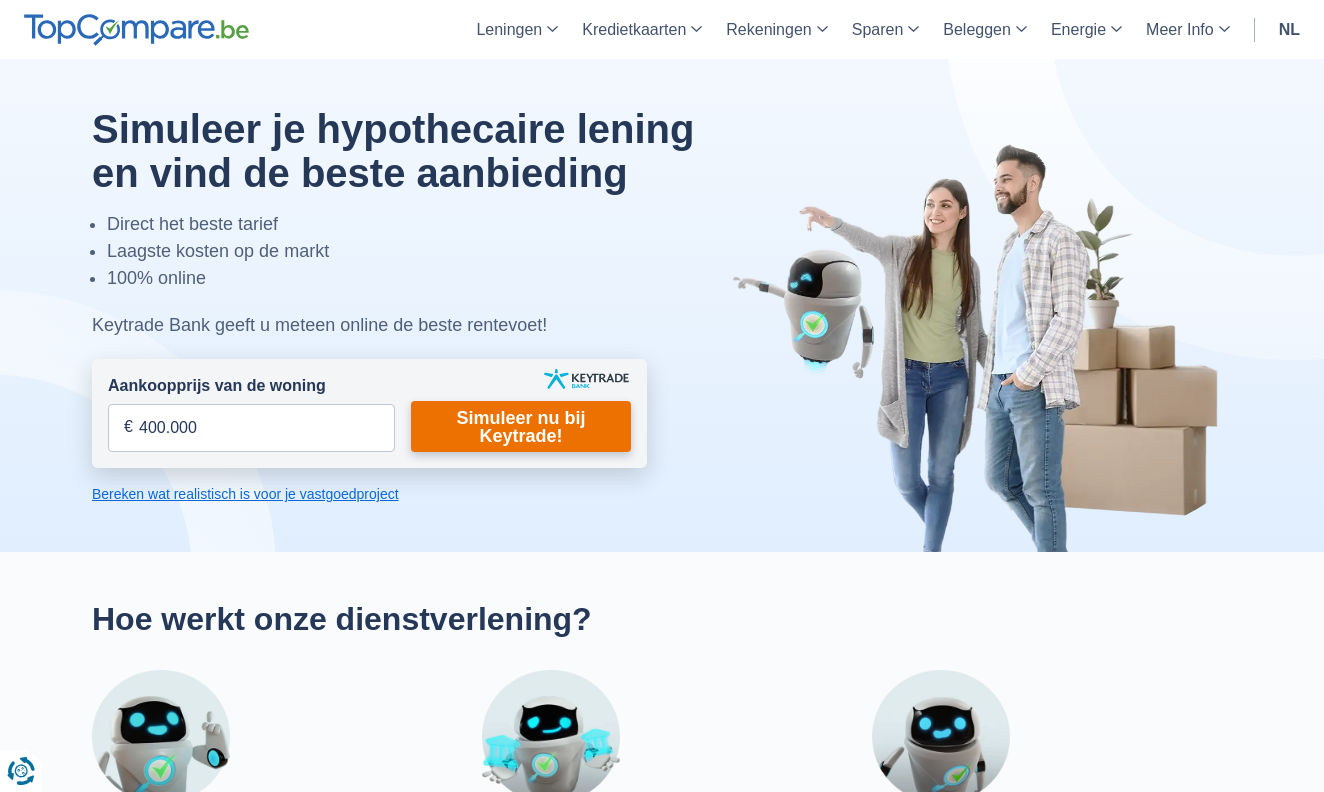 click on "Simuleer nu bij Keytrade!" at bounding box center (521, 426) 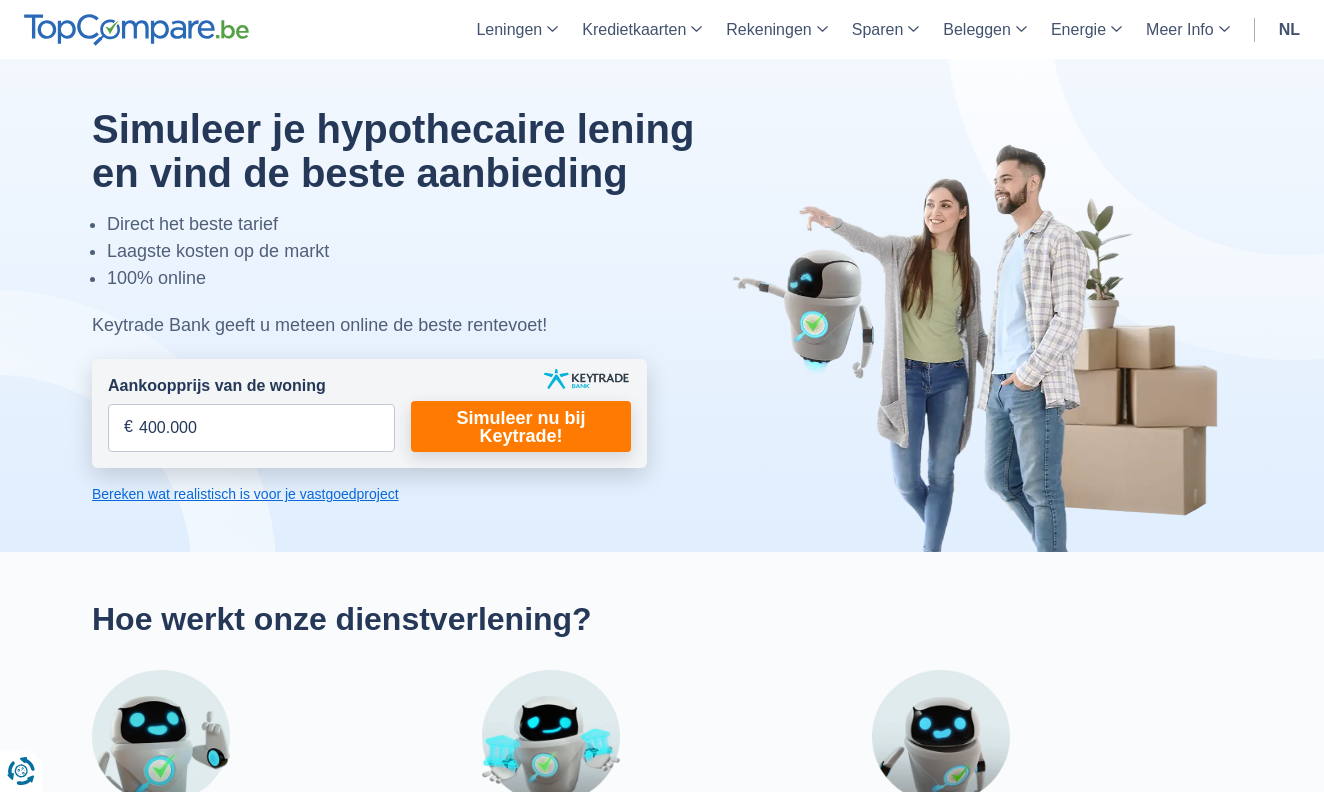 click on "Bereken wat realistisch is voor je vastgoedproject" at bounding box center (369, 494) 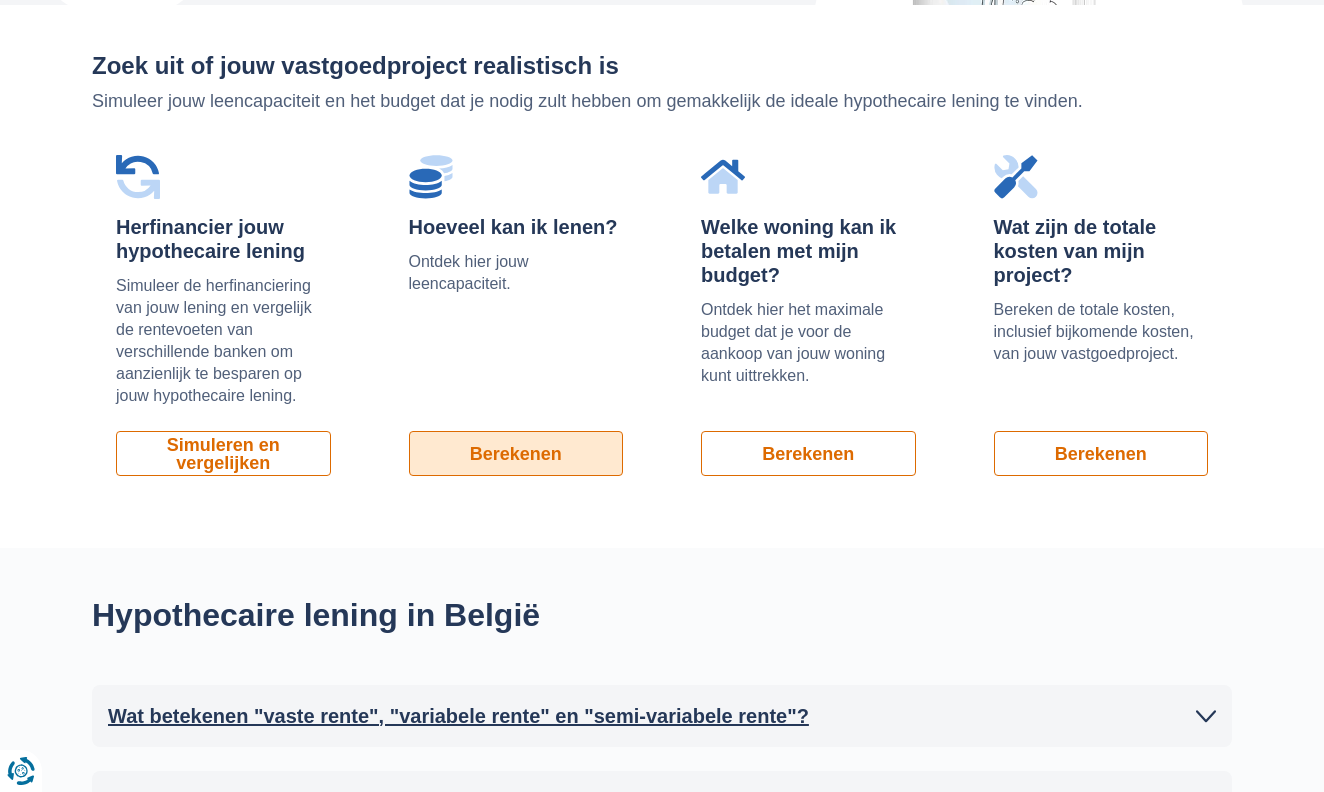 scroll, scrollTop: 1380, scrollLeft: 0, axis: vertical 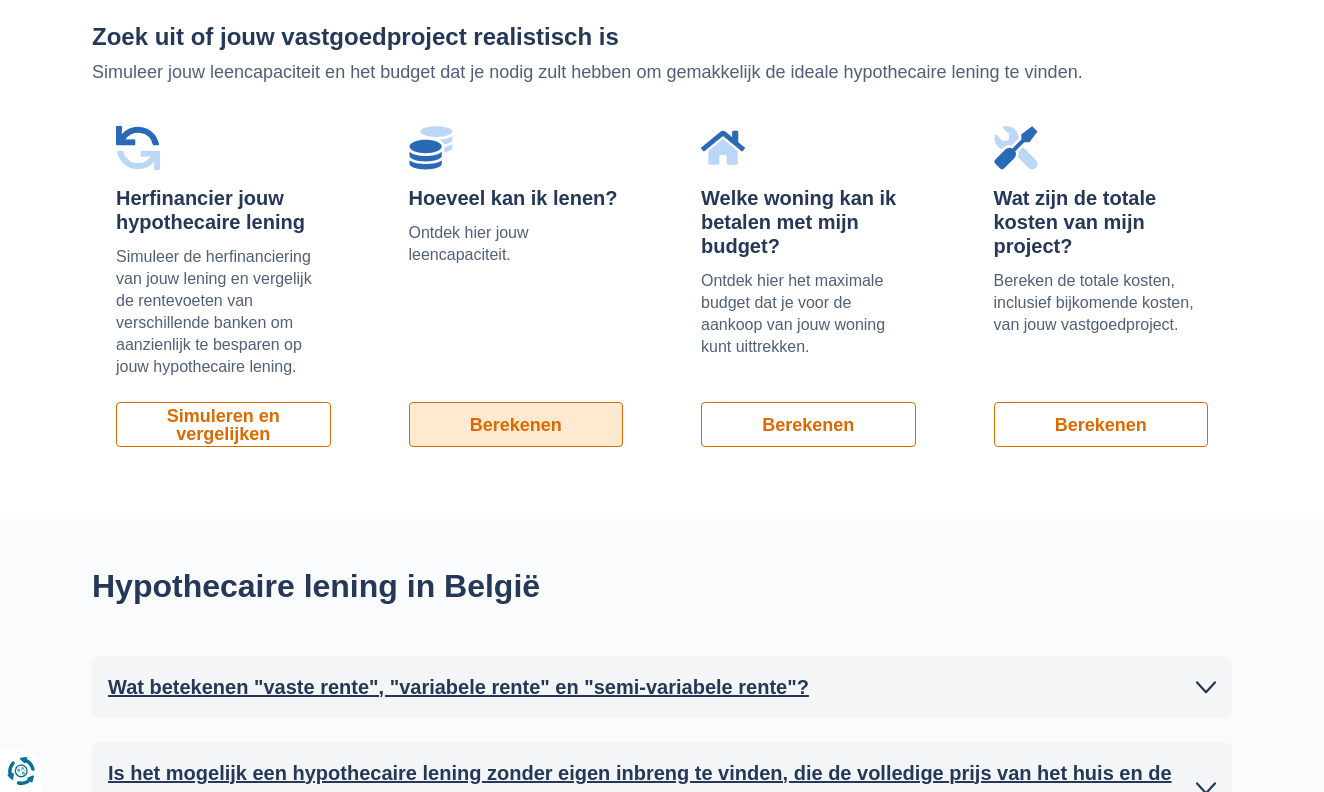 click on "Berekenen" at bounding box center (516, 424) 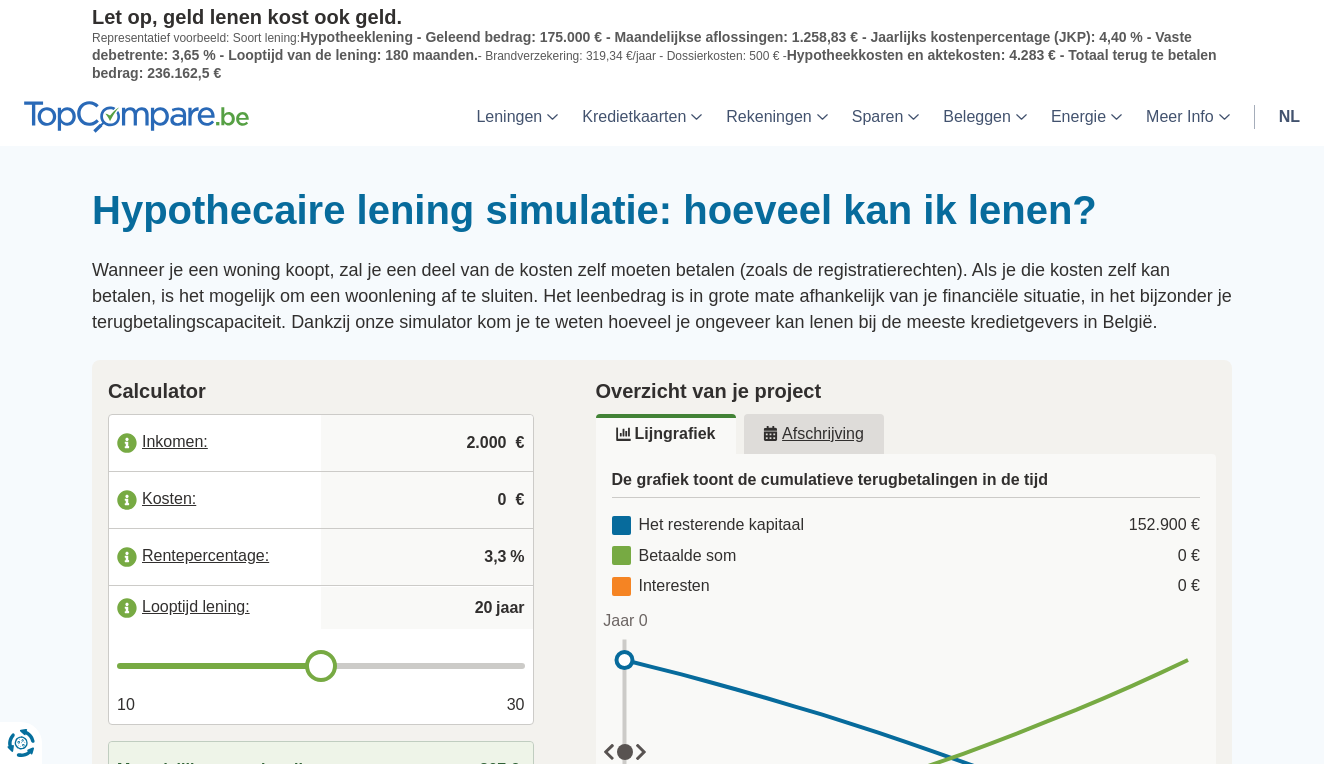 scroll, scrollTop: 0, scrollLeft: 0, axis: both 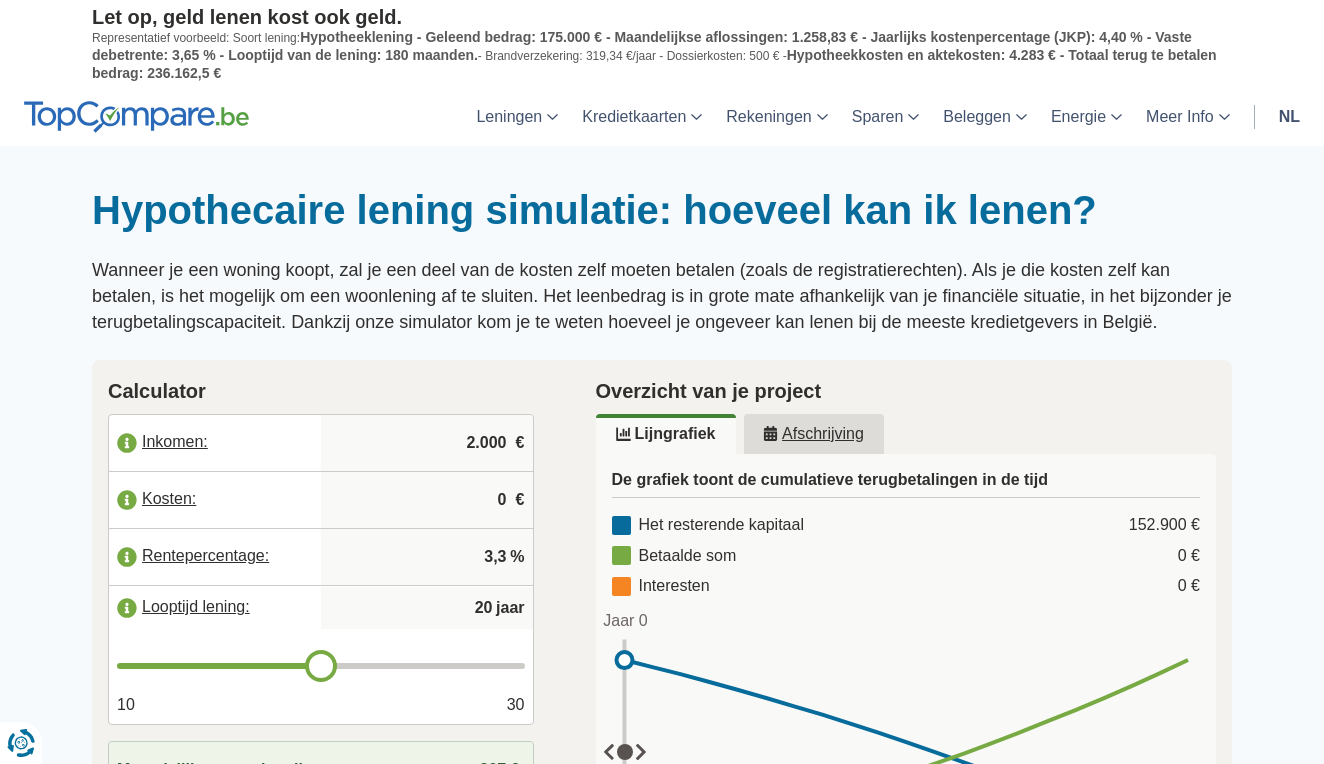 click on "2.000" at bounding box center [427, 443] 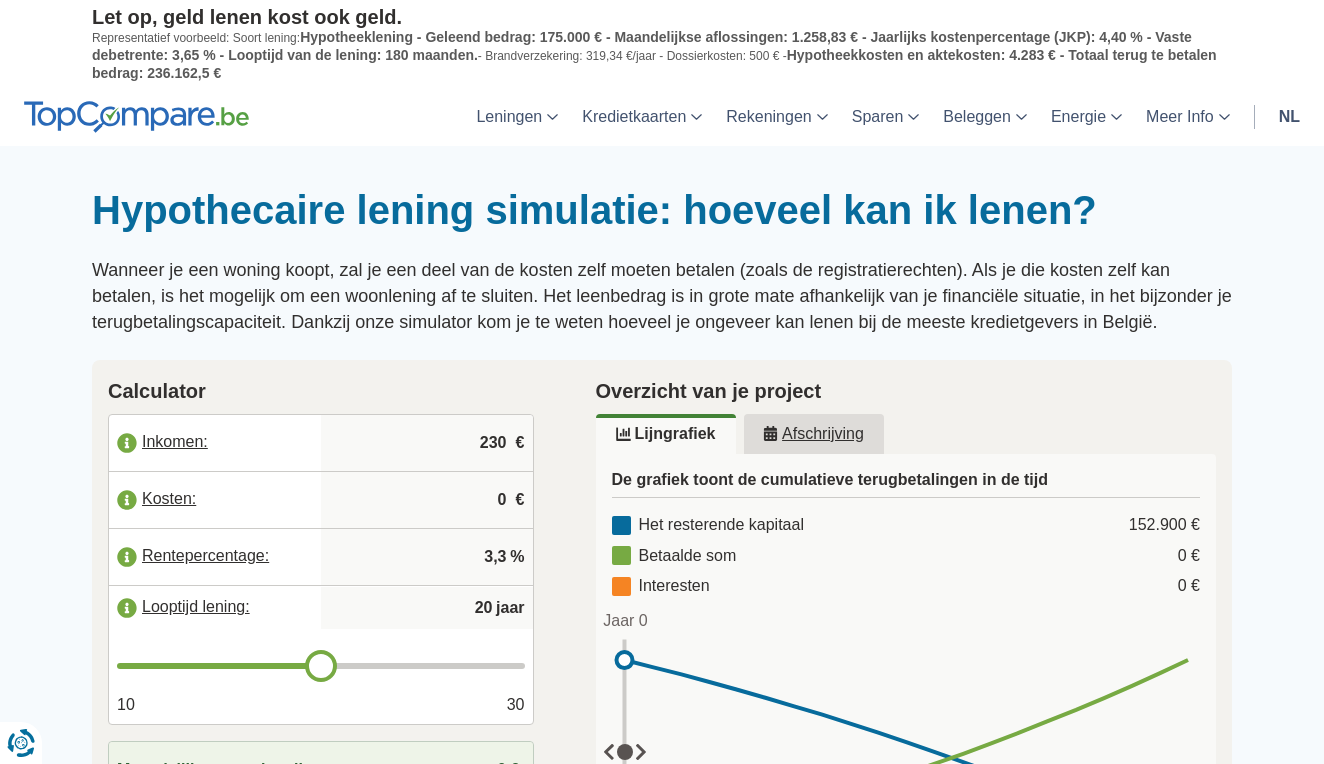 type on "2.300" 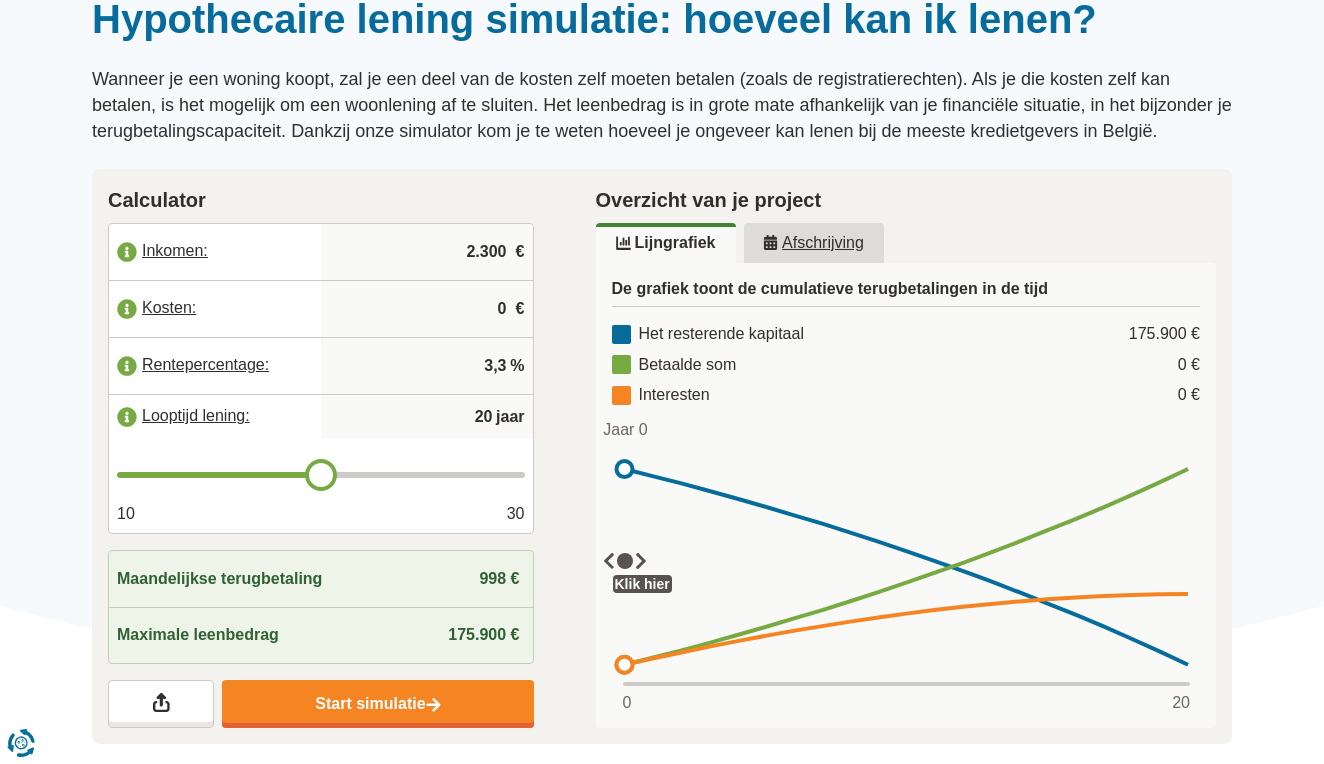scroll, scrollTop: 192, scrollLeft: 0, axis: vertical 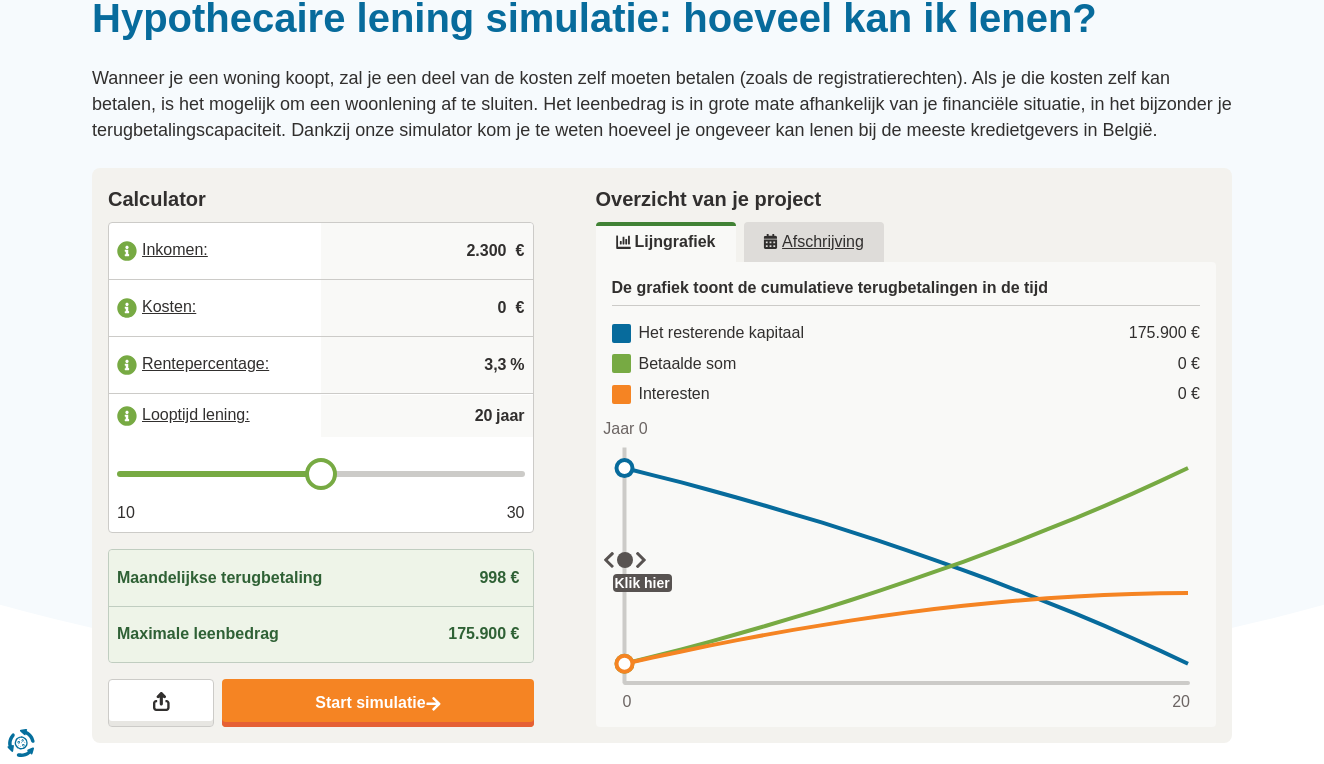 click on "3,3" at bounding box center (427, 365) 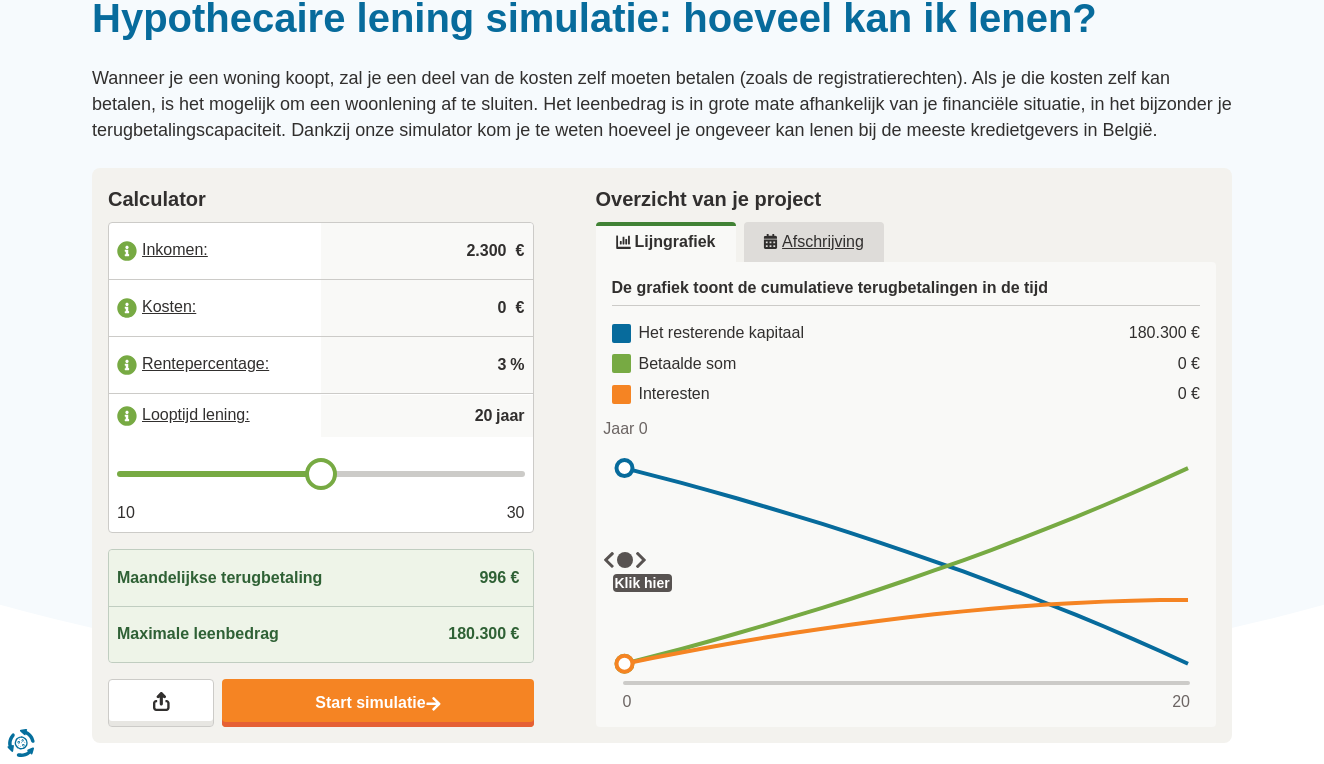 type on "3,6" 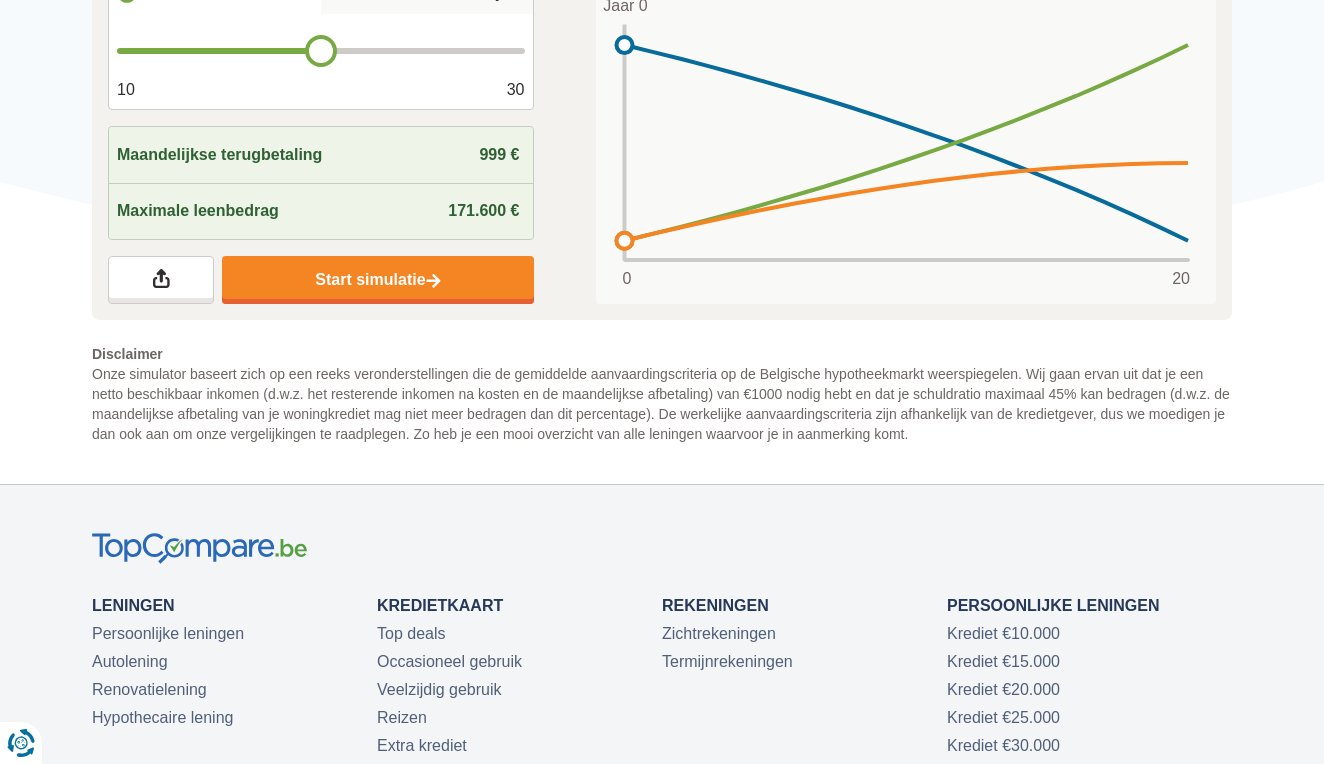 scroll, scrollTop: 629, scrollLeft: 0, axis: vertical 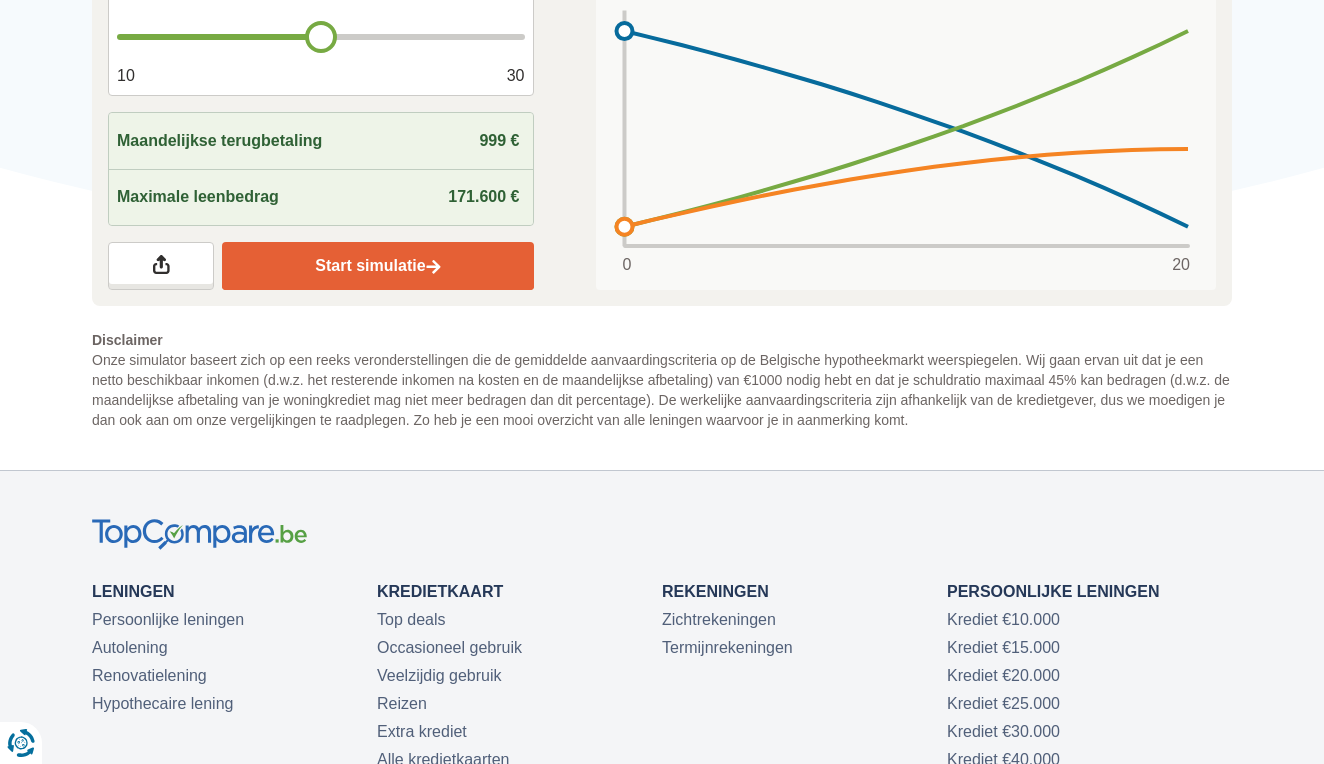click on "Start simulatie" at bounding box center [377, 266] 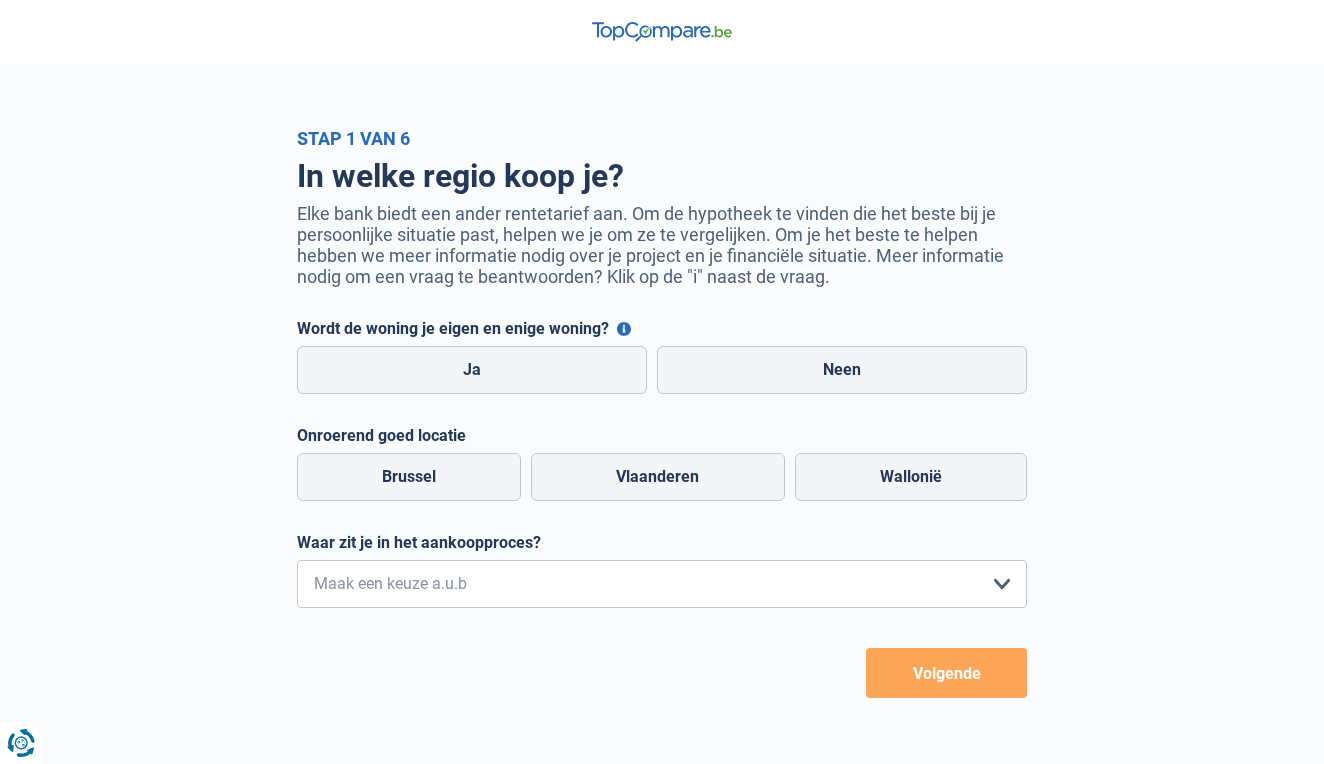 scroll, scrollTop: 0, scrollLeft: 0, axis: both 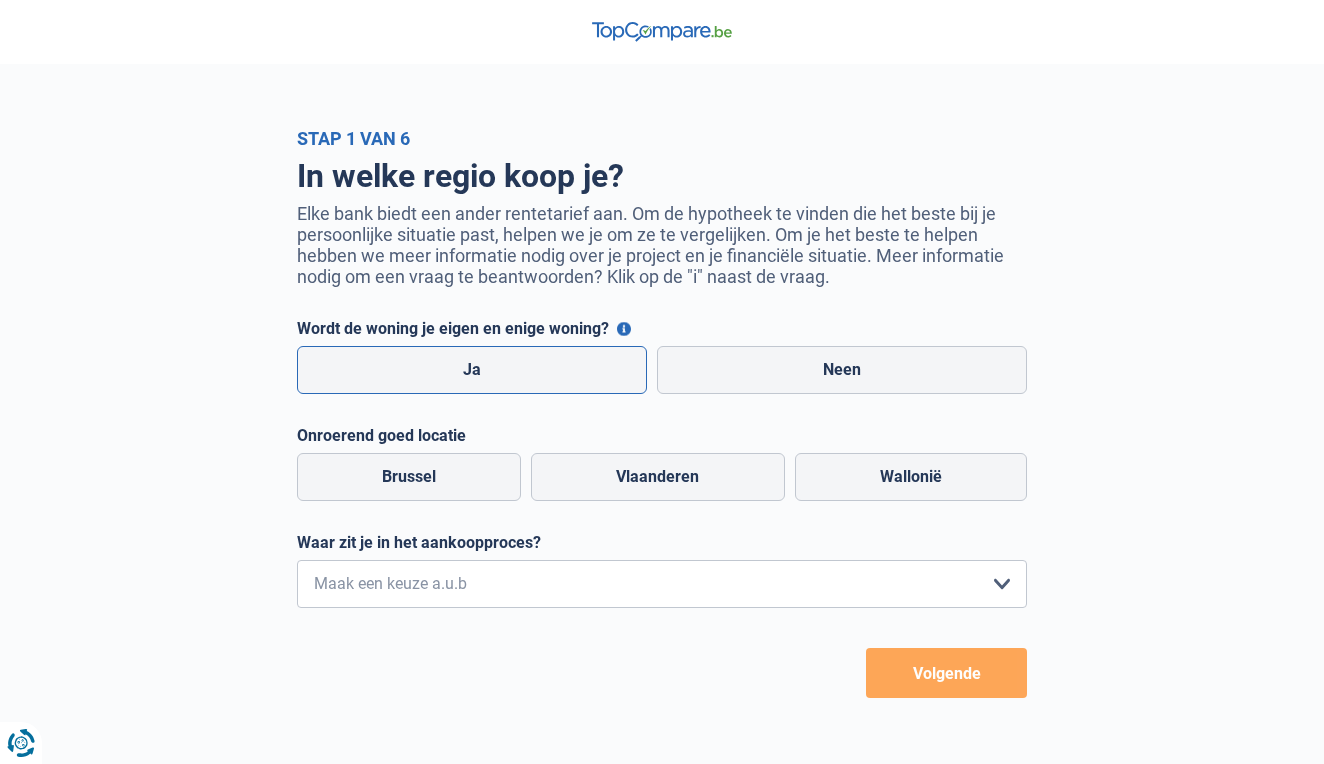 click on "Ja" at bounding box center (472, 370) 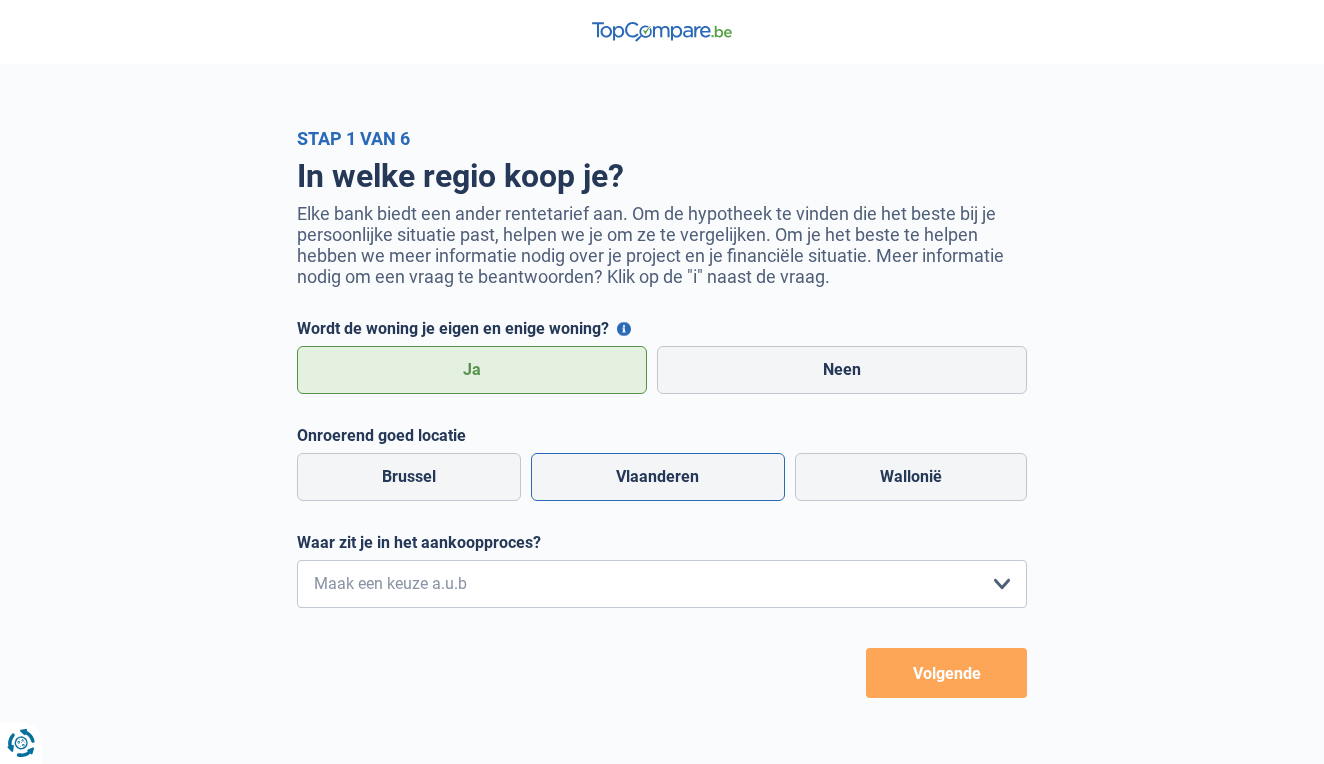 click on "Vlaanderen" at bounding box center (657, 477) 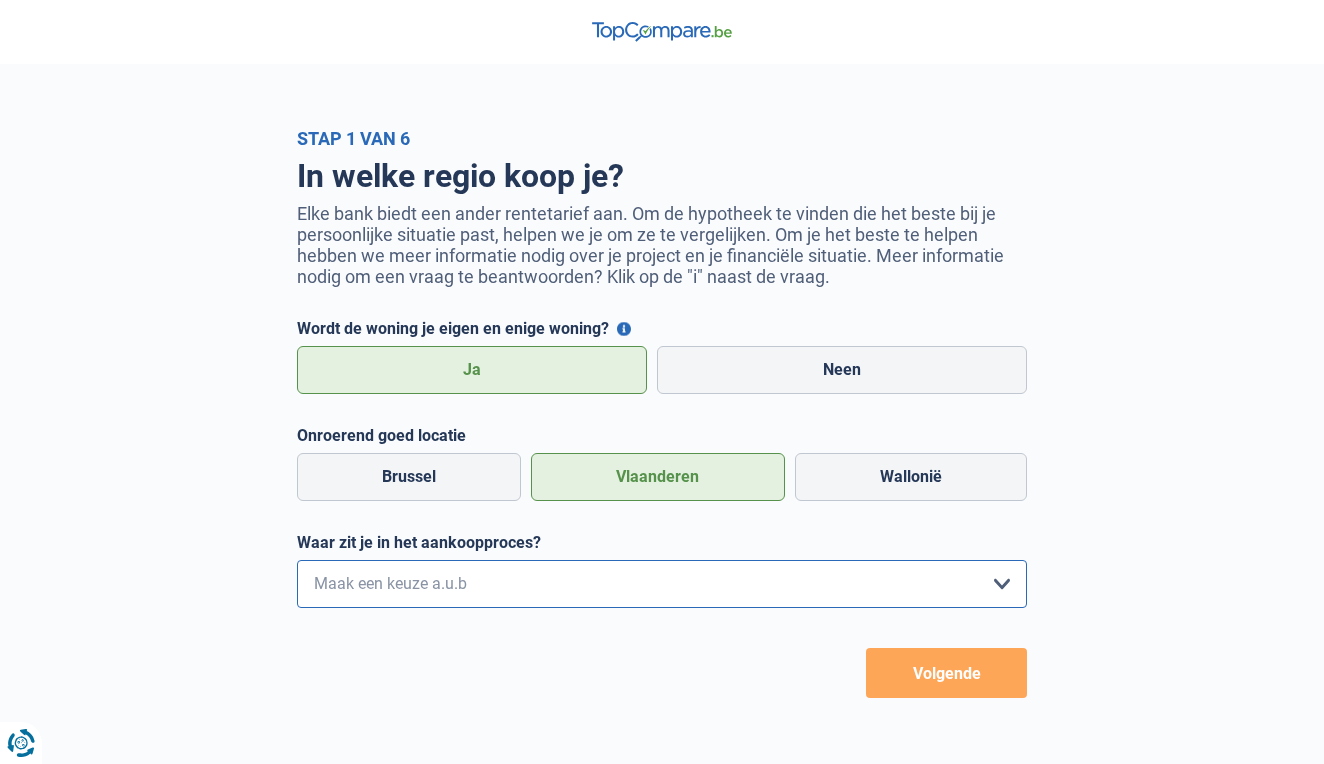 select on "1b" 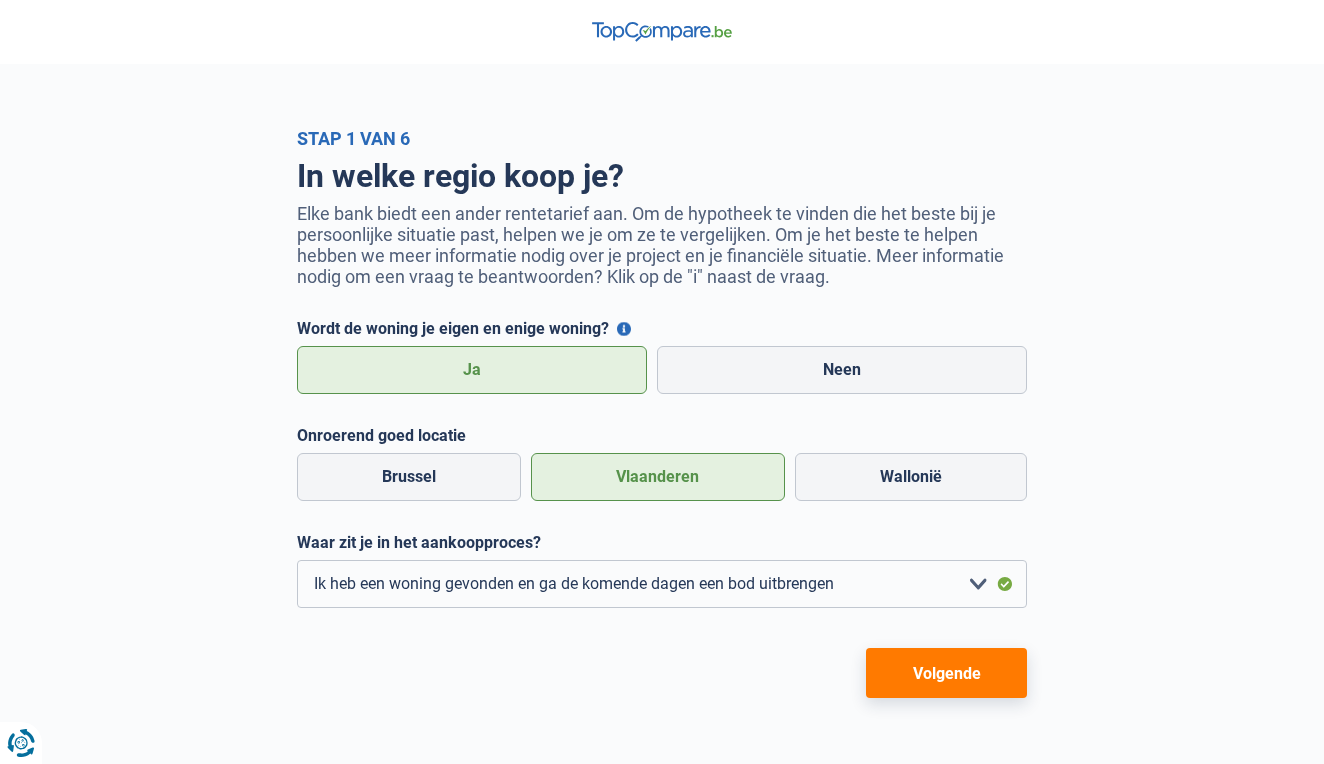 click on "Volgende" at bounding box center [946, 673] 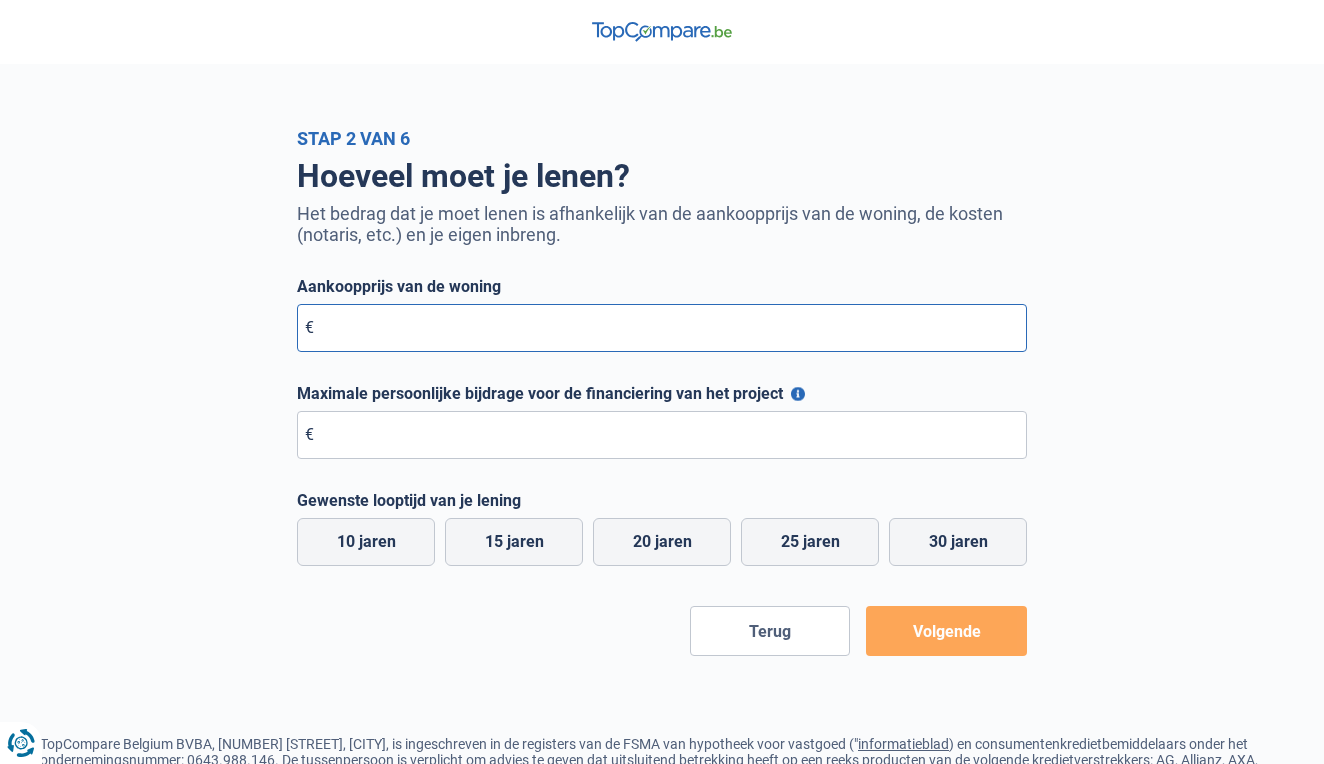 click on "Aankoopprijs van de woning" at bounding box center (662, 328) 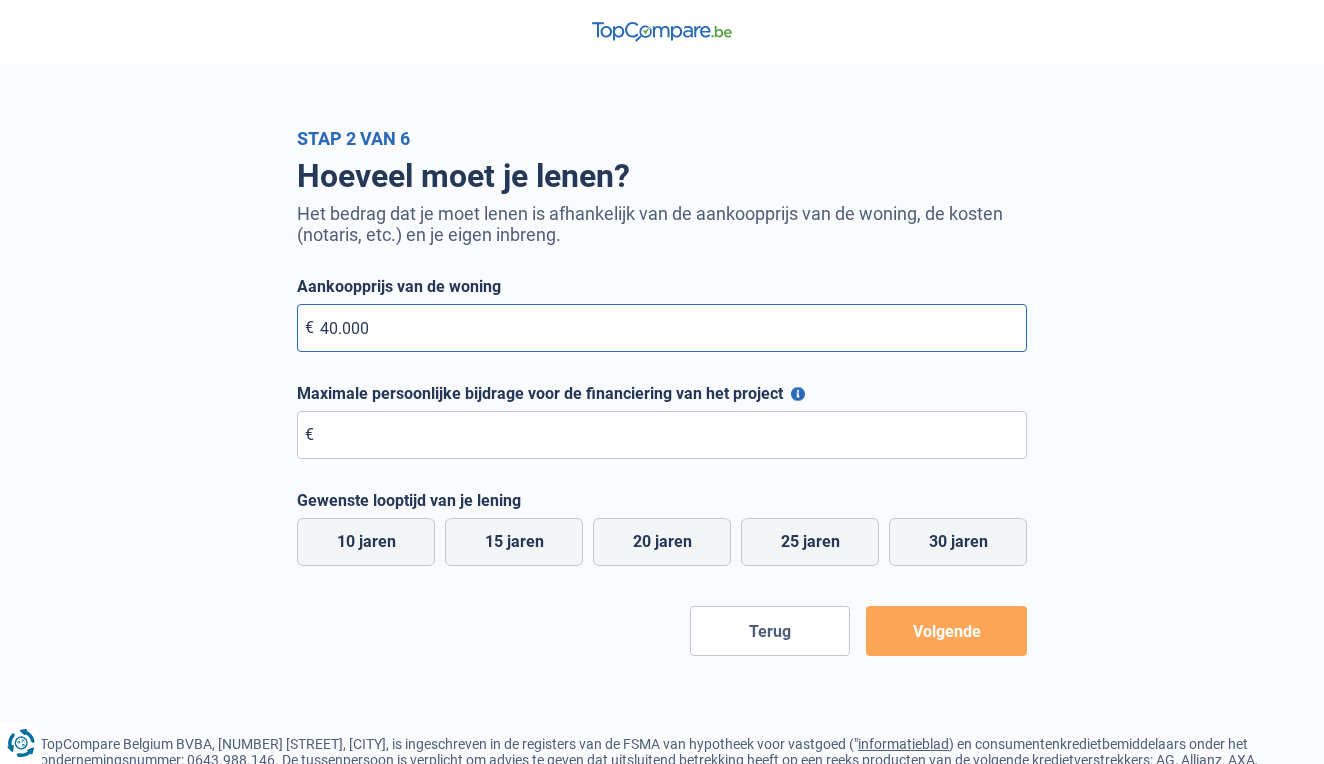 type on "400.000" 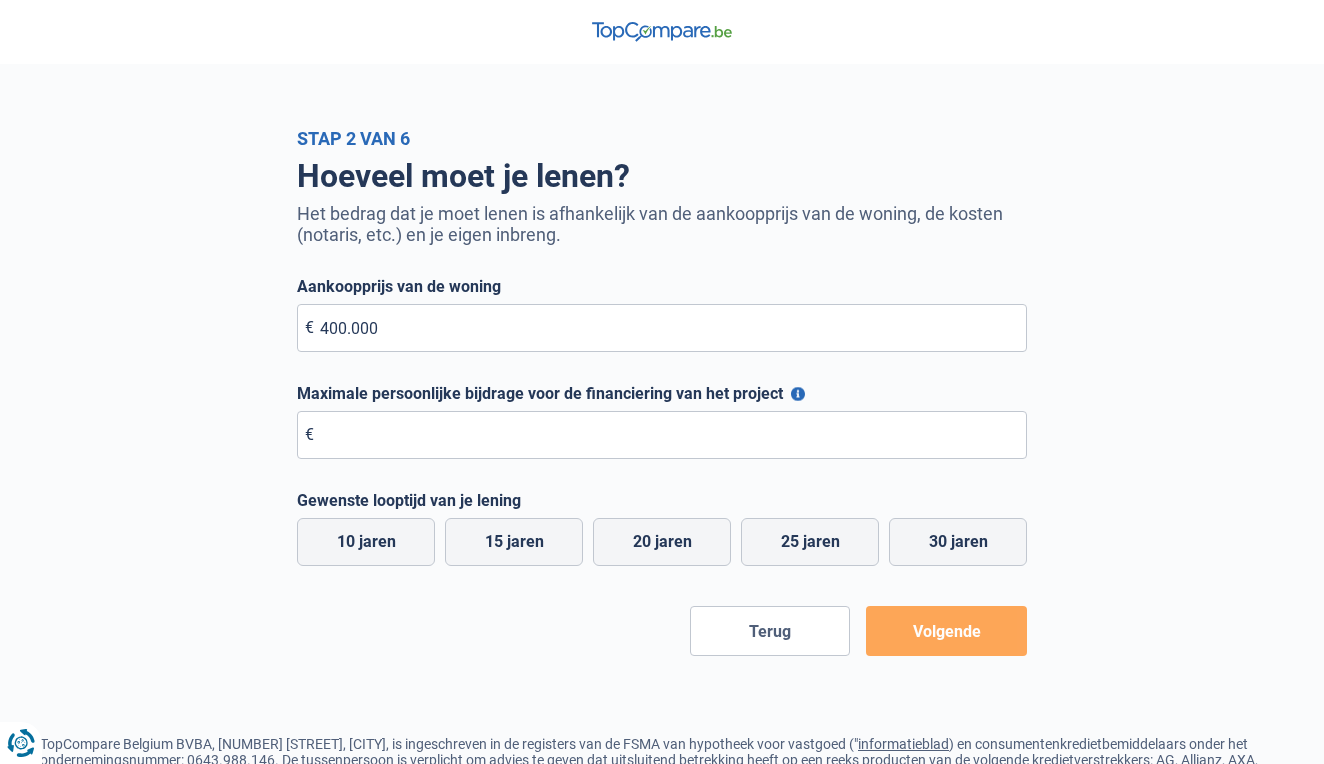click on "Maximale persoonlijke bijdrage voor de financiering van het project" at bounding box center [798, 394] 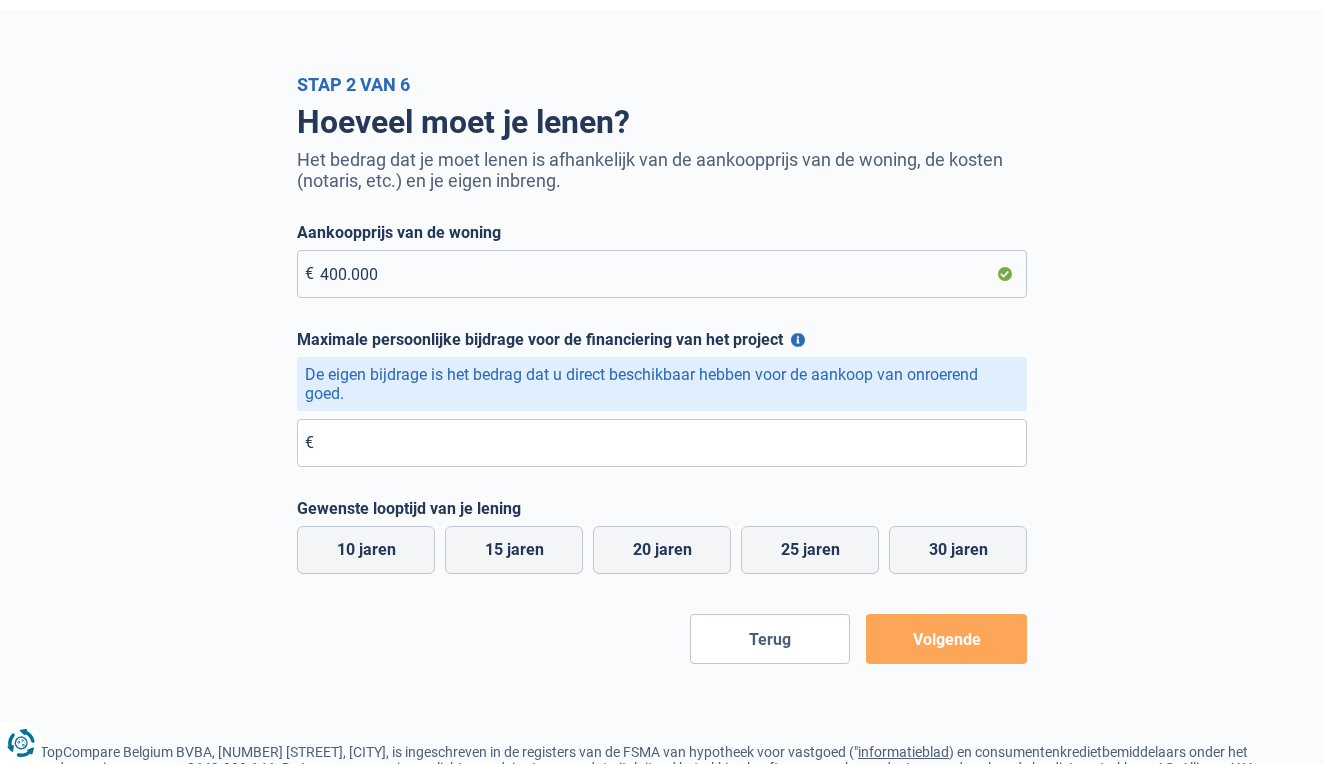 scroll, scrollTop: 57, scrollLeft: 0, axis: vertical 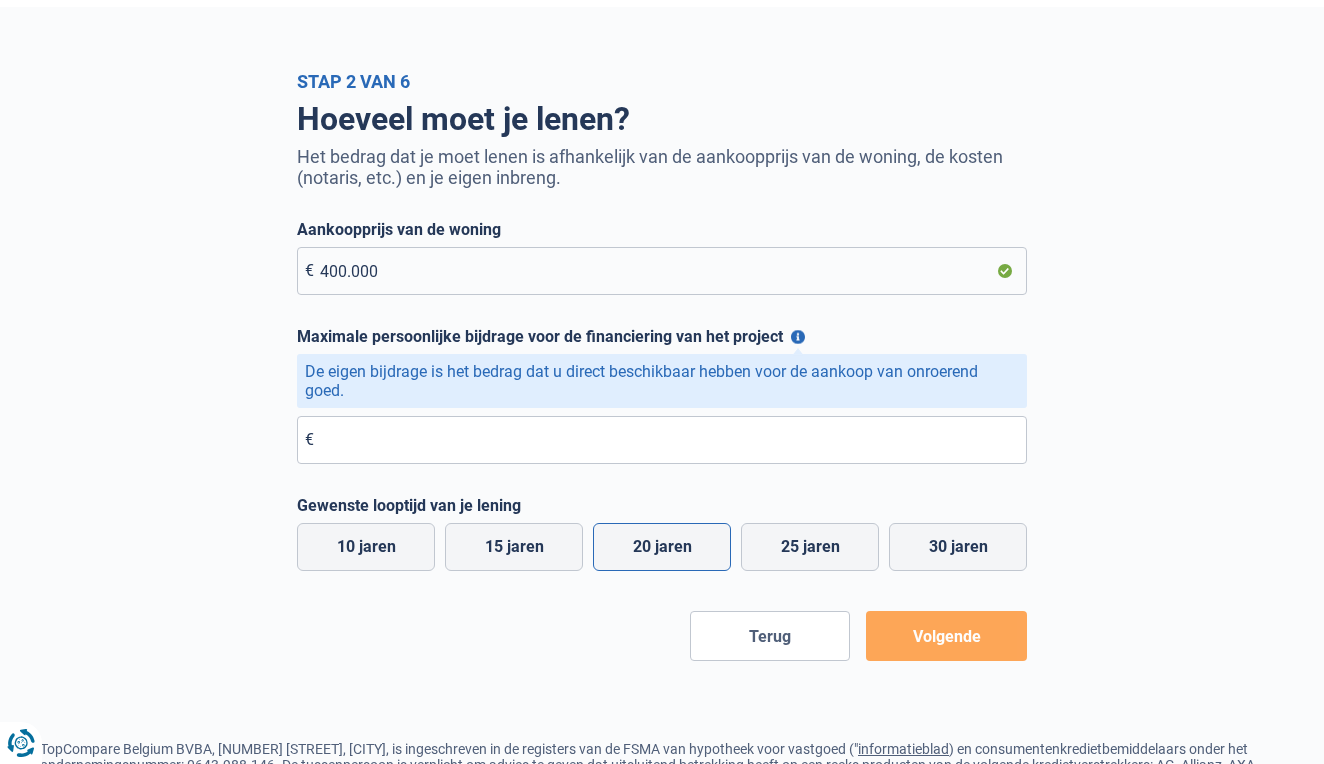 click on "20 jaren" at bounding box center (662, 547) 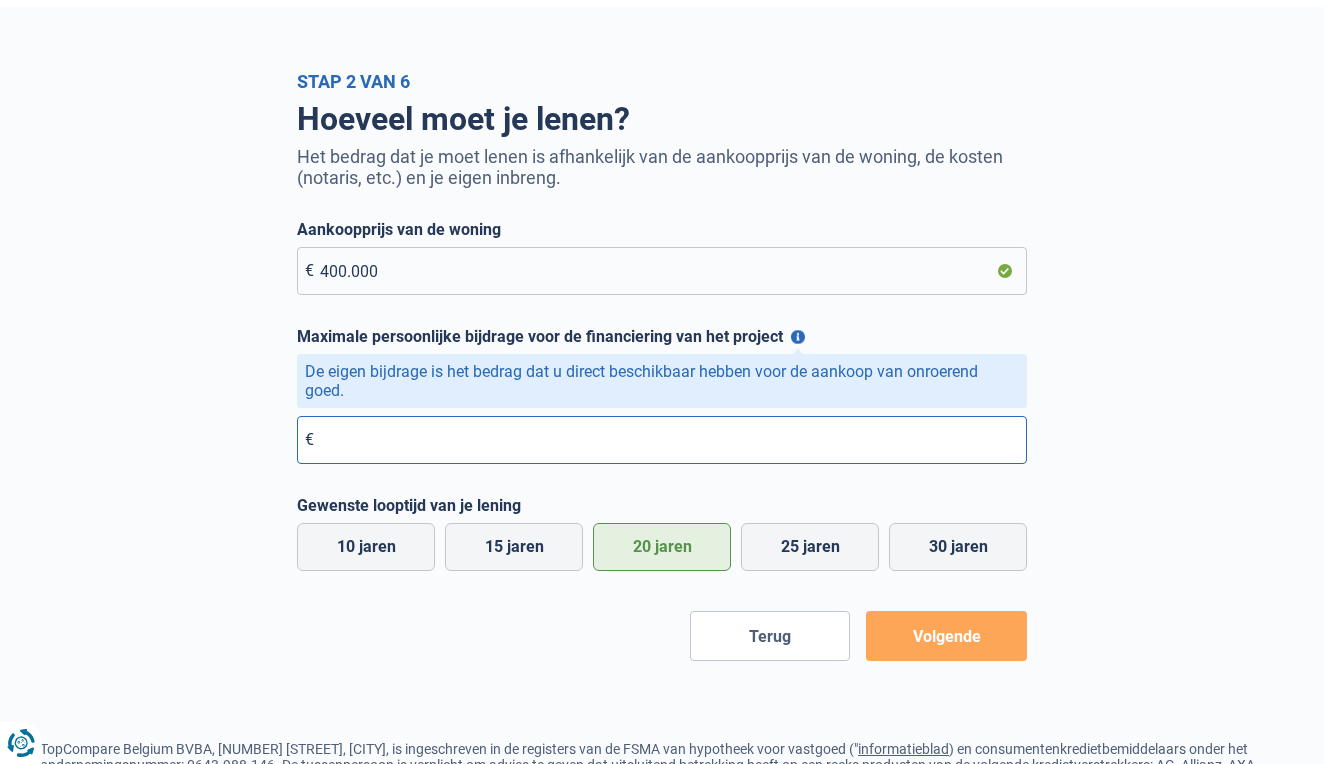 click on "Maximale persoonlijke bijdrage voor de financiering van het project" at bounding box center (662, 440) 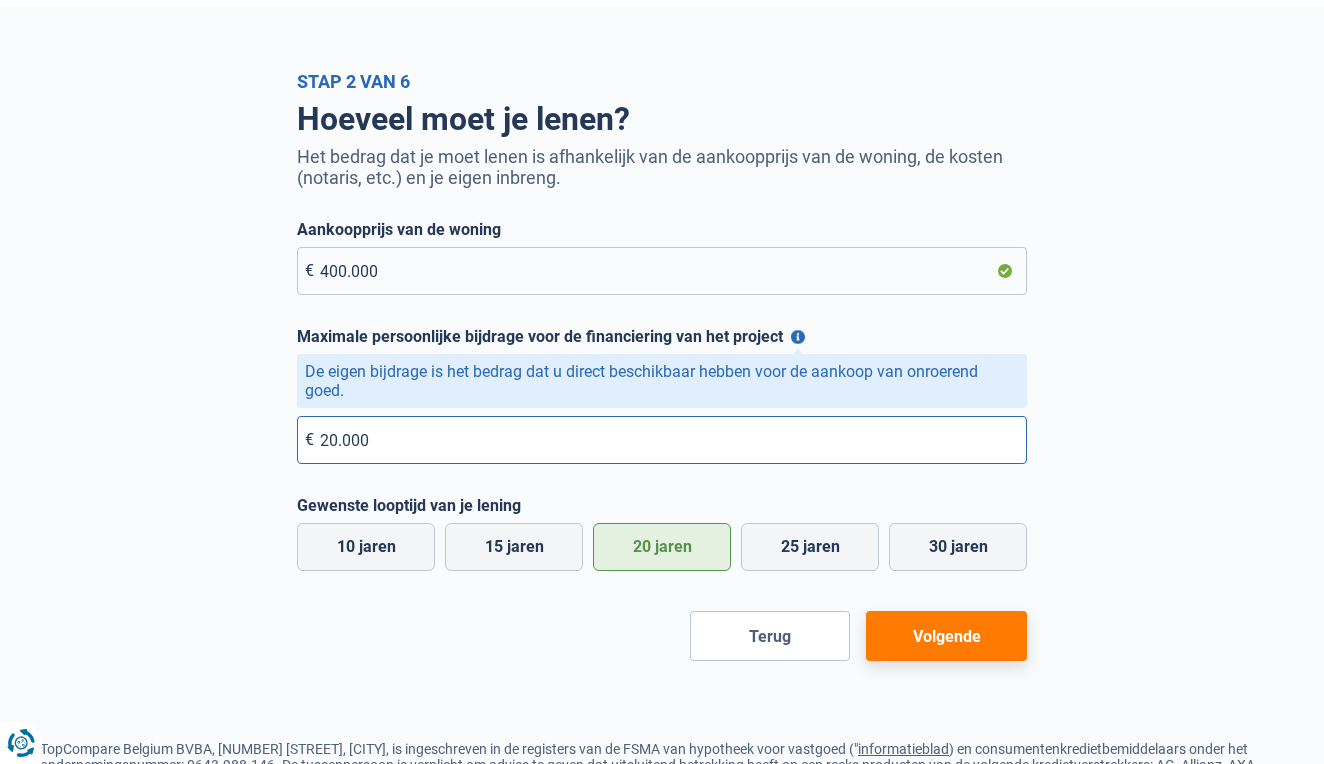 type on "200.000" 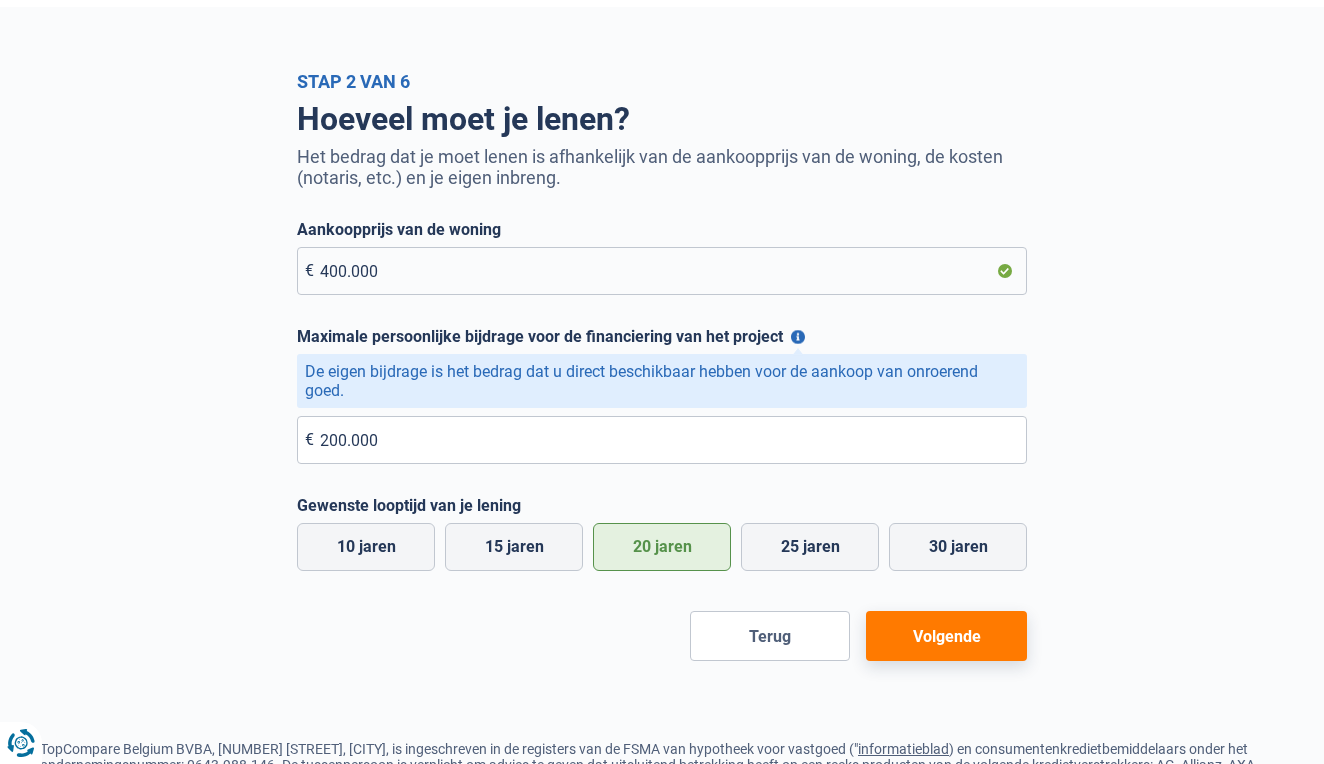 click on "Volgende" at bounding box center (946, 636) 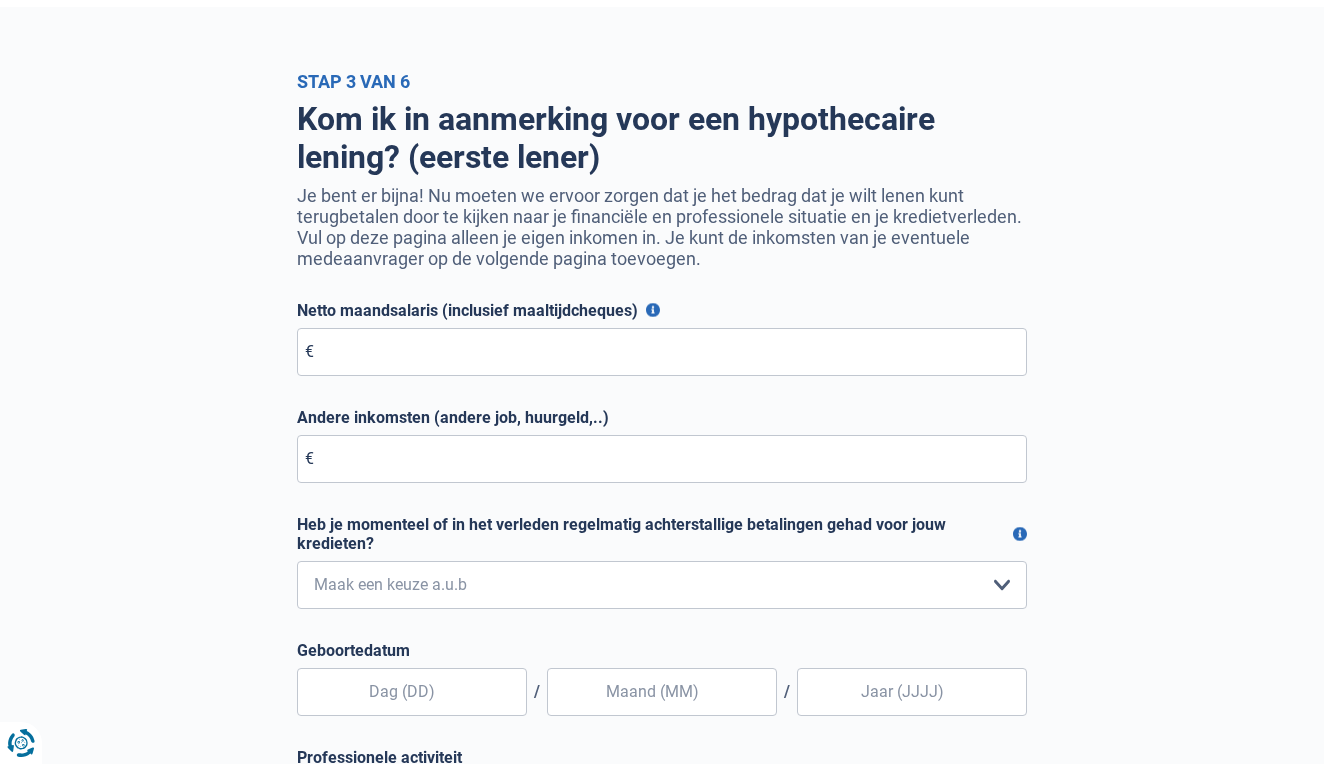 scroll, scrollTop: 0, scrollLeft: 0, axis: both 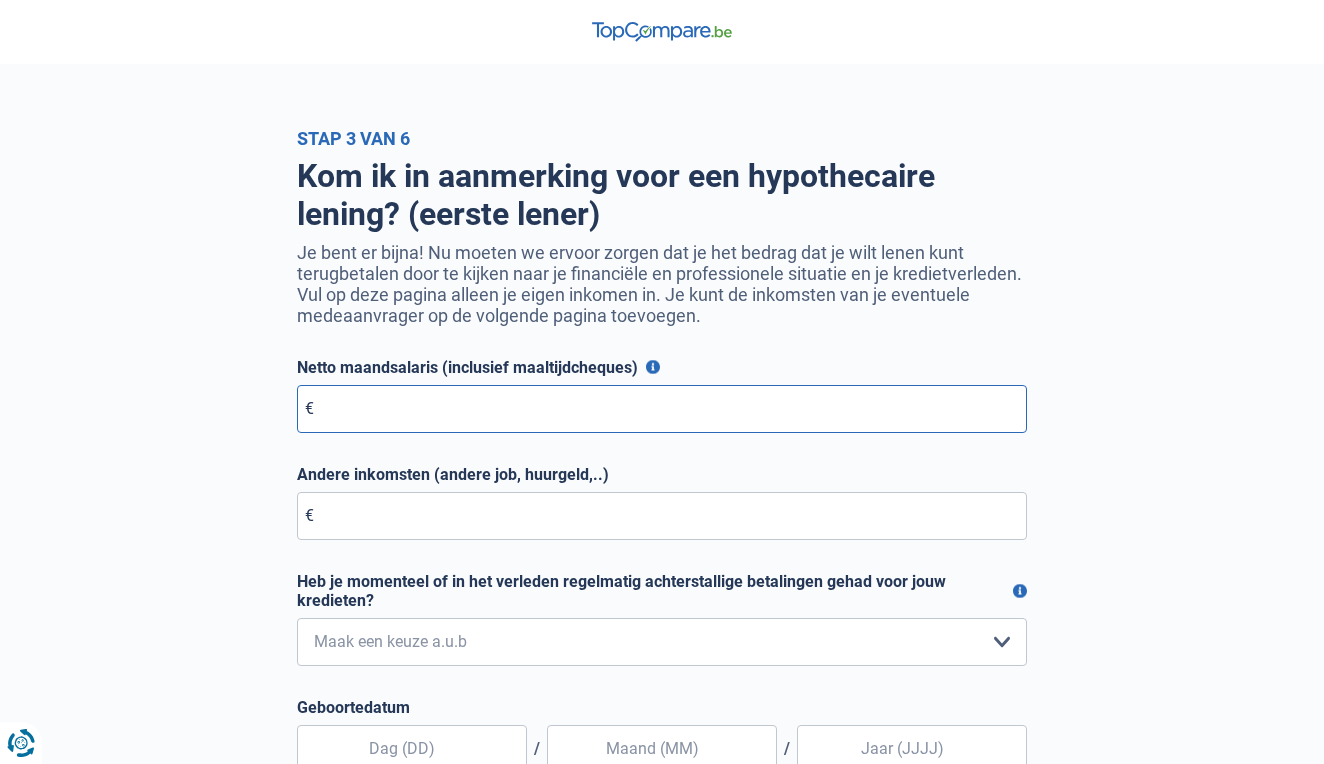 click on "Netto maandsalaris (inclusief maaltijdcheques)" at bounding box center (662, 409) 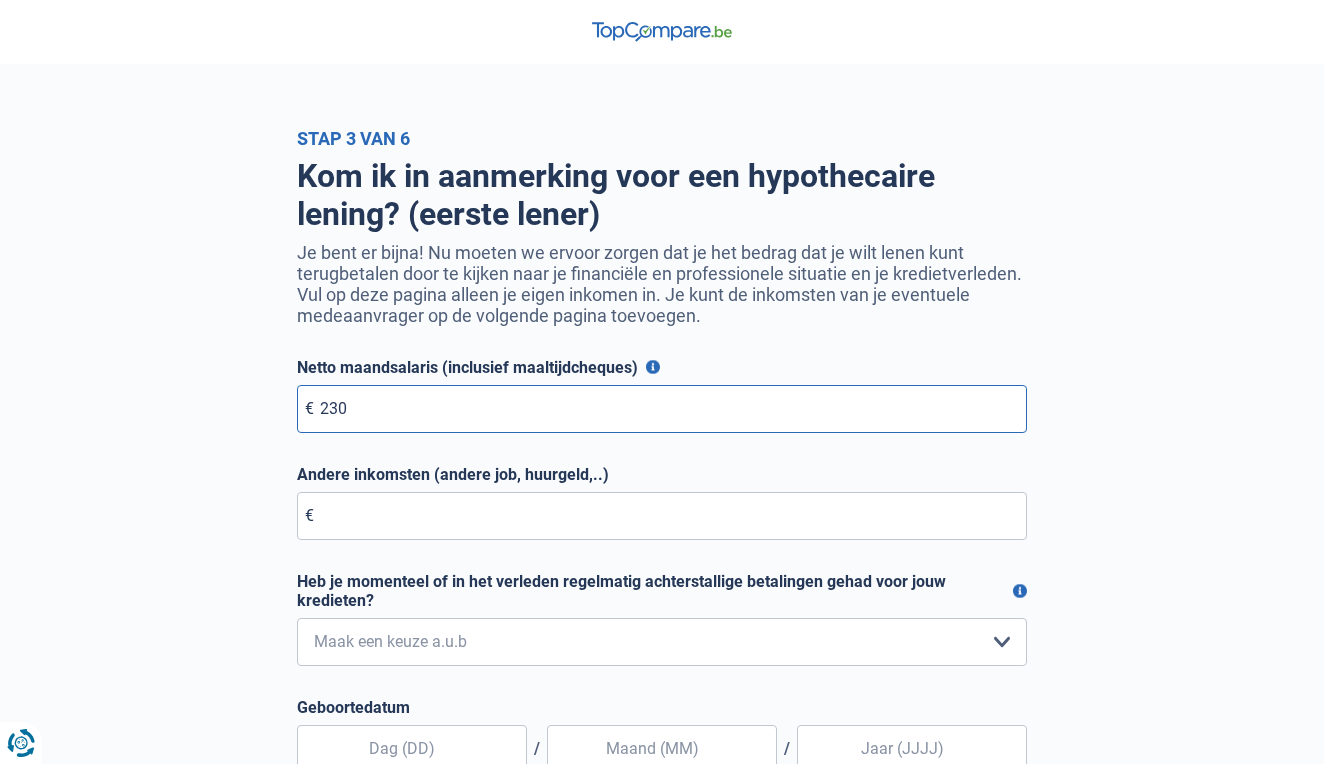 type on "2.300" 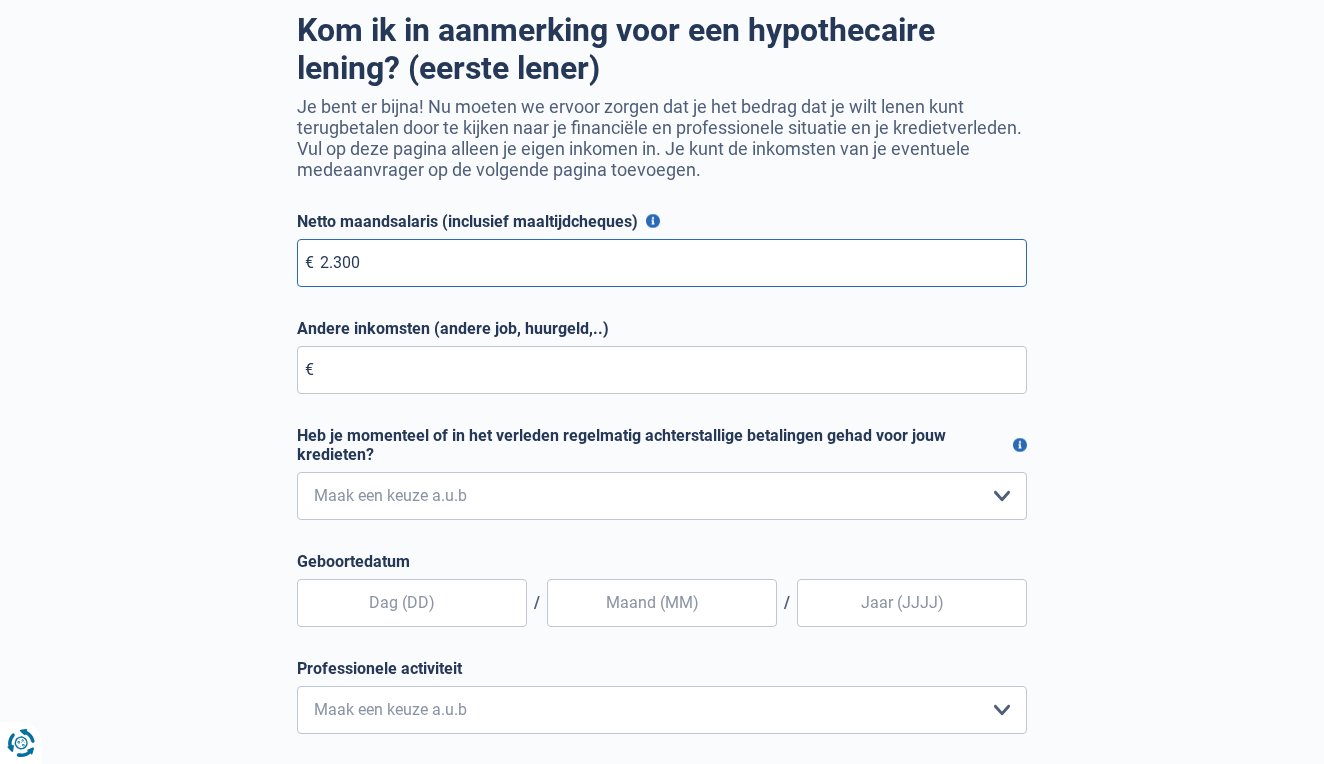 scroll, scrollTop: 167, scrollLeft: 0, axis: vertical 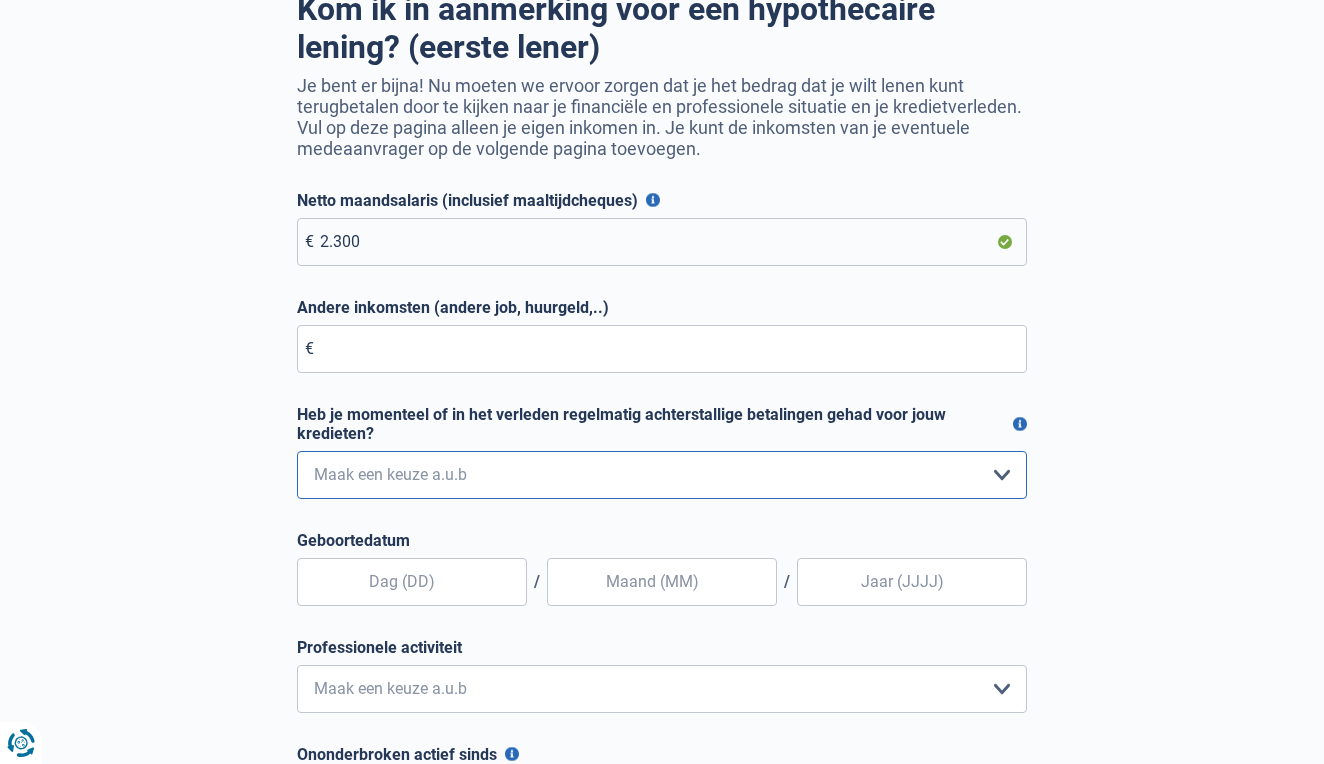 select on "0" 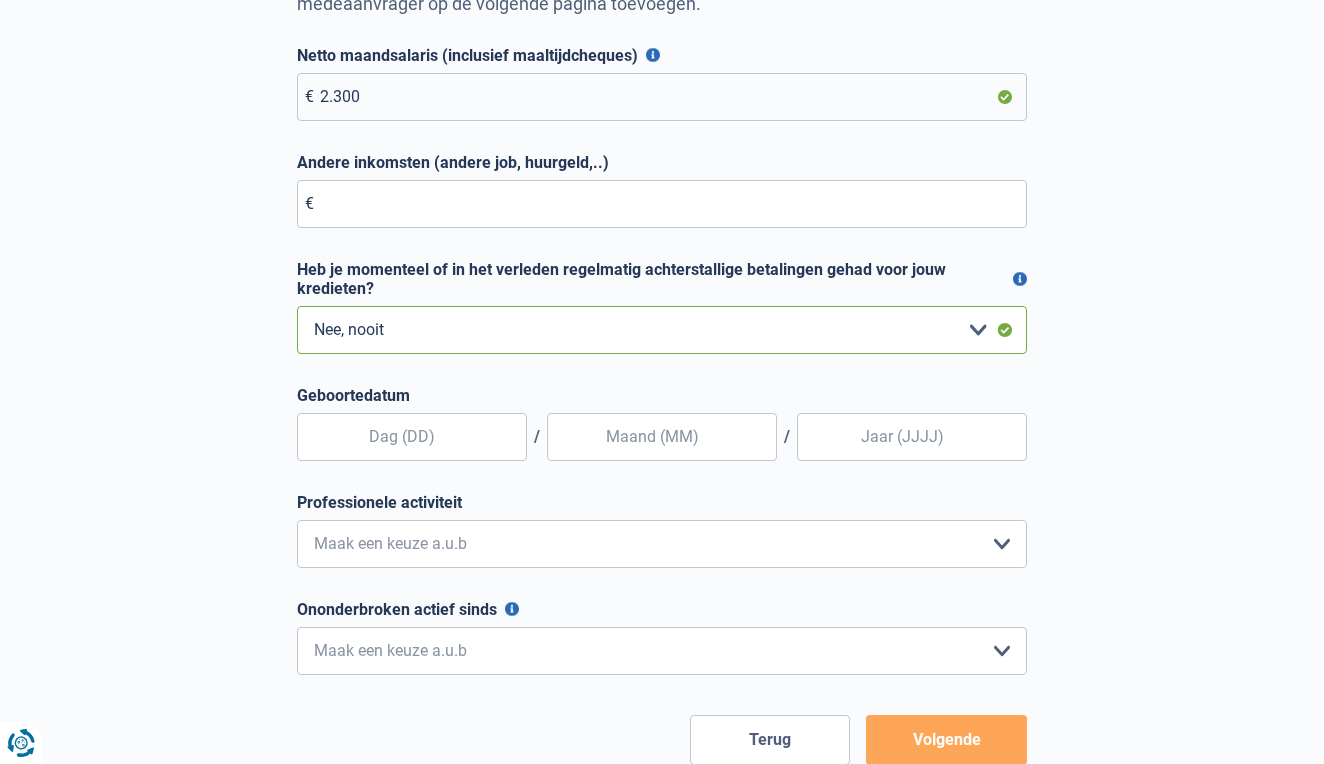 scroll, scrollTop: 319, scrollLeft: 0, axis: vertical 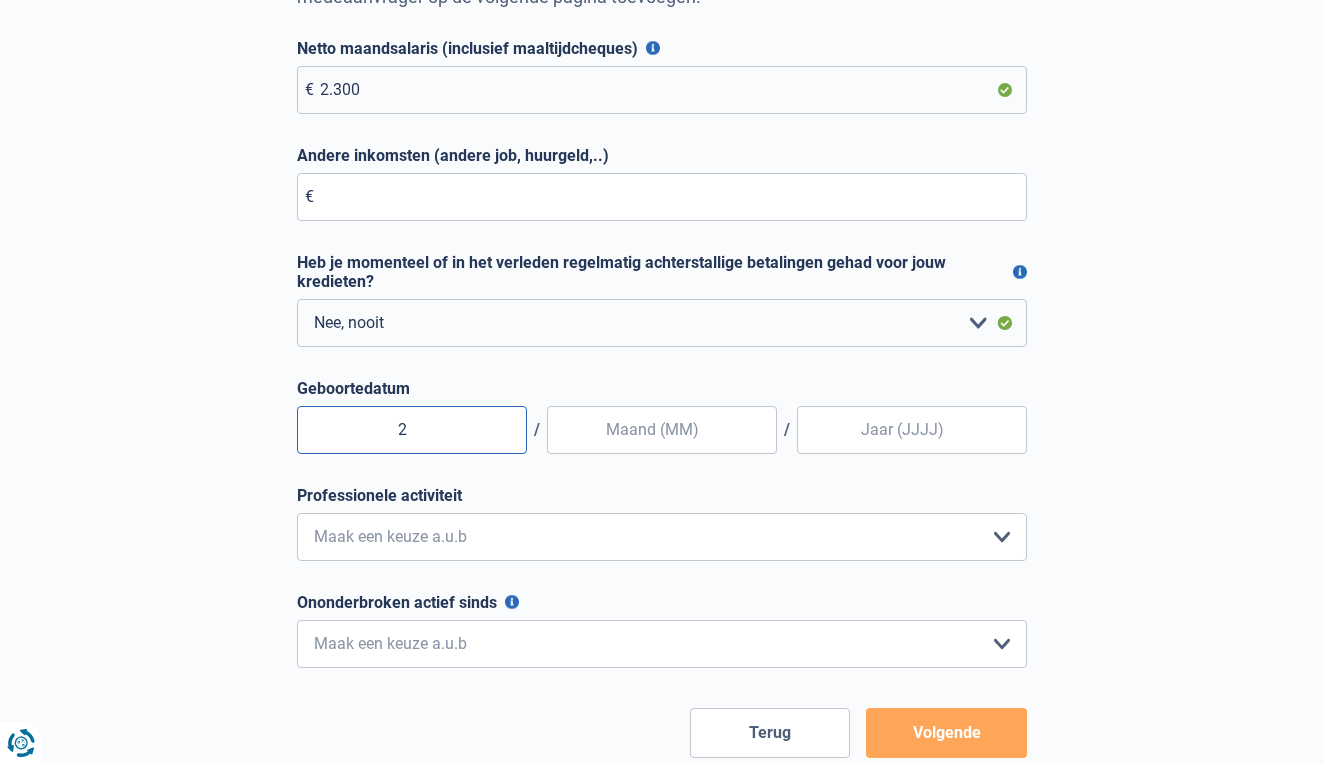 type on "23" 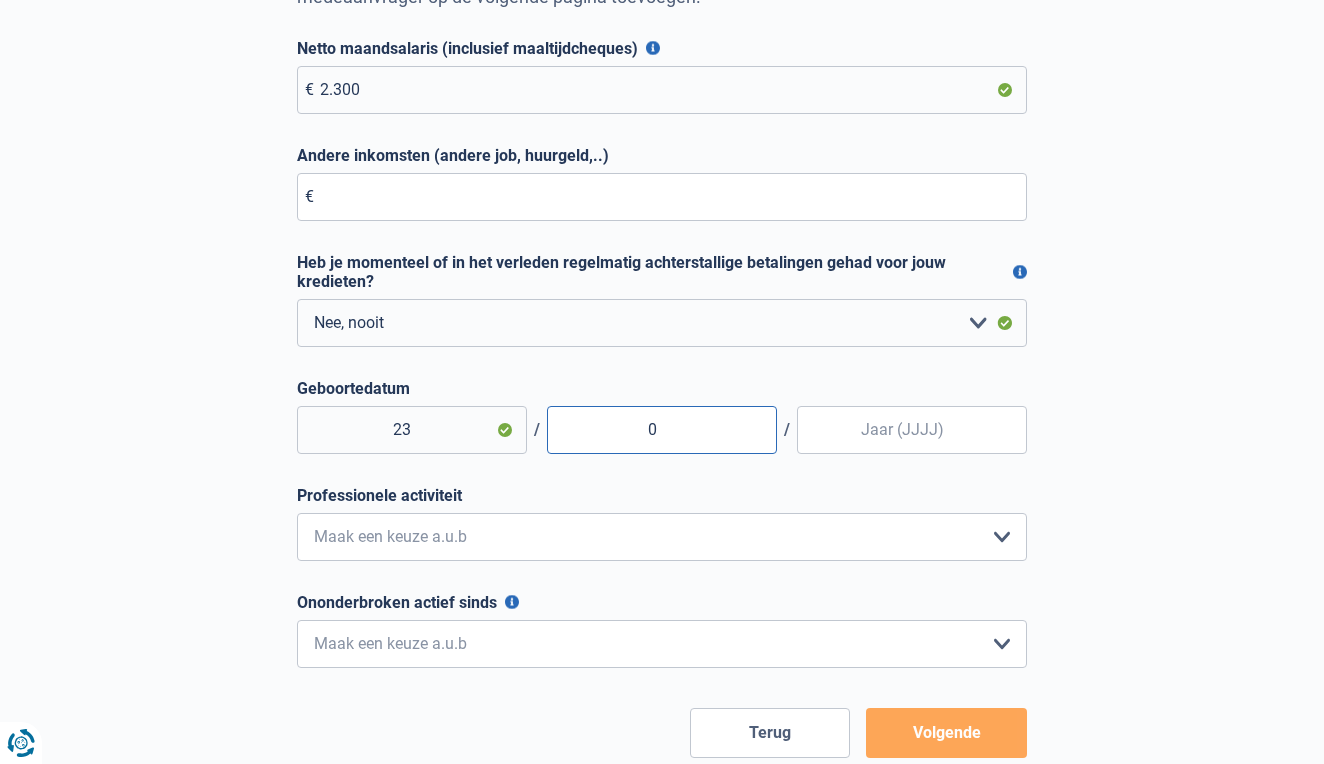 type on "03" 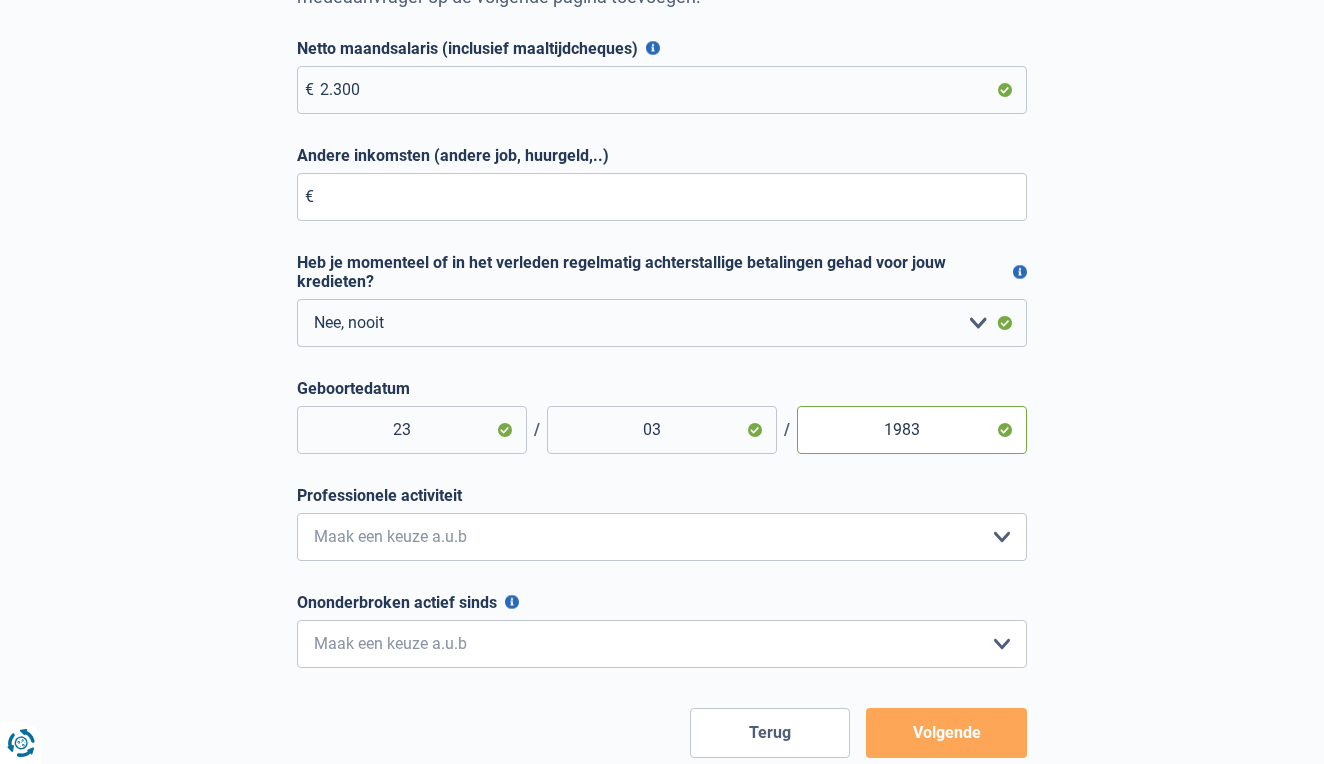 type on "1983" 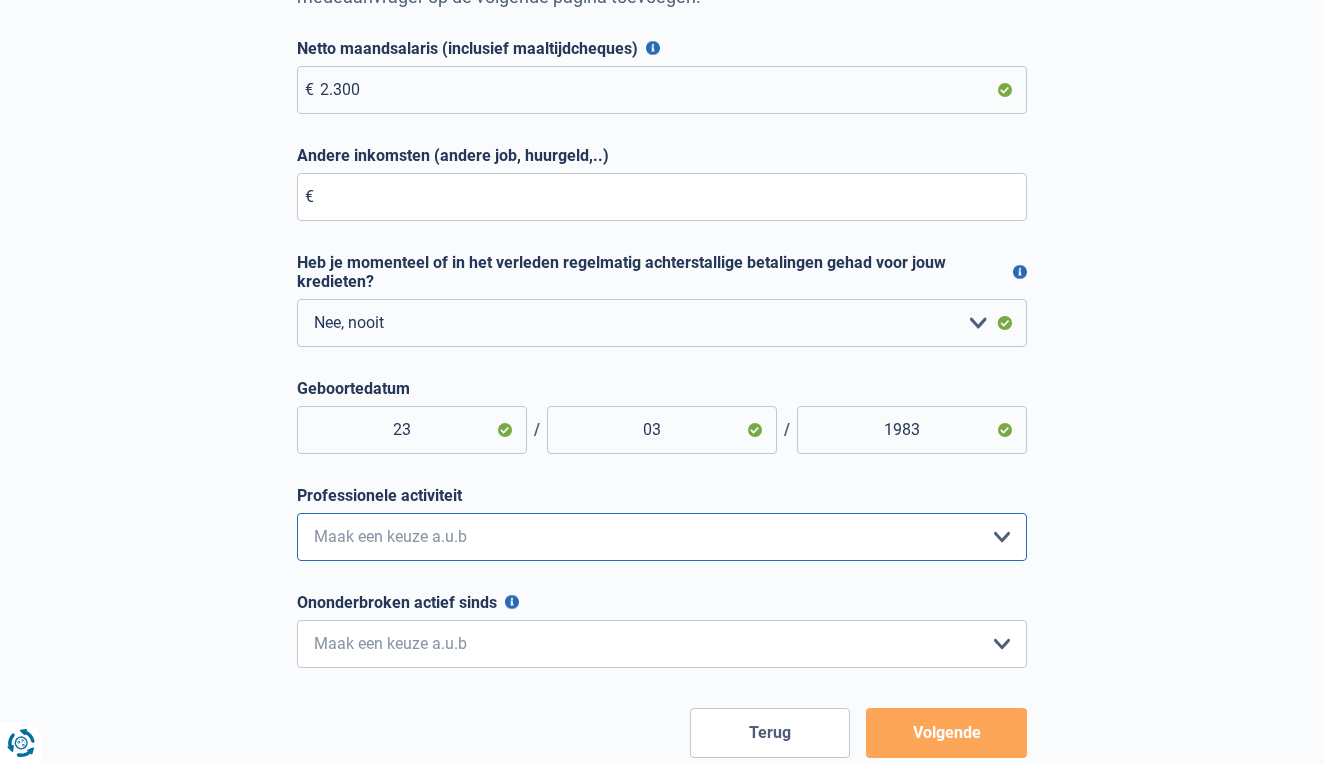 click on "Bediende Arbeider Ambtenaar Zelfstandige Bedrijfsleider Gepensioneerde Vrij beroep Werkloos Blijvend invalide Tijdelijke Mutualiteit Maatschappij Student Rentenier Zonder beroep
Maak een keuze a.u.b" at bounding box center (662, 537) 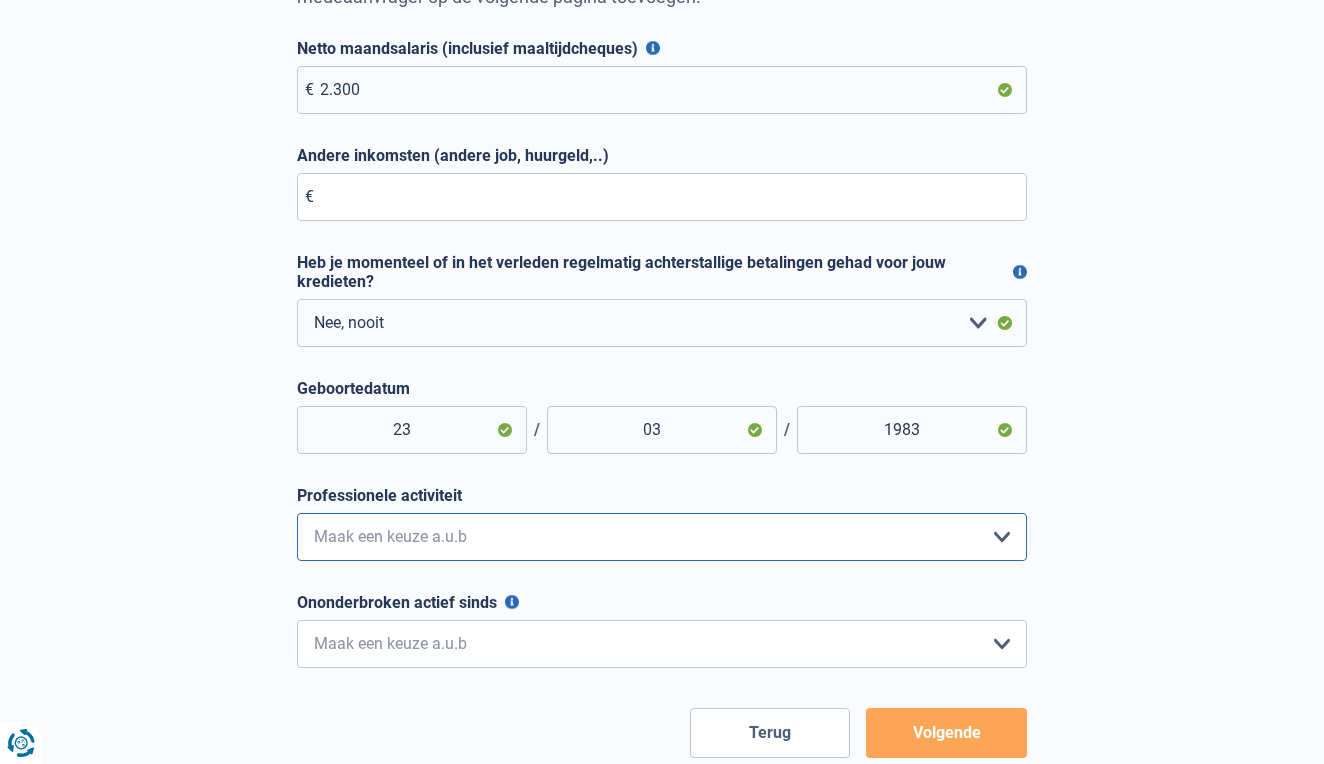 select on "worker" 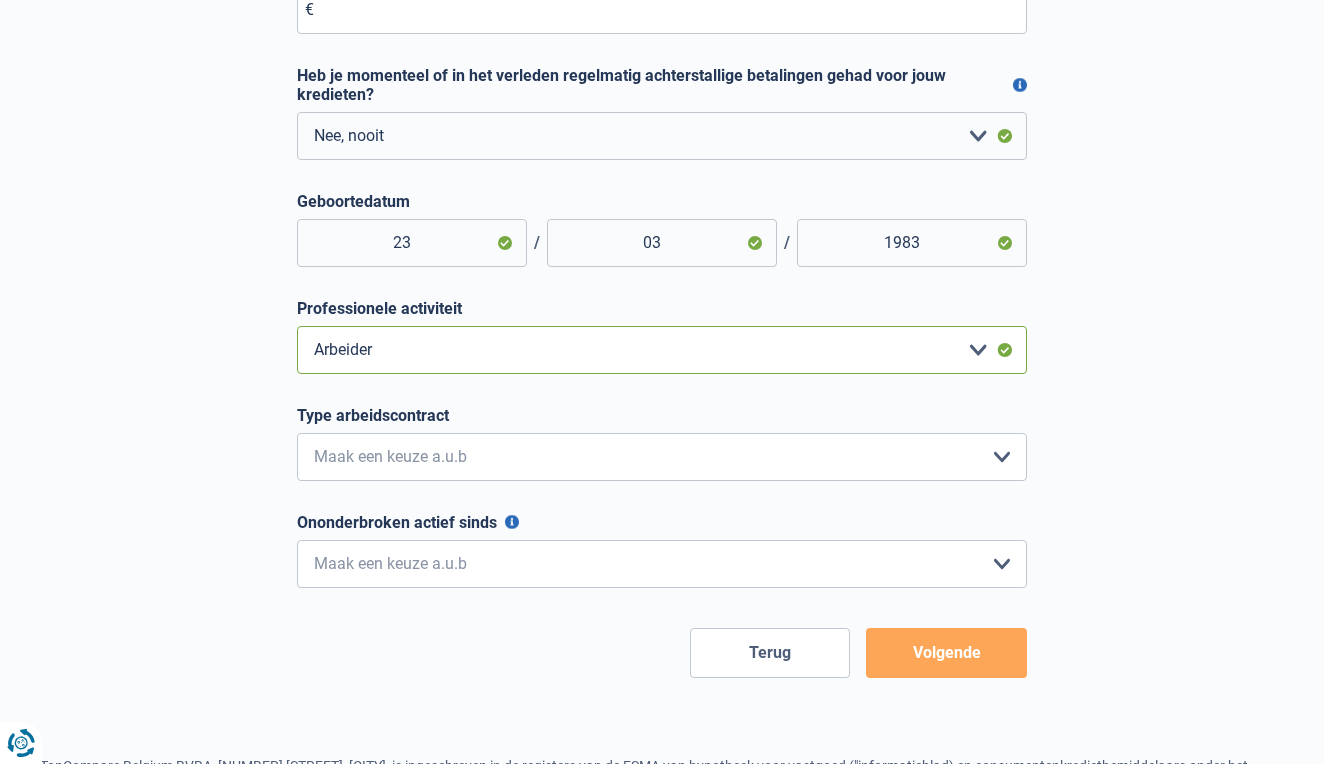 scroll, scrollTop: 523, scrollLeft: 0, axis: vertical 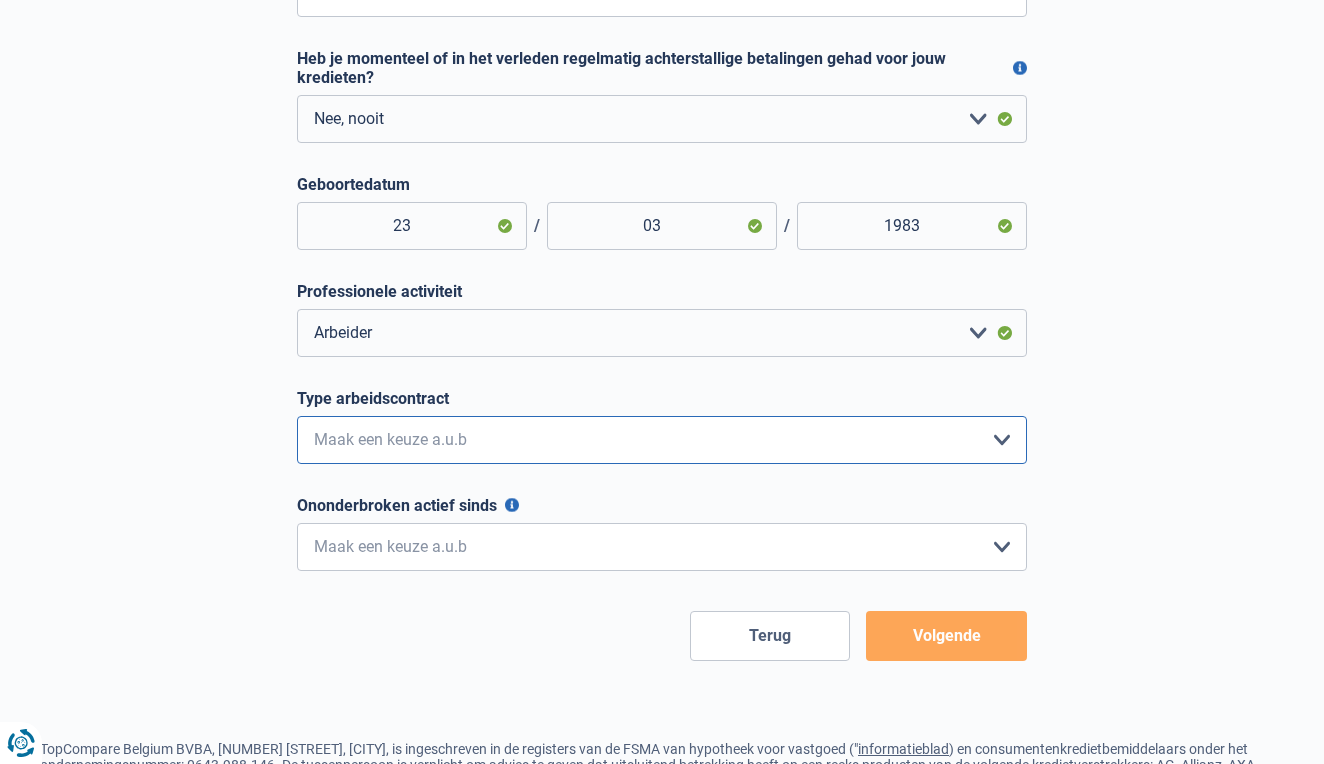 click on "Interimcontract Arbeidsovereenkomst van onbepaalde duur Arbeidsovereenkomst van bepaalde duur
Maak een keuze a.u.b" at bounding box center (662, 440) 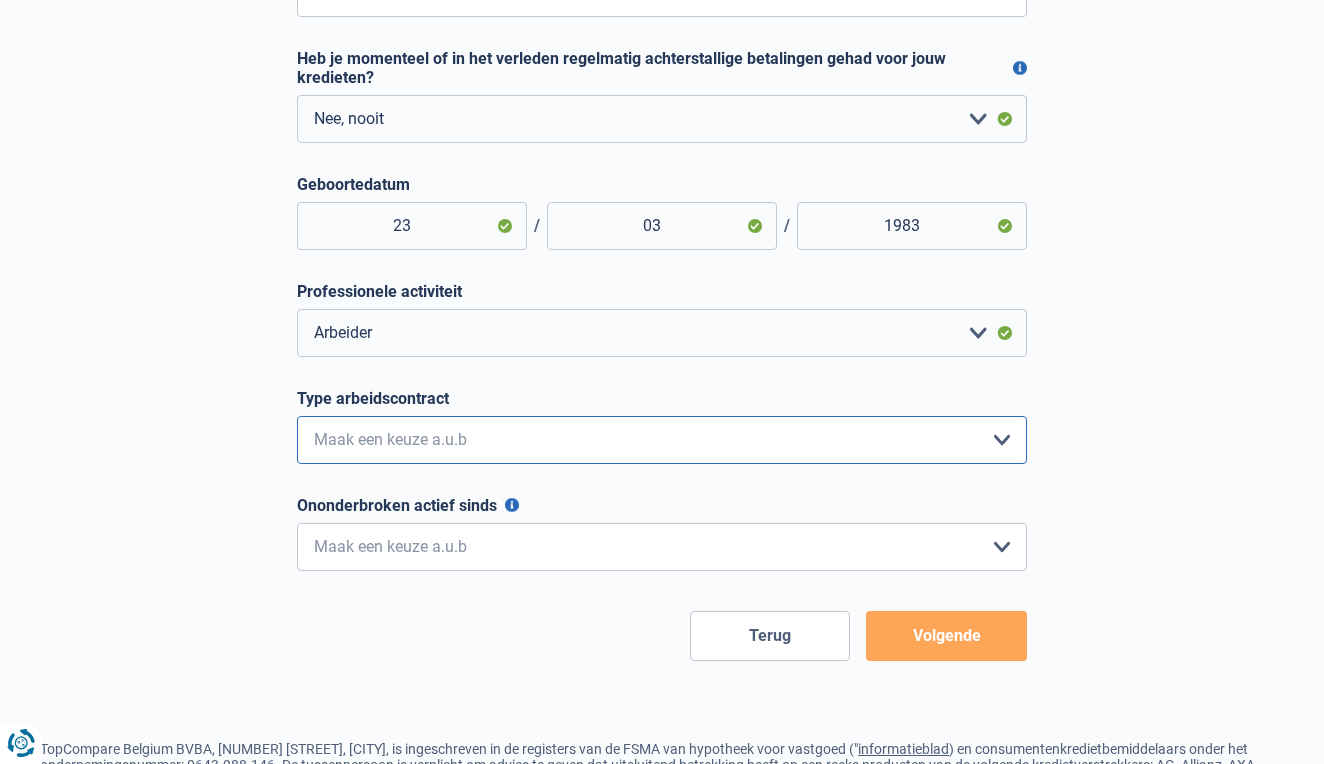 select on "permanent" 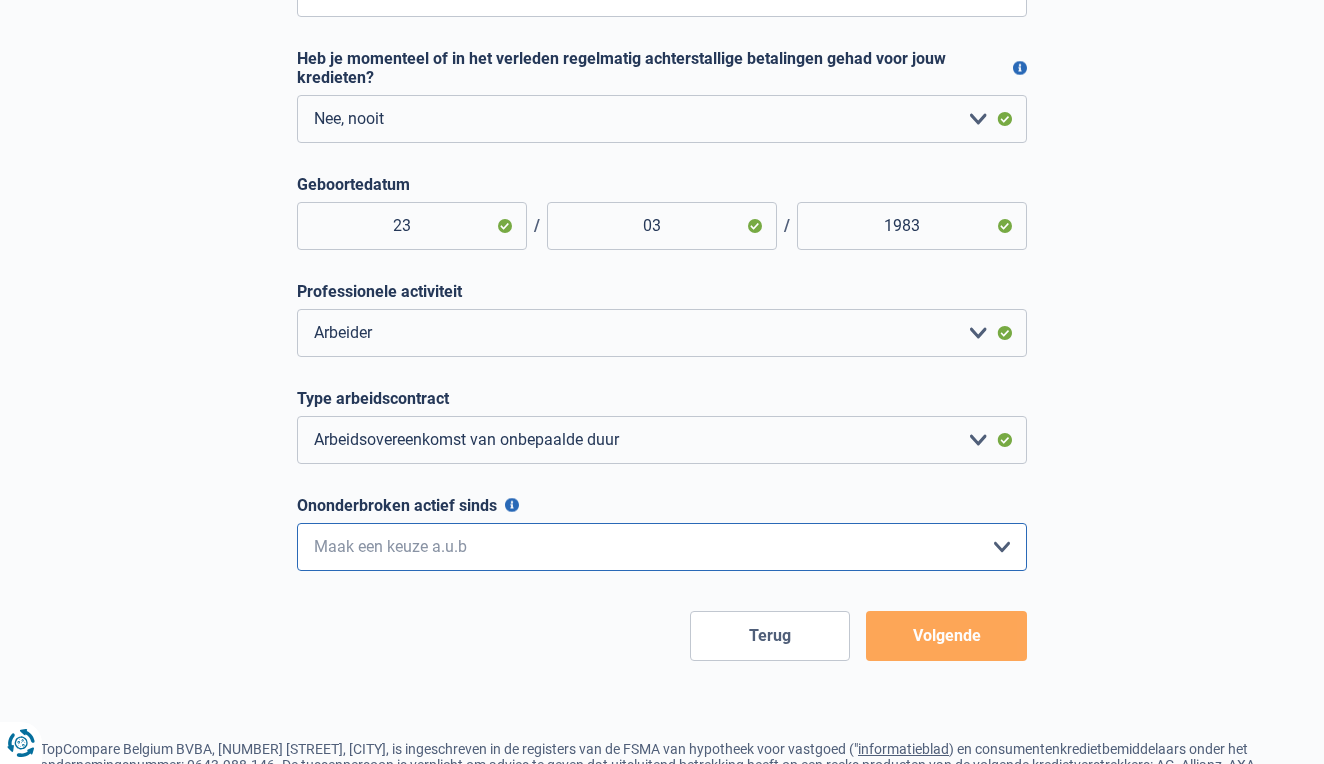 select on "less6" 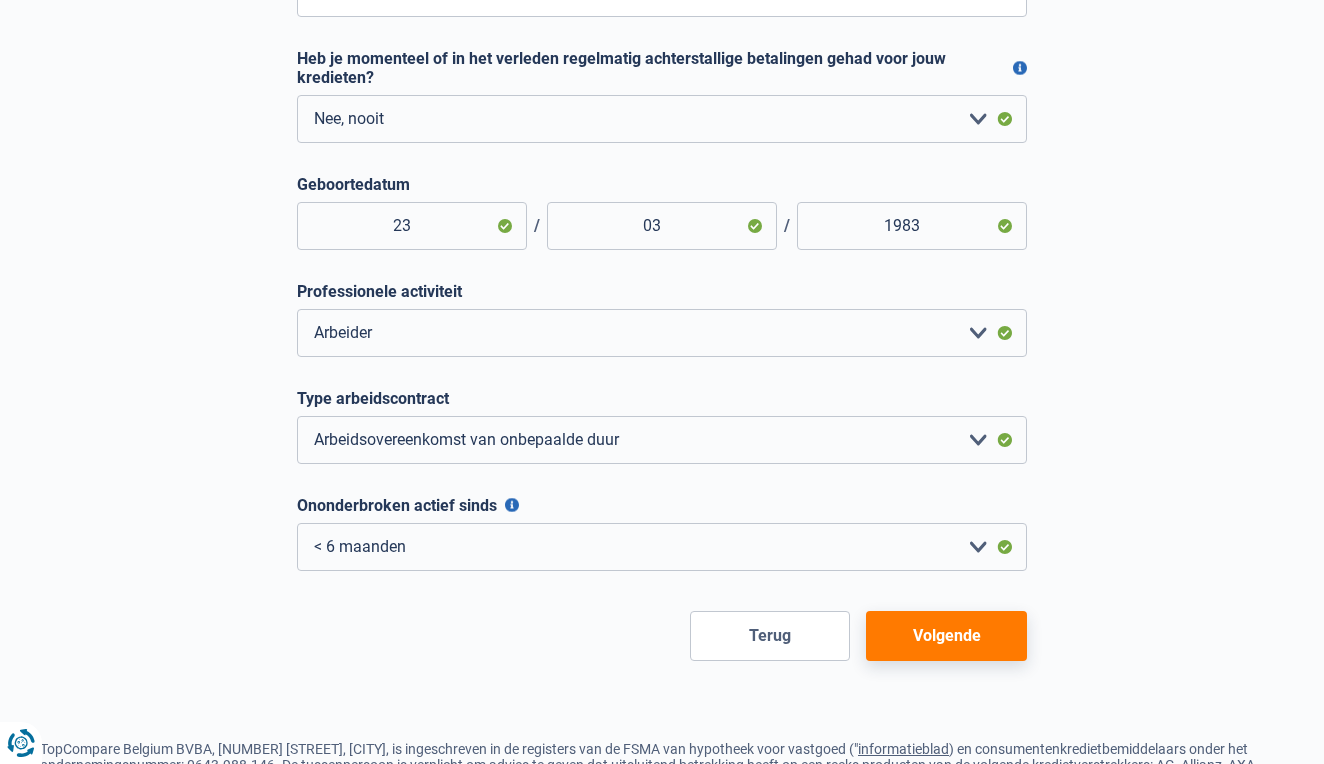 click on "Volgende" at bounding box center (946, 636) 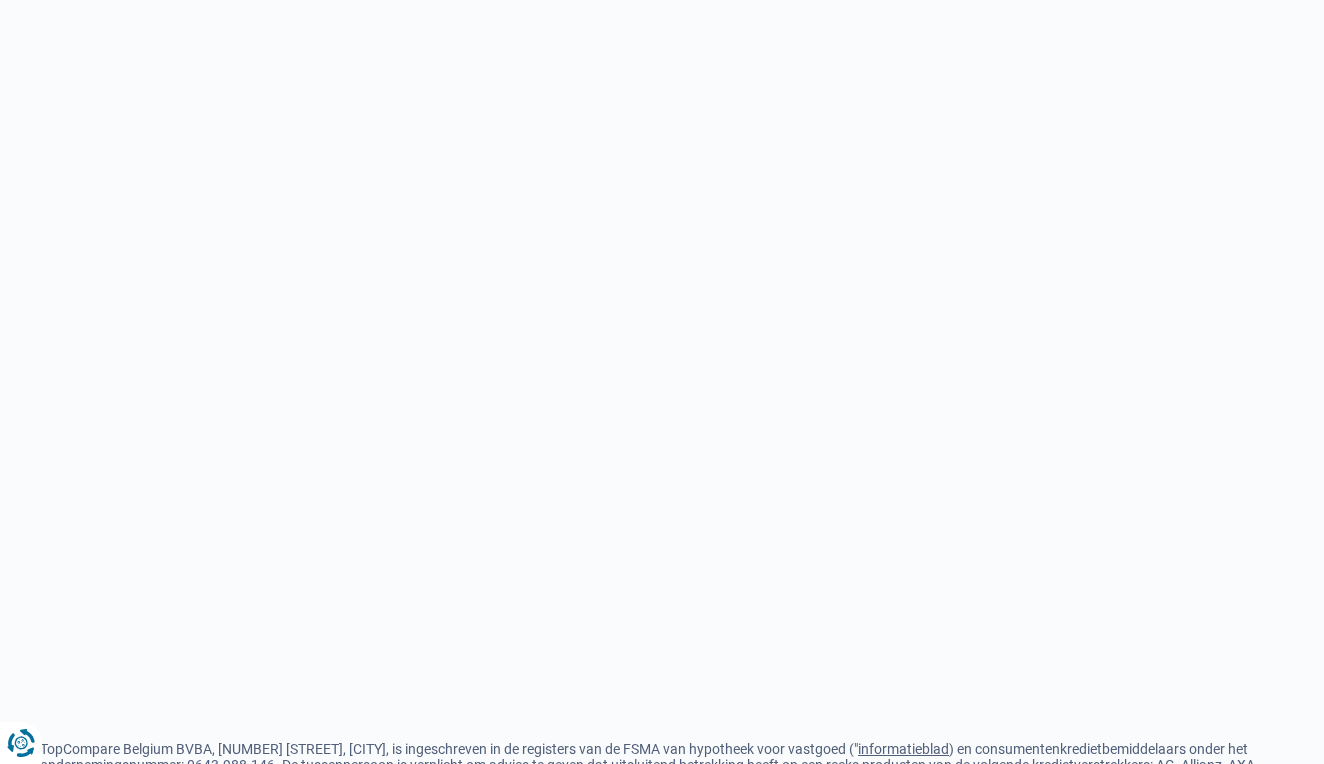 scroll, scrollTop: 0, scrollLeft: 0, axis: both 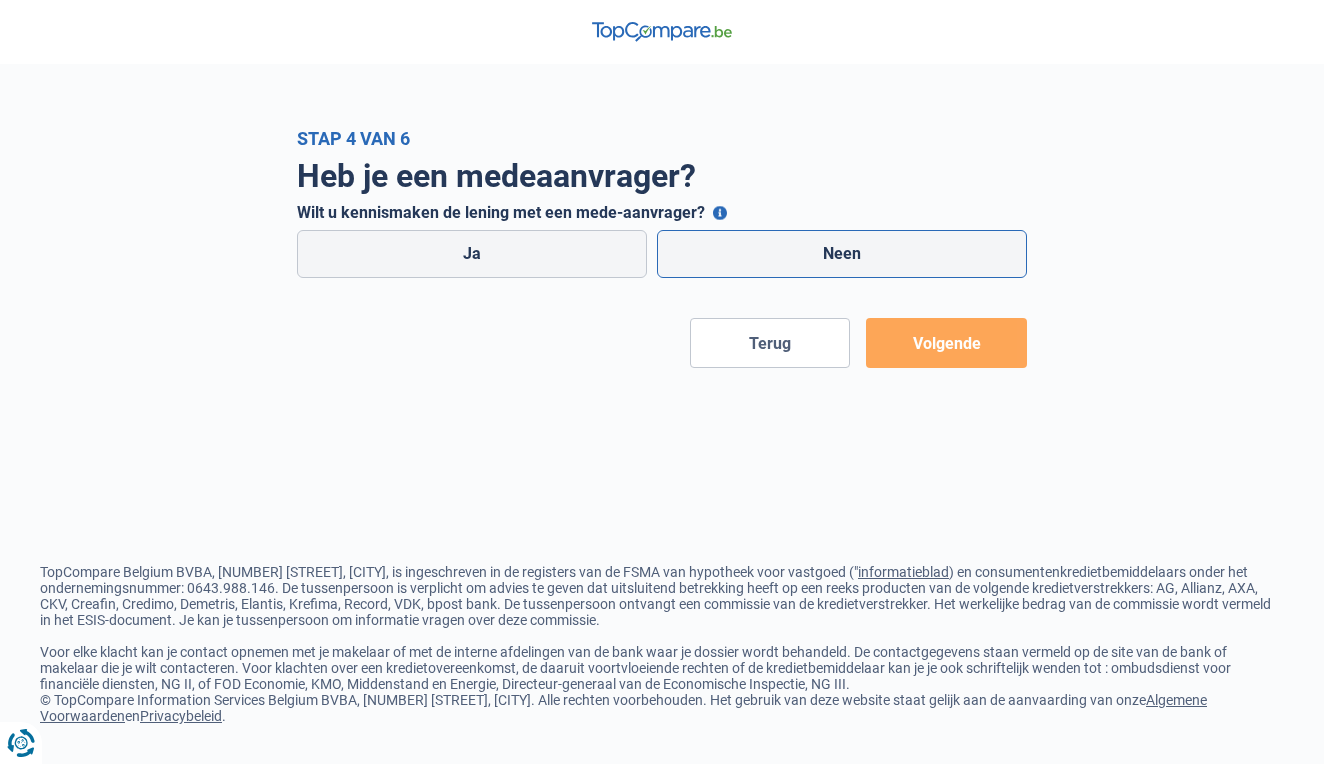 click on "Neen" at bounding box center [842, 254] 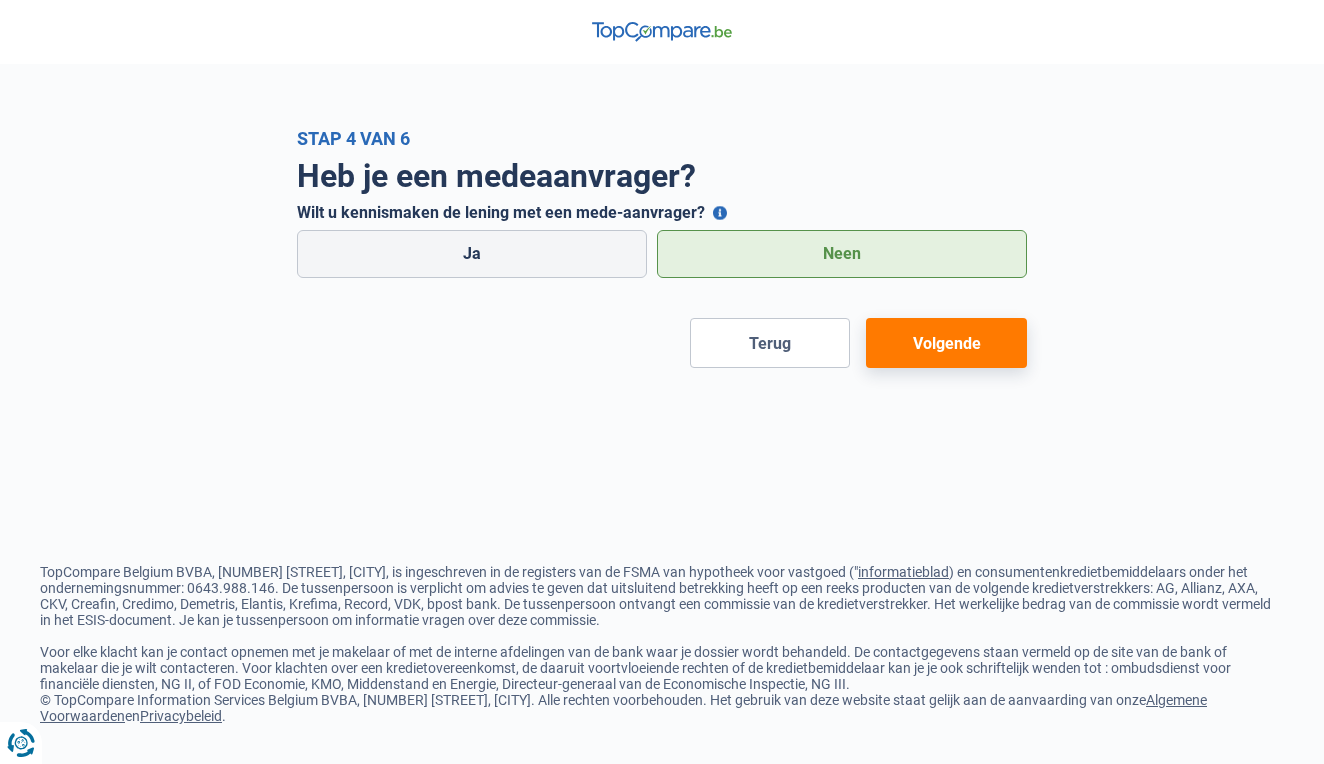 click on "Volgende" at bounding box center [946, 343] 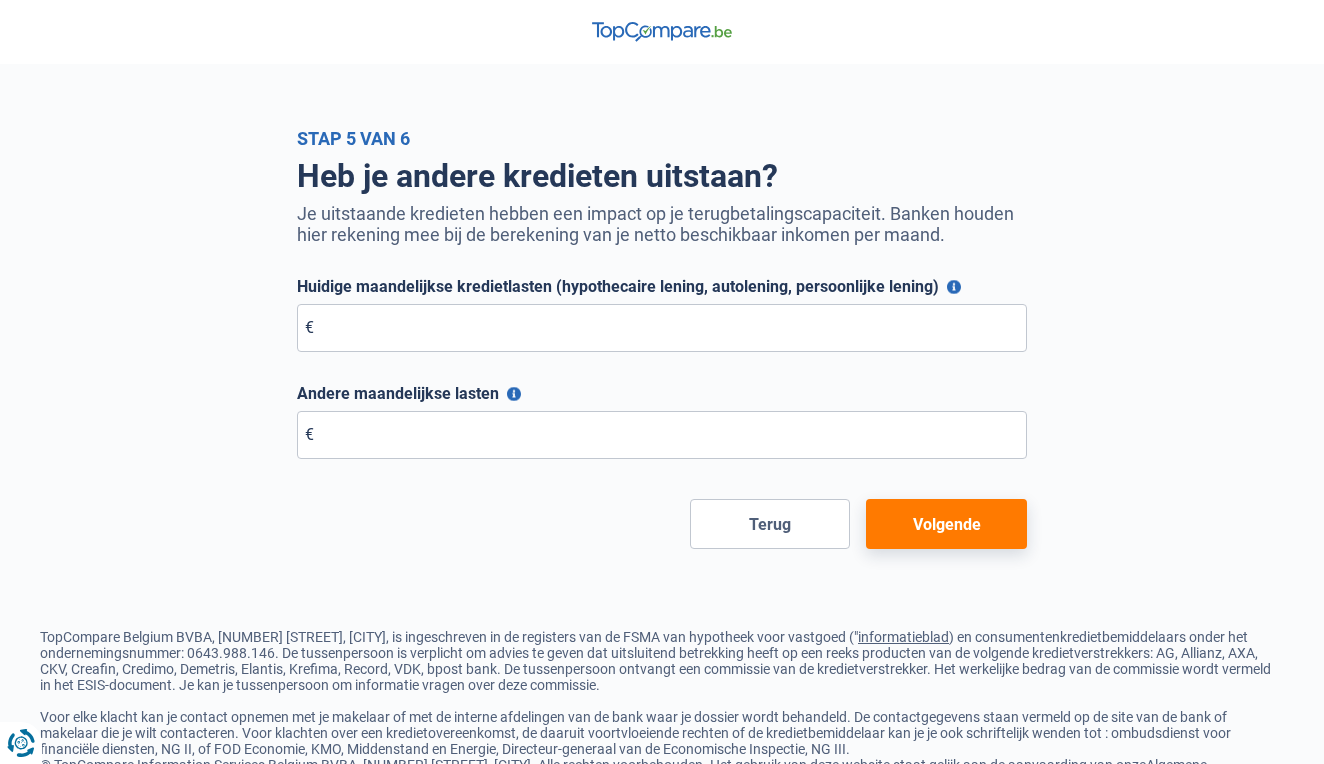click on "Volgende" at bounding box center [946, 524] 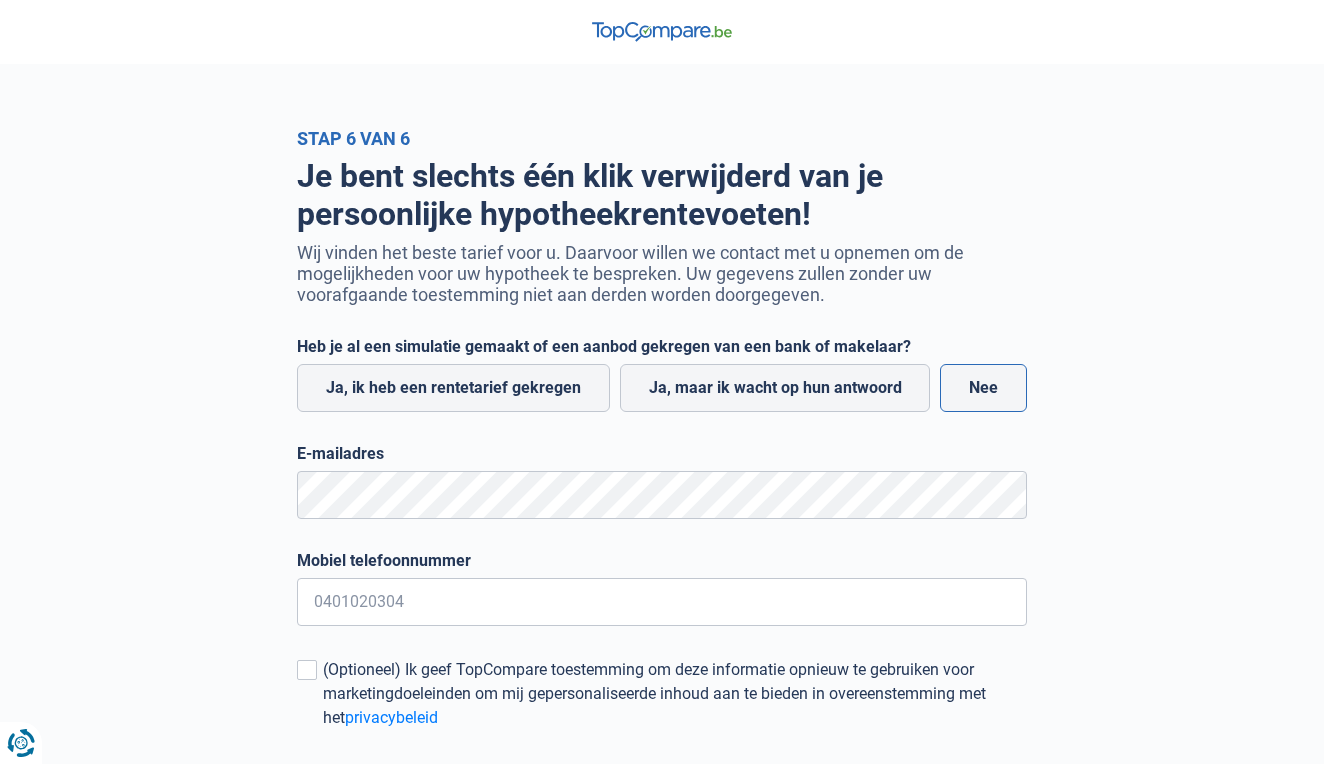 click on "Nee" at bounding box center (983, 388) 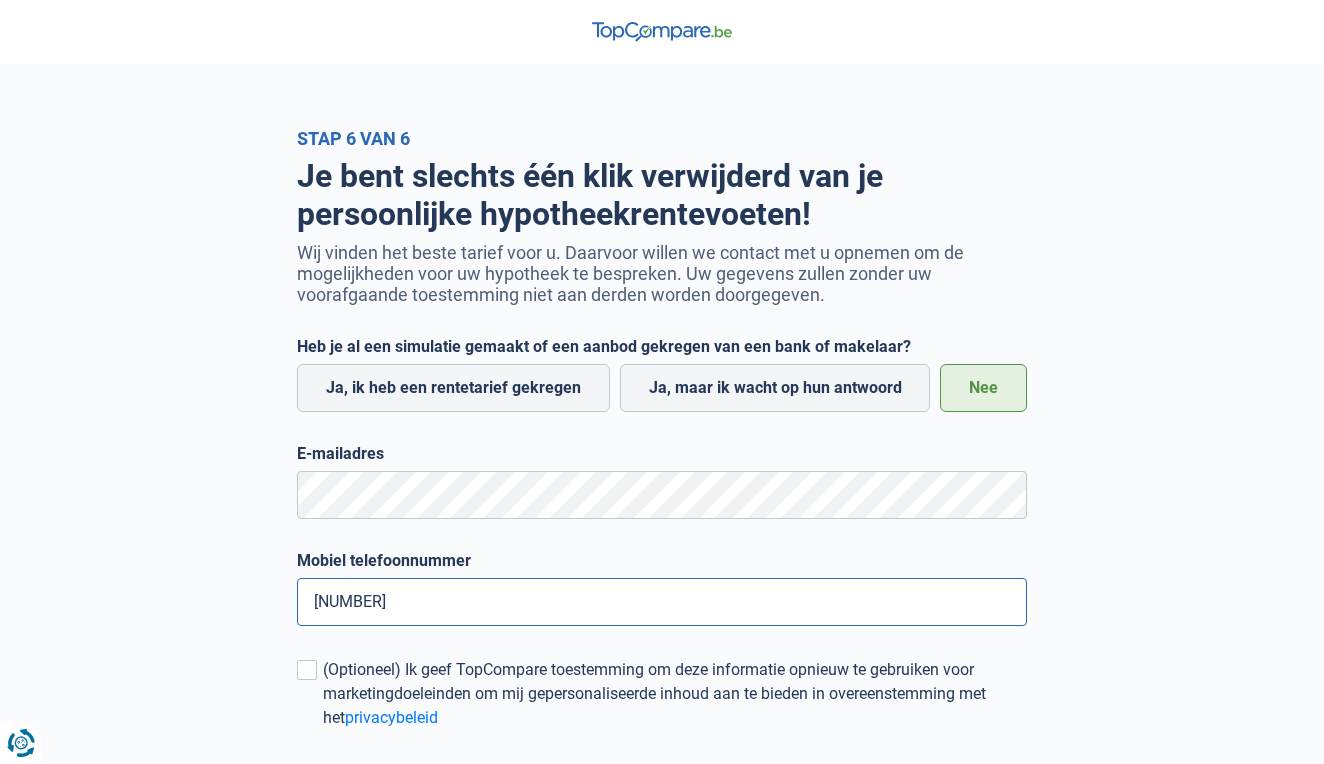 type on "[PHONE]" 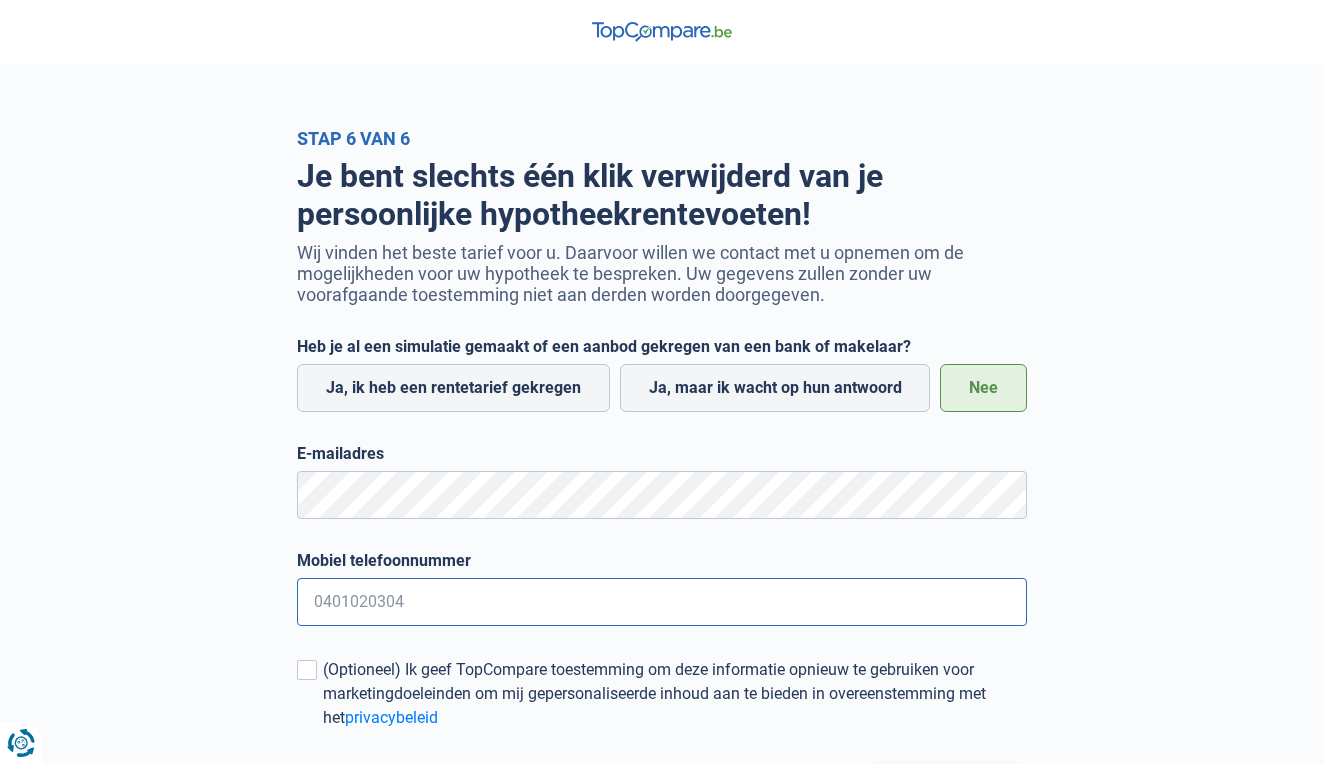 type on "[PHONE]" 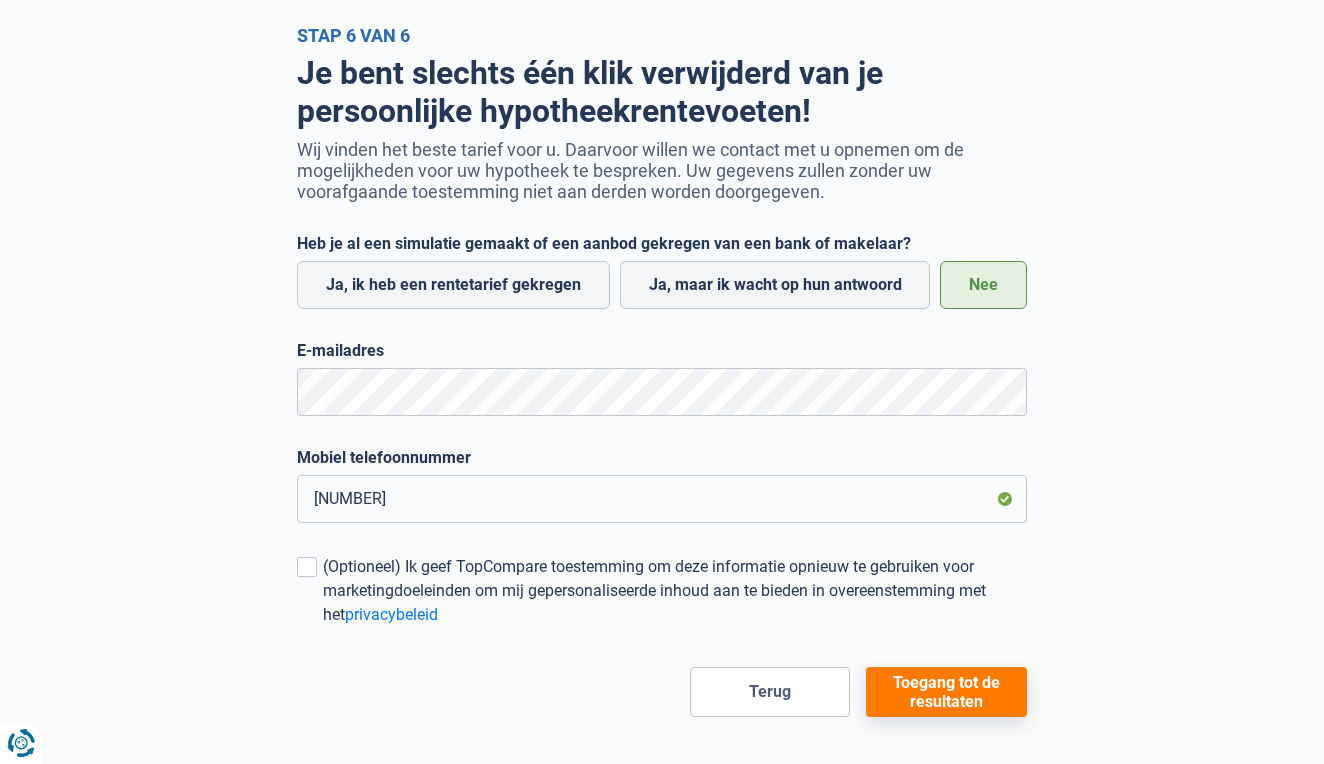 scroll, scrollTop: 112, scrollLeft: 0, axis: vertical 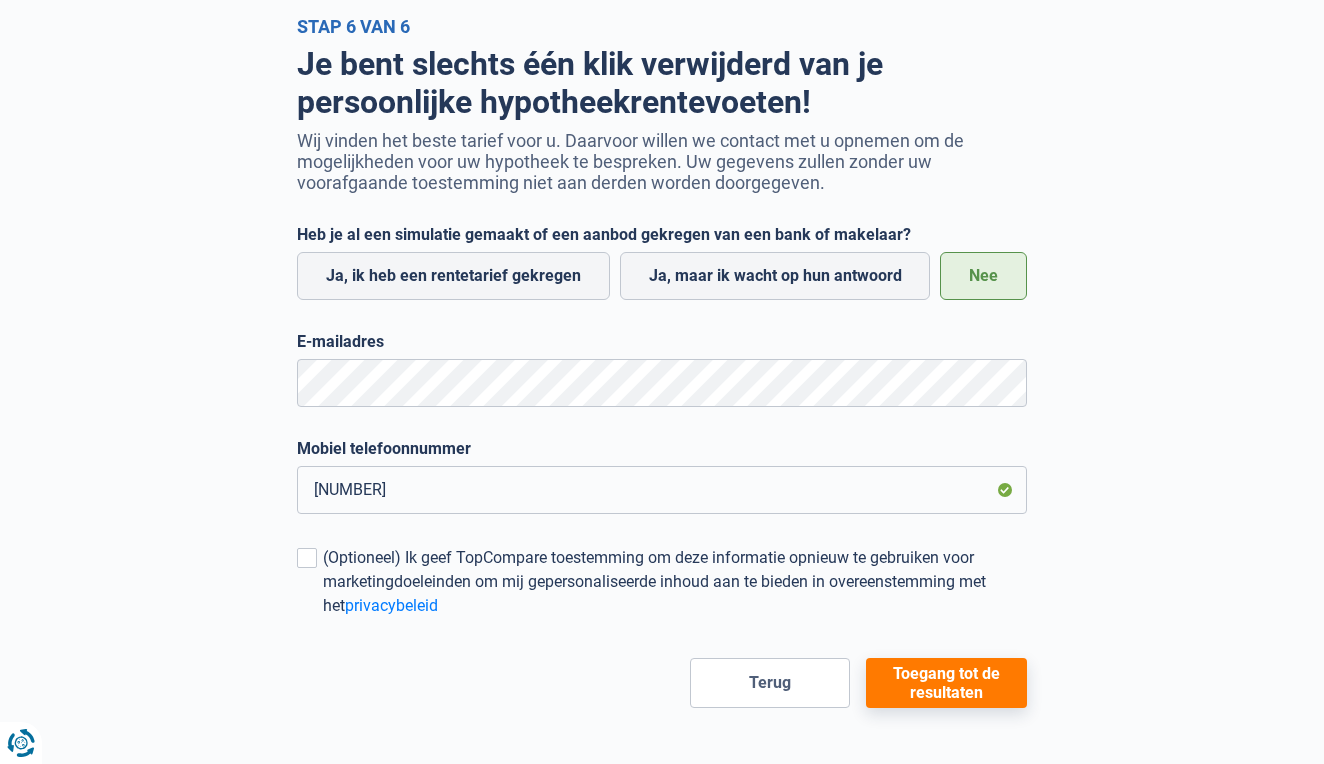 click on "Toegang tot de resultaten" at bounding box center [946, 683] 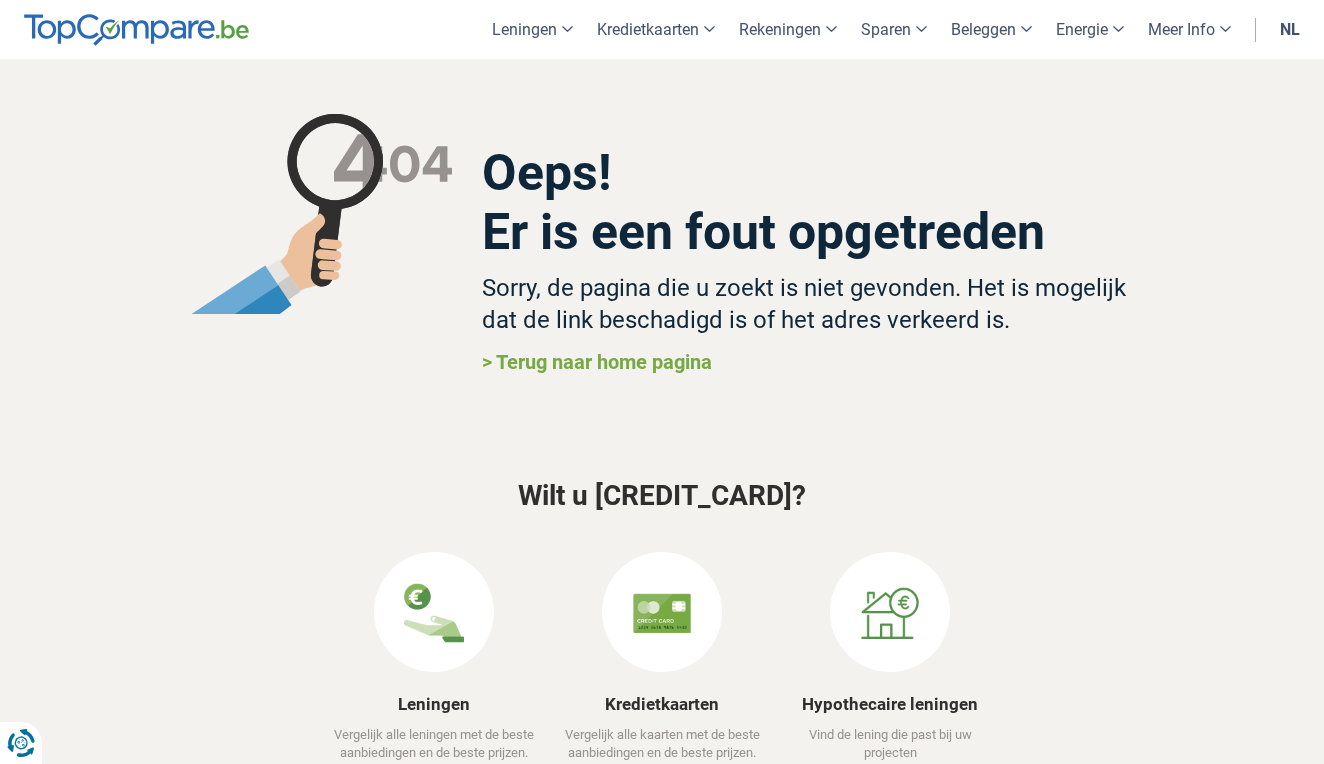 scroll, scrollTop: 0, scrollLeft: 0, axis: both 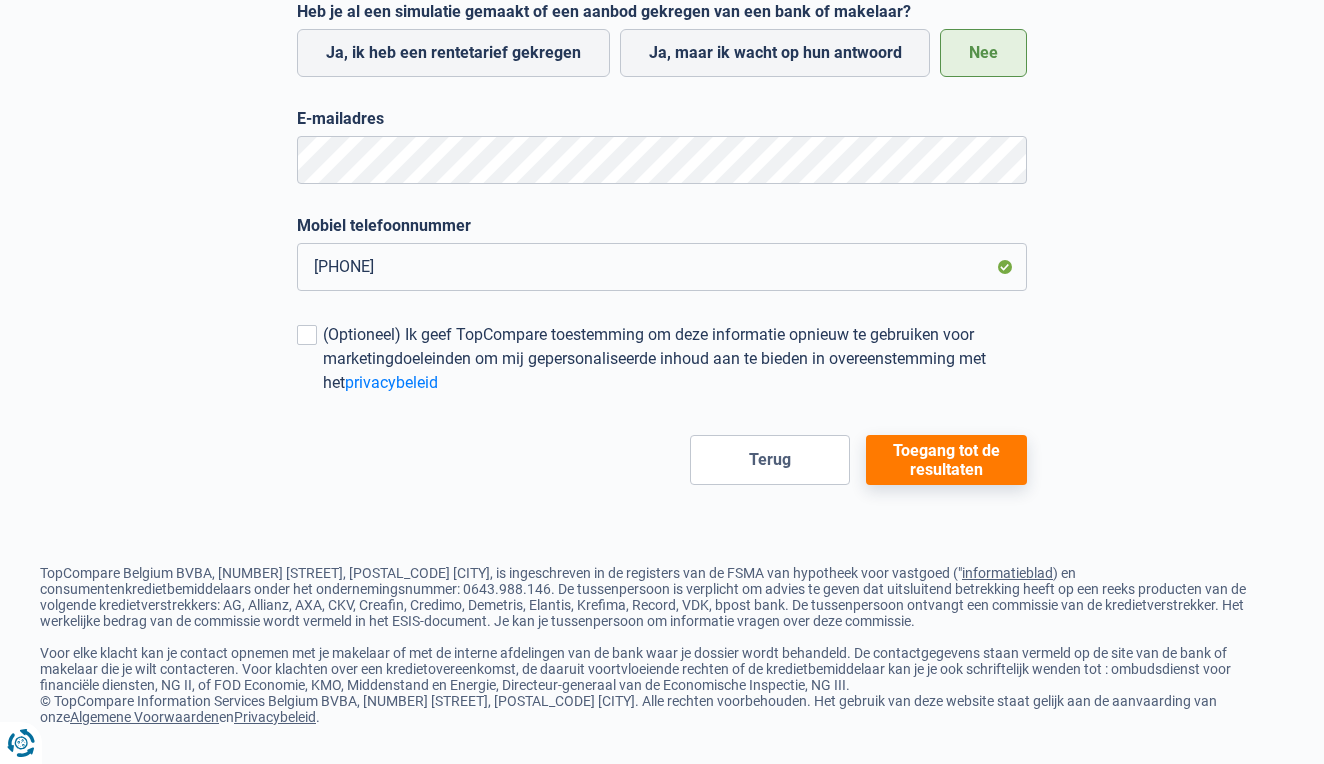 click on "Toegang tot de resultaten" at bounding box center [946, 460] 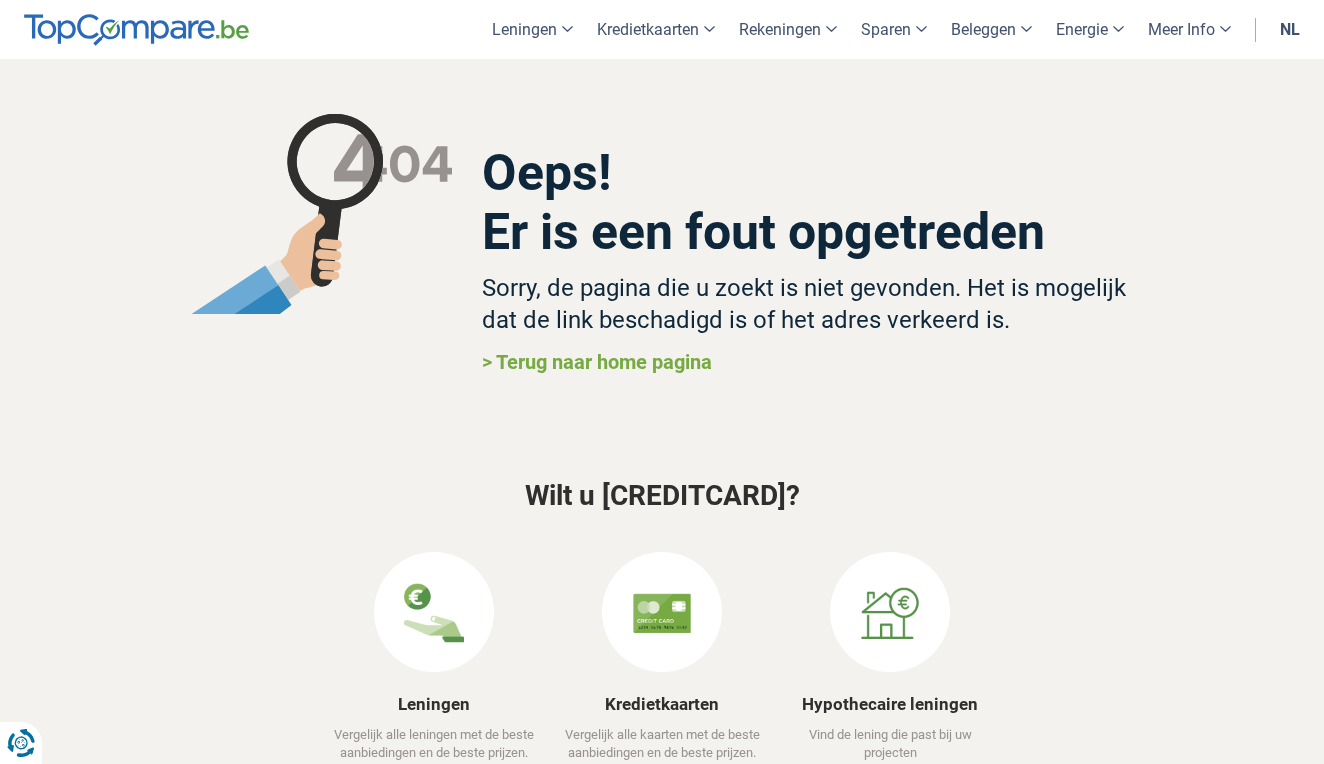 scroll, scrollTop: 0, scrollLeft: 0, axis: both 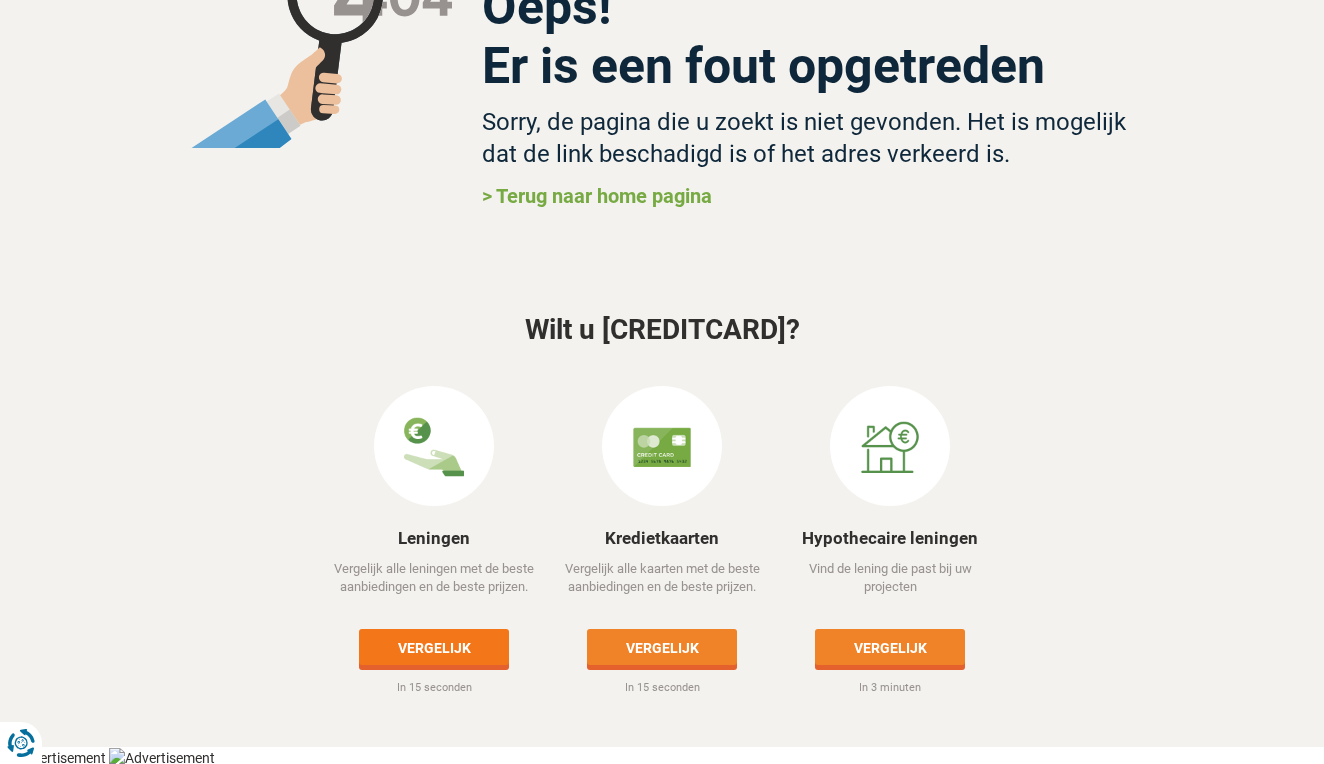 click on "Vergelijk" at bounding box center [434, 647] 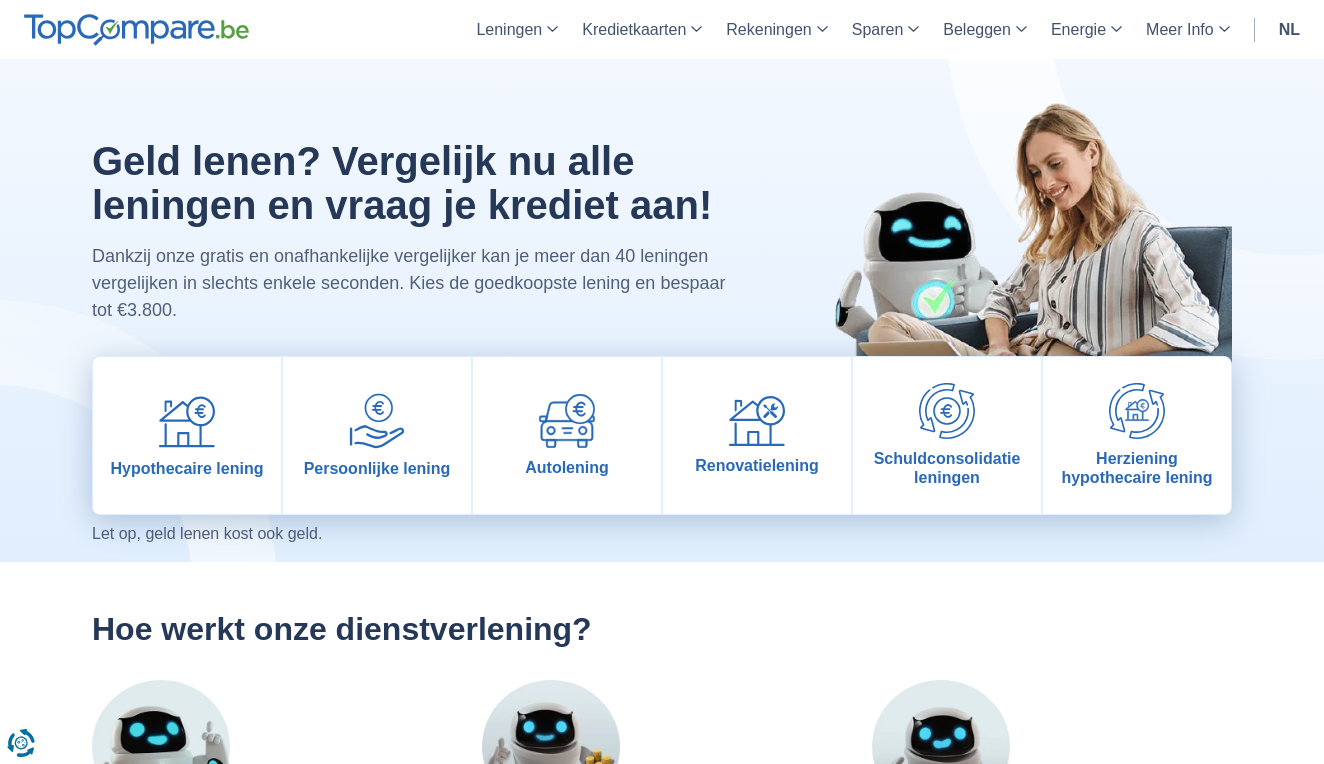 scroll, scrollTop: 0, scrollLeft: 0, axis: both 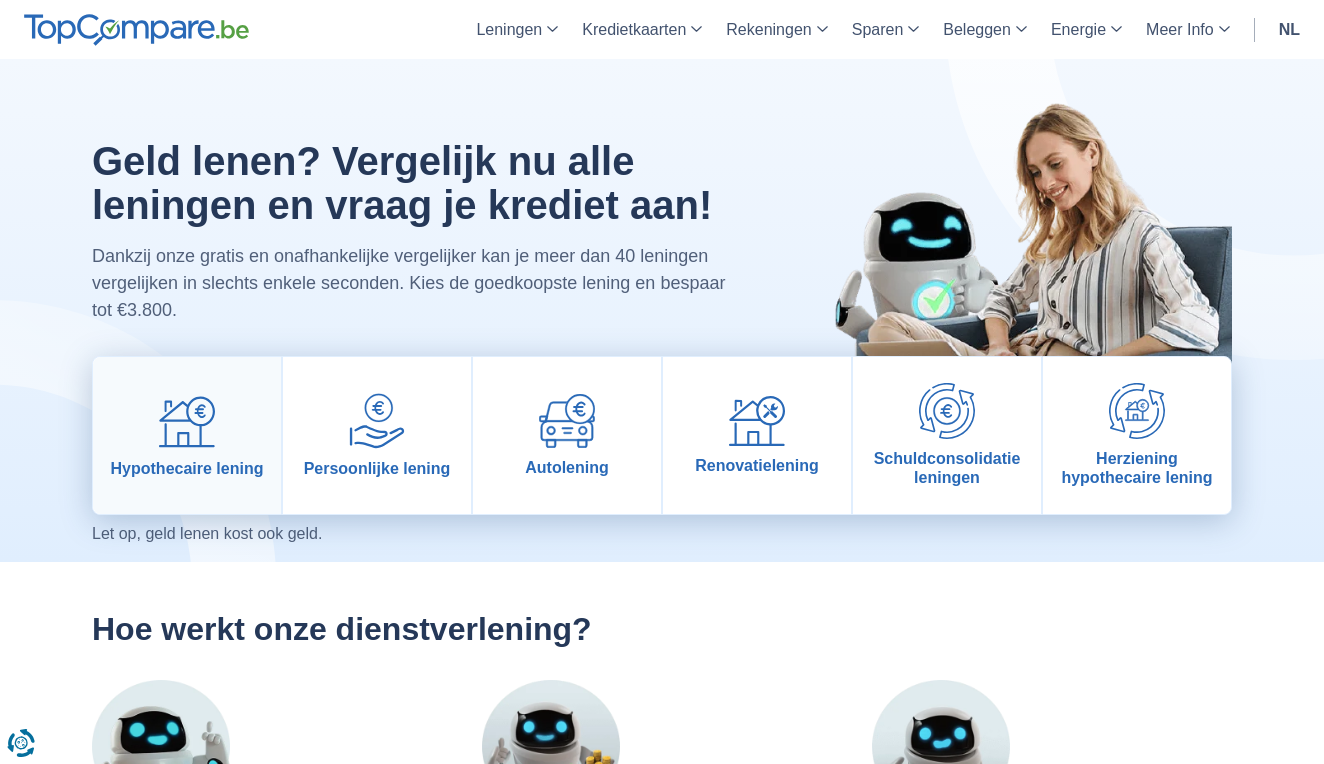 click on "Hypothecaire lening" at bounding box center (187, 435) 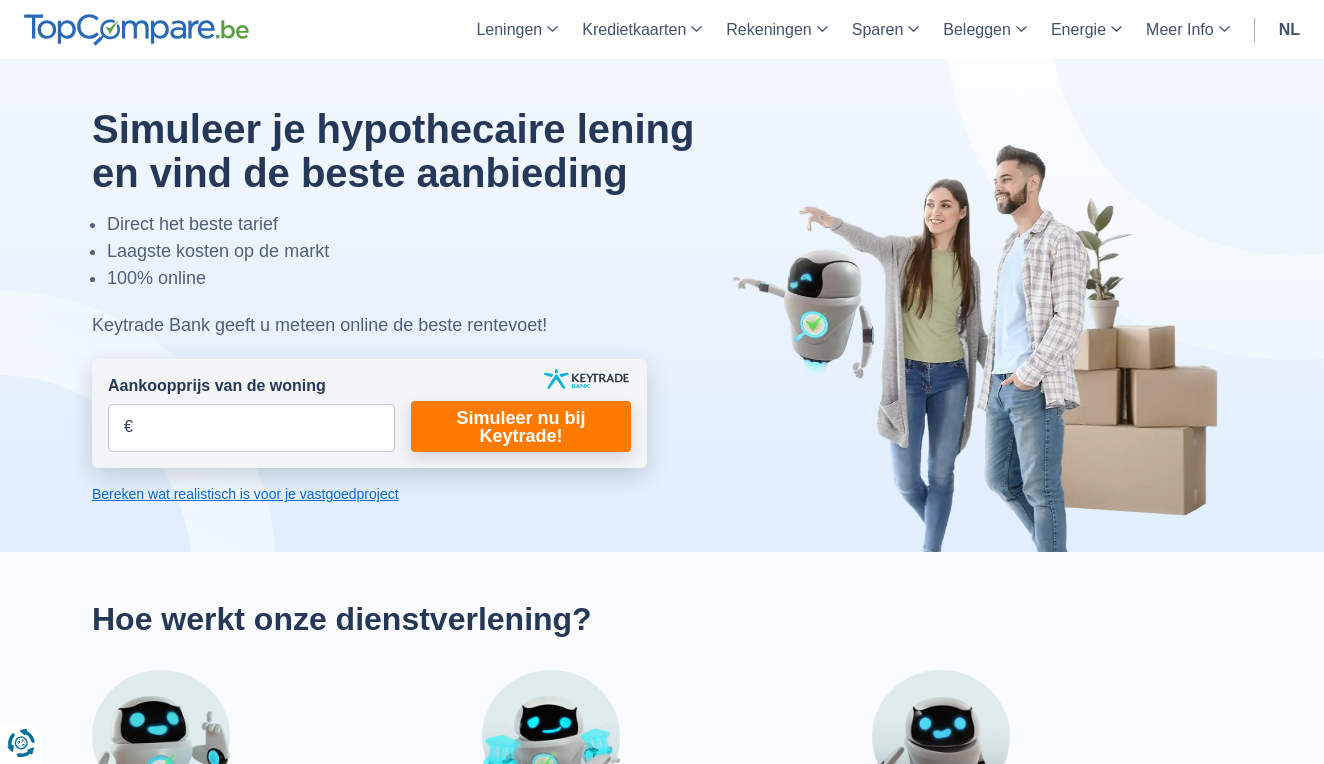 scroll, scrollTop: 0, scrollLeft: 0, axis: both 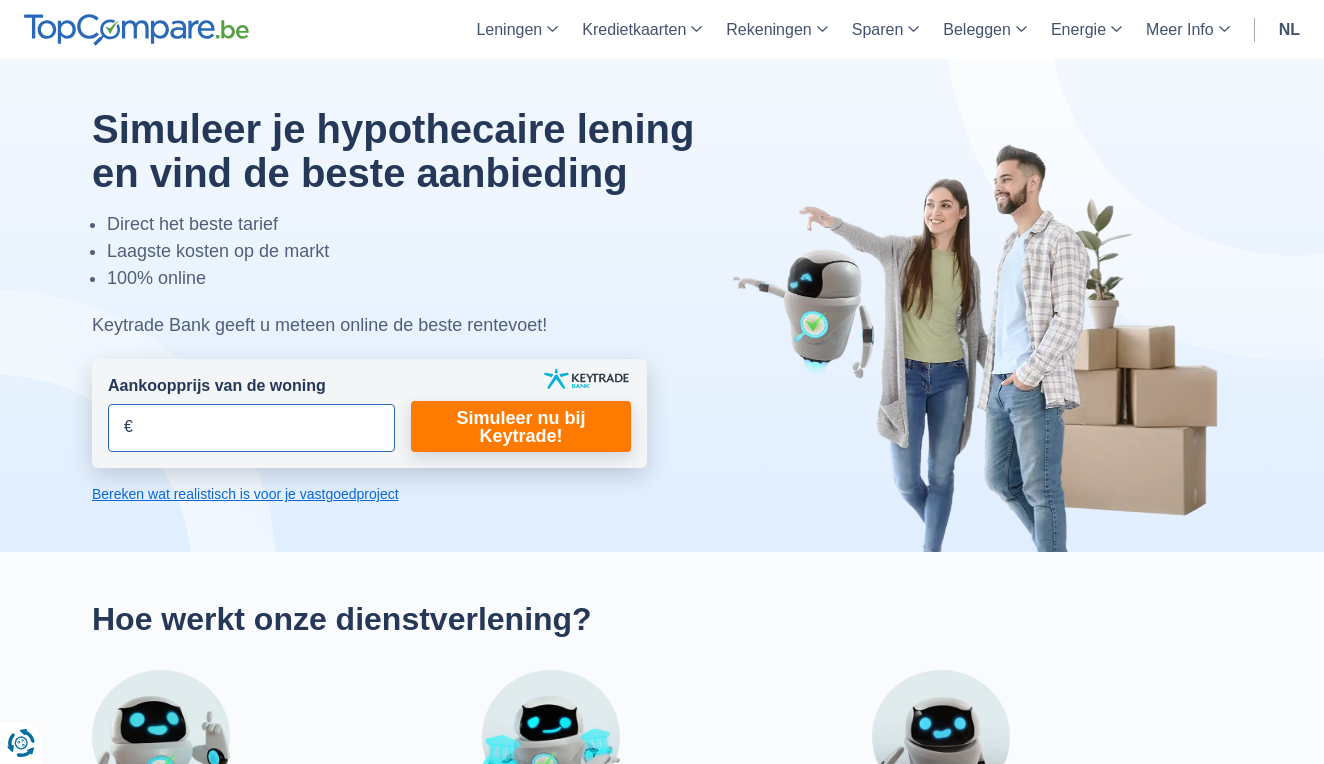 click on "Aankoopprijs van de woning" at bounding box center (251, 428) 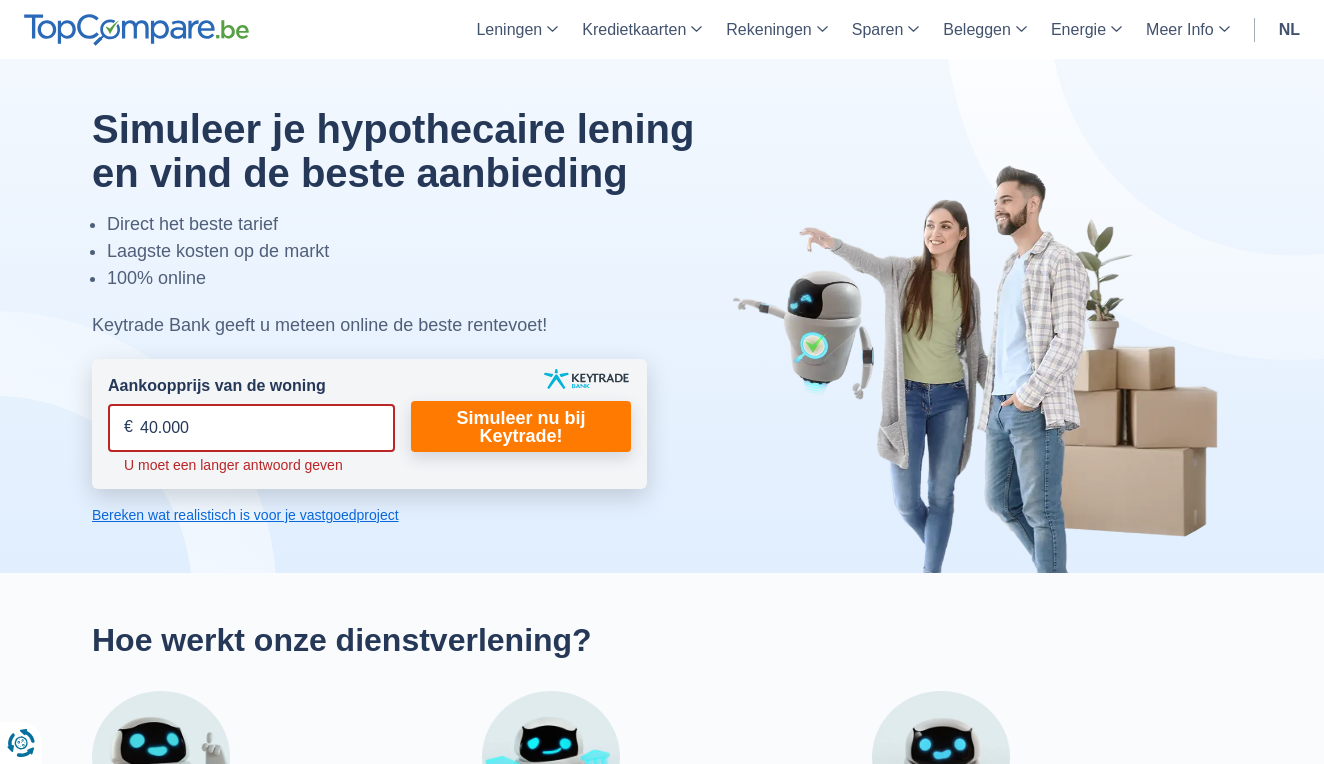 type on "400.000" 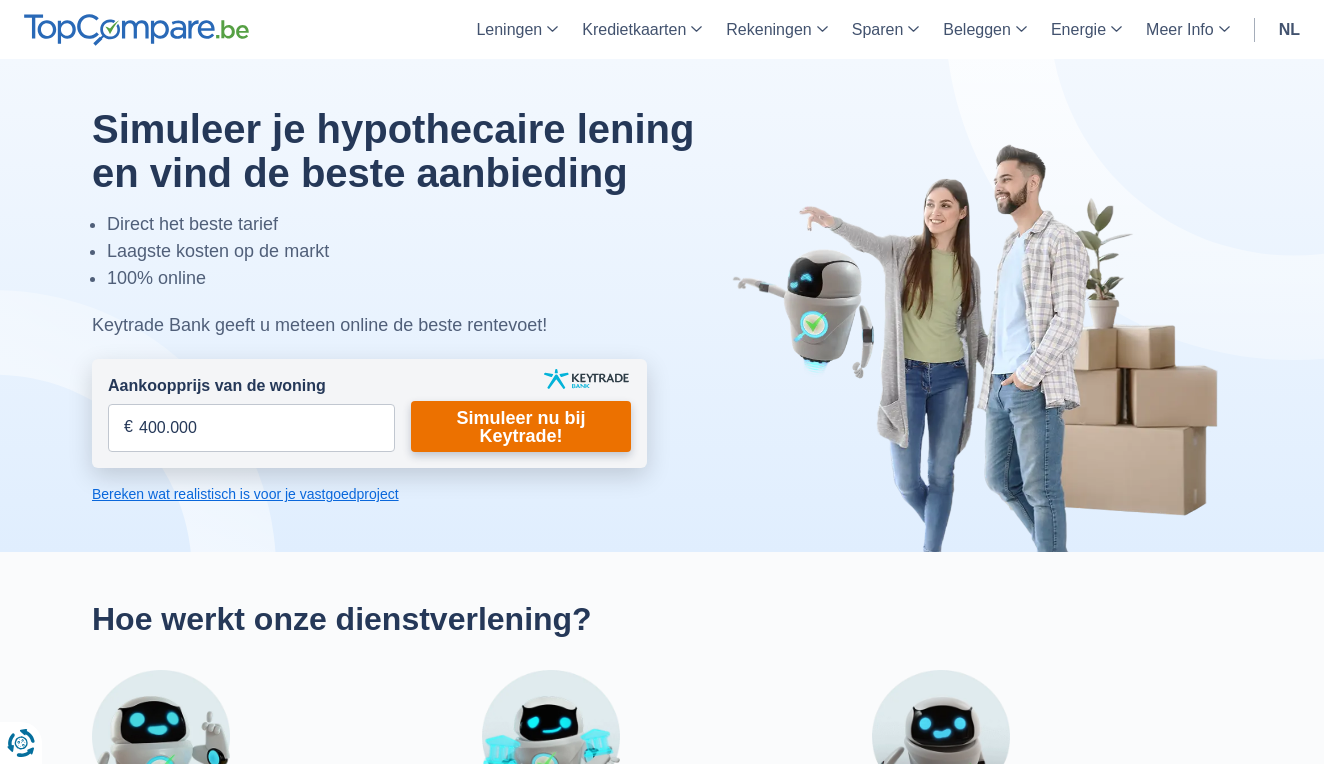 click on "Simuleer nu bij Keytrade!" at bounding box center [521, 426] 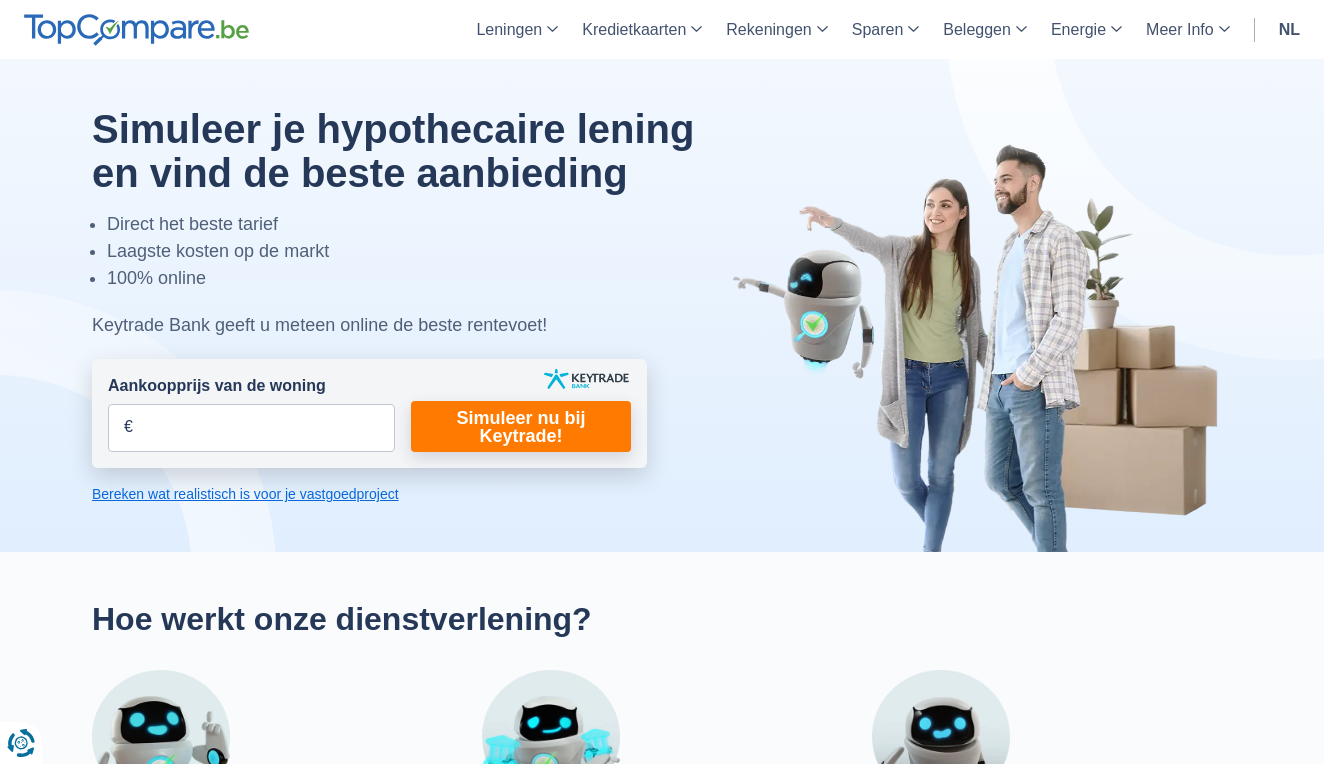 scroll, scrollTop: 0, scrollLeft: 0, axis: both 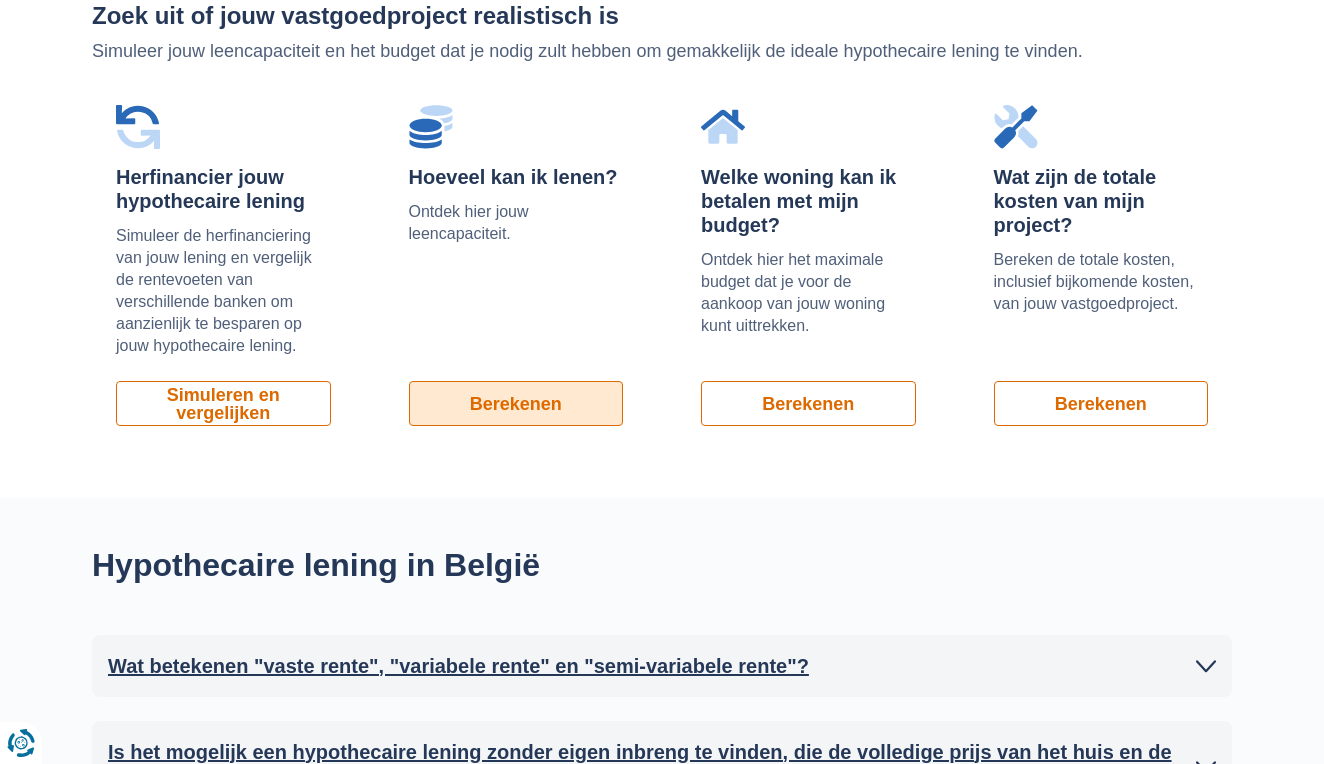 click on "Berekenen" at bounding box center [516, 403] 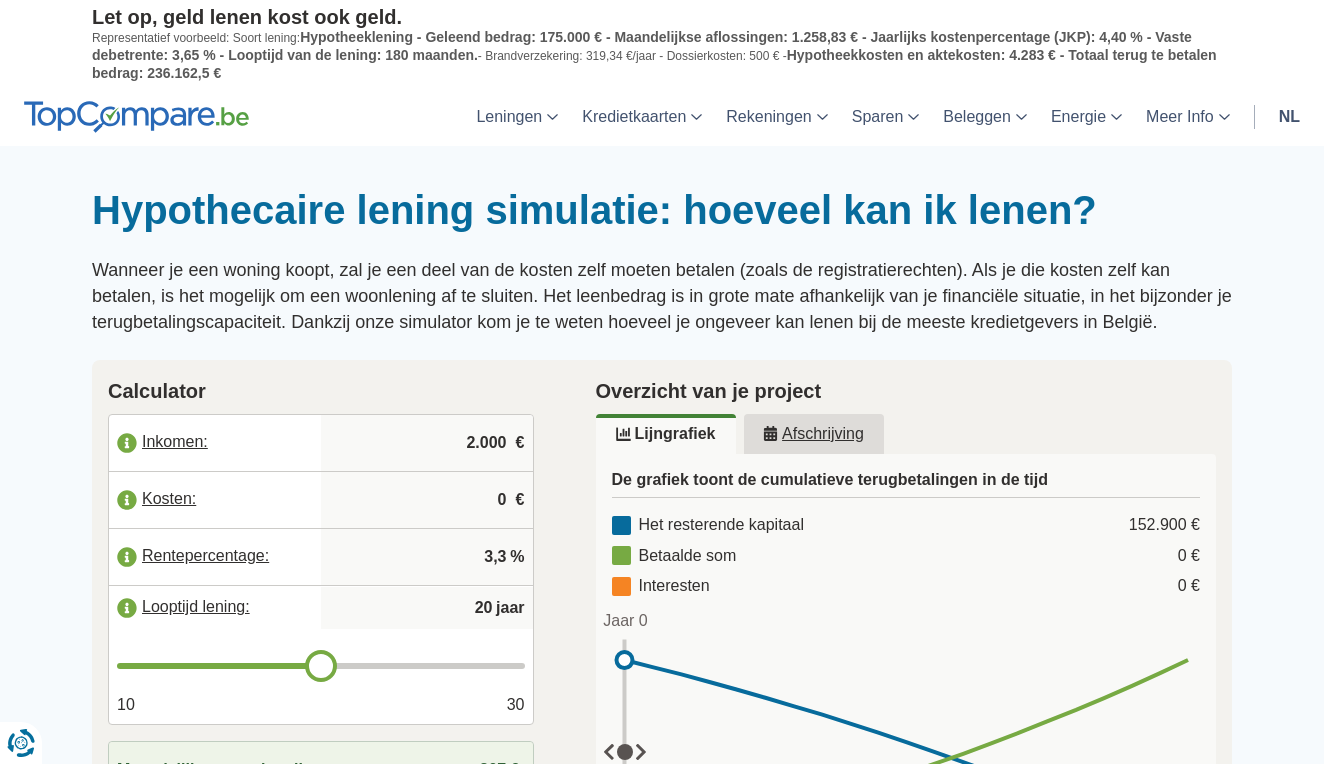 scroll, scrollTop: 0, scrollLeft: 0, axis: both 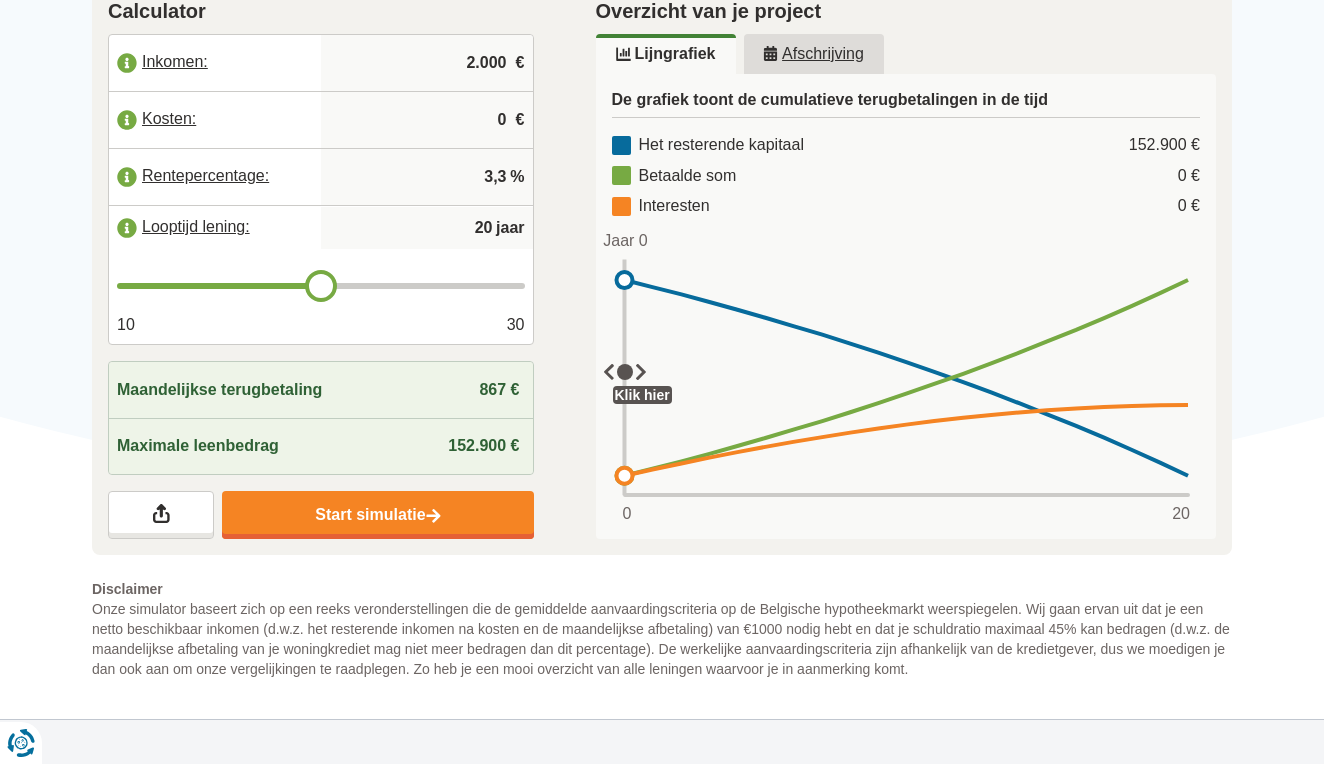 click on "2.000" at bounding box center (427, 63) 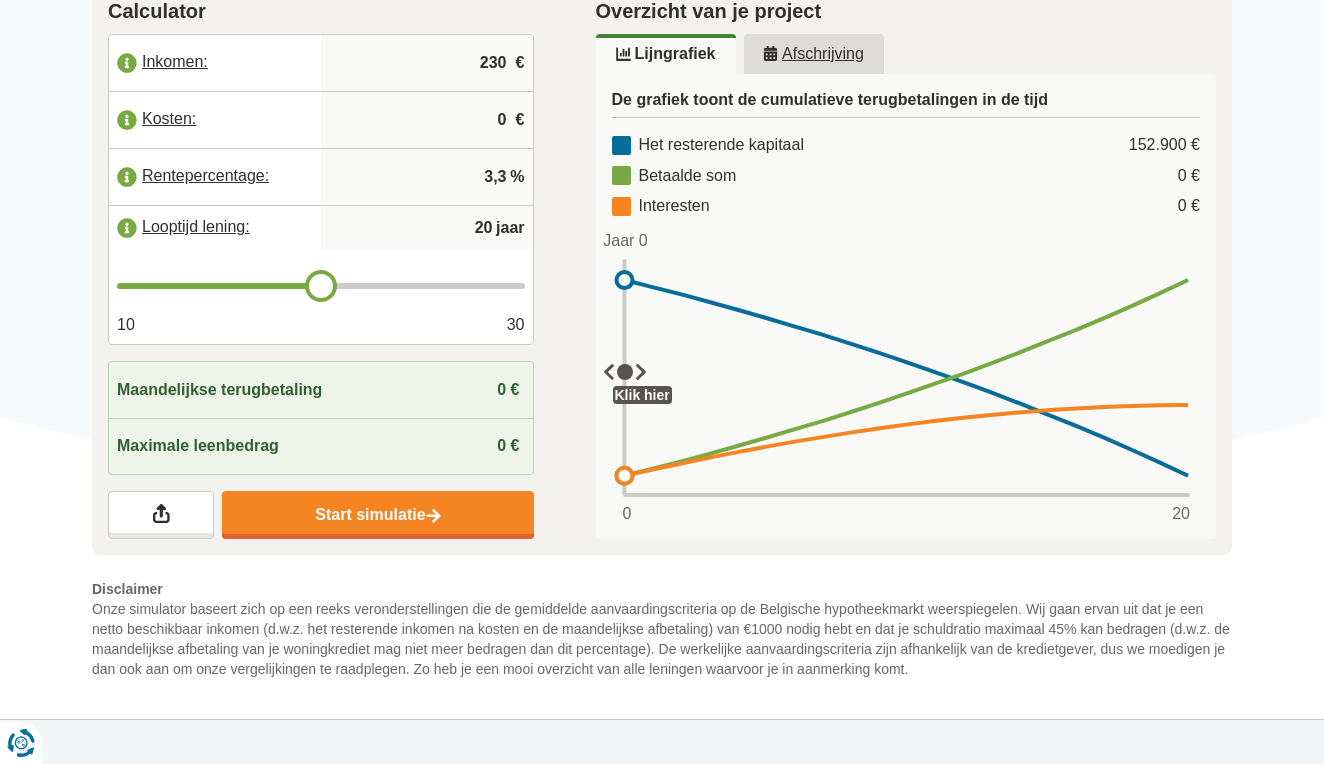 type on "2.300" 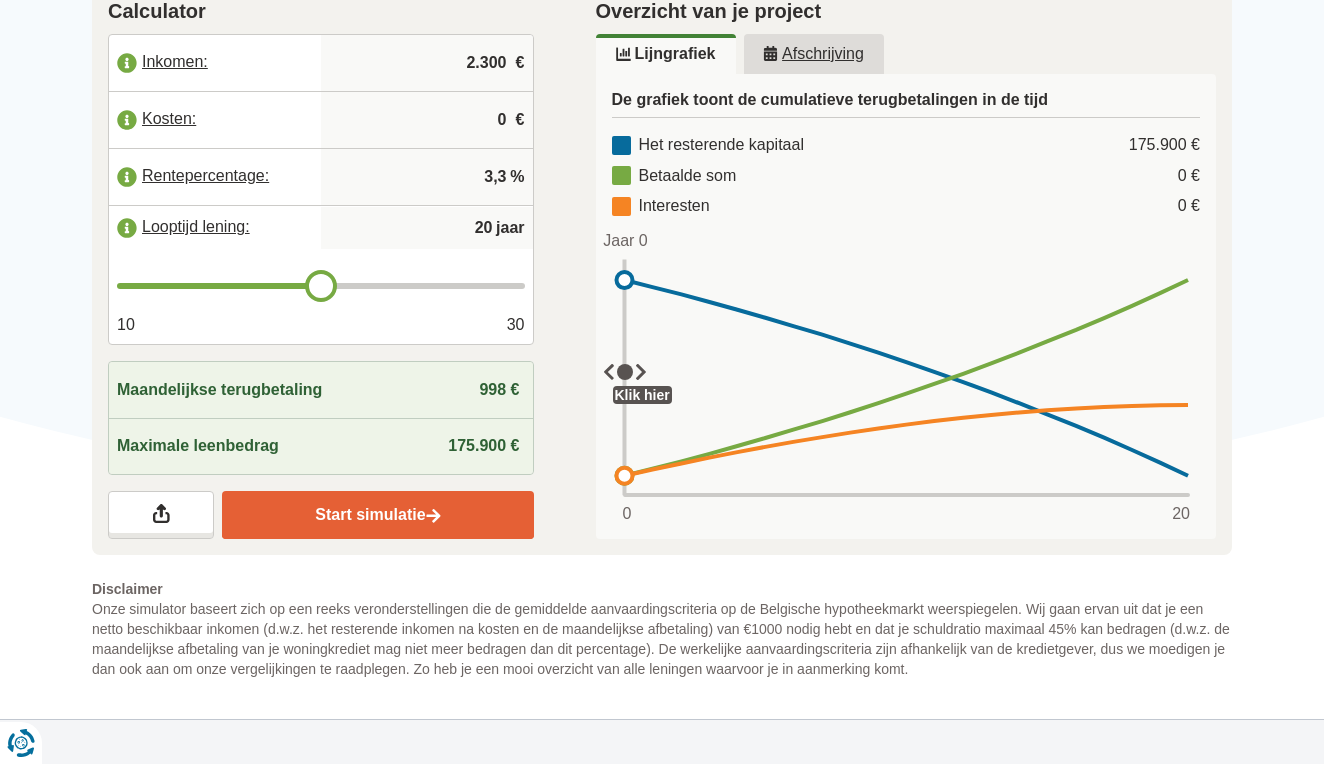 click on "Start simulatie" at bounding box center (377, 515) 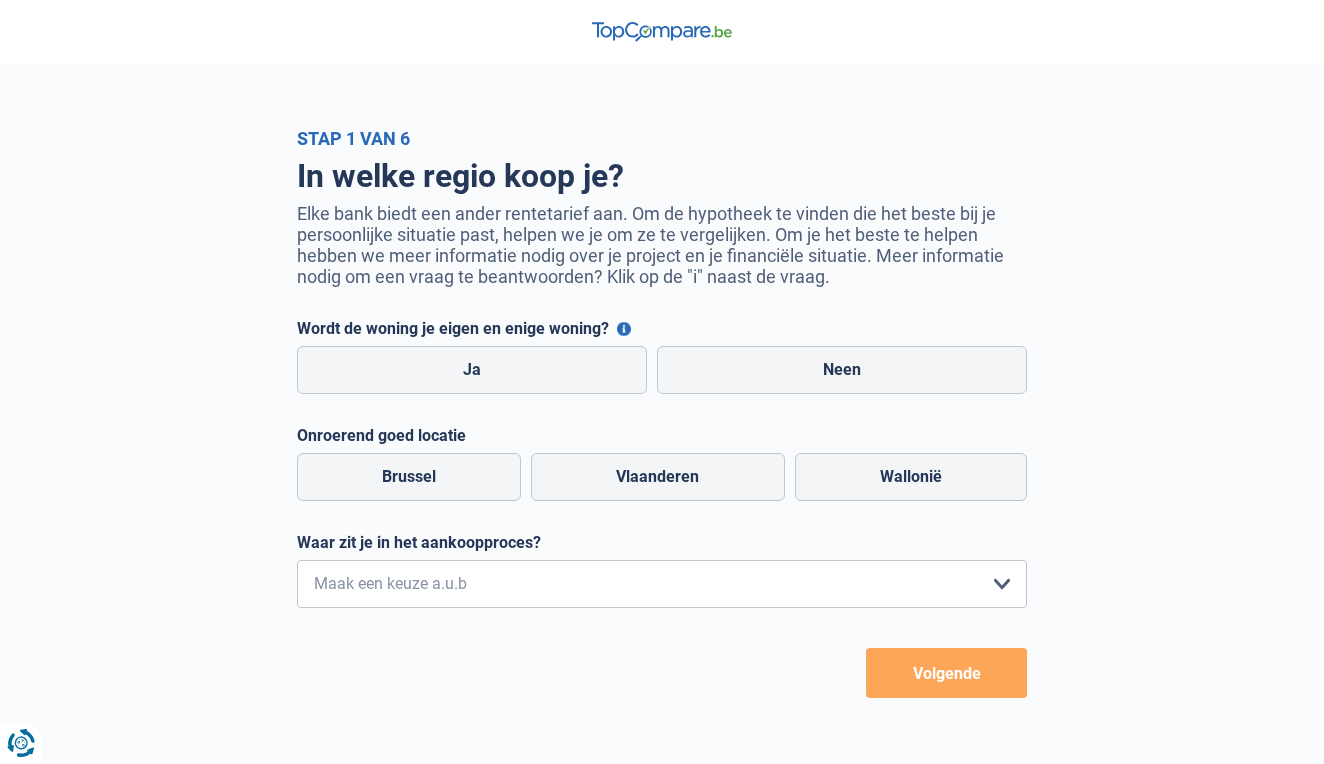scroll, scrollTop: 0, scrollLeft: 0, axis: both 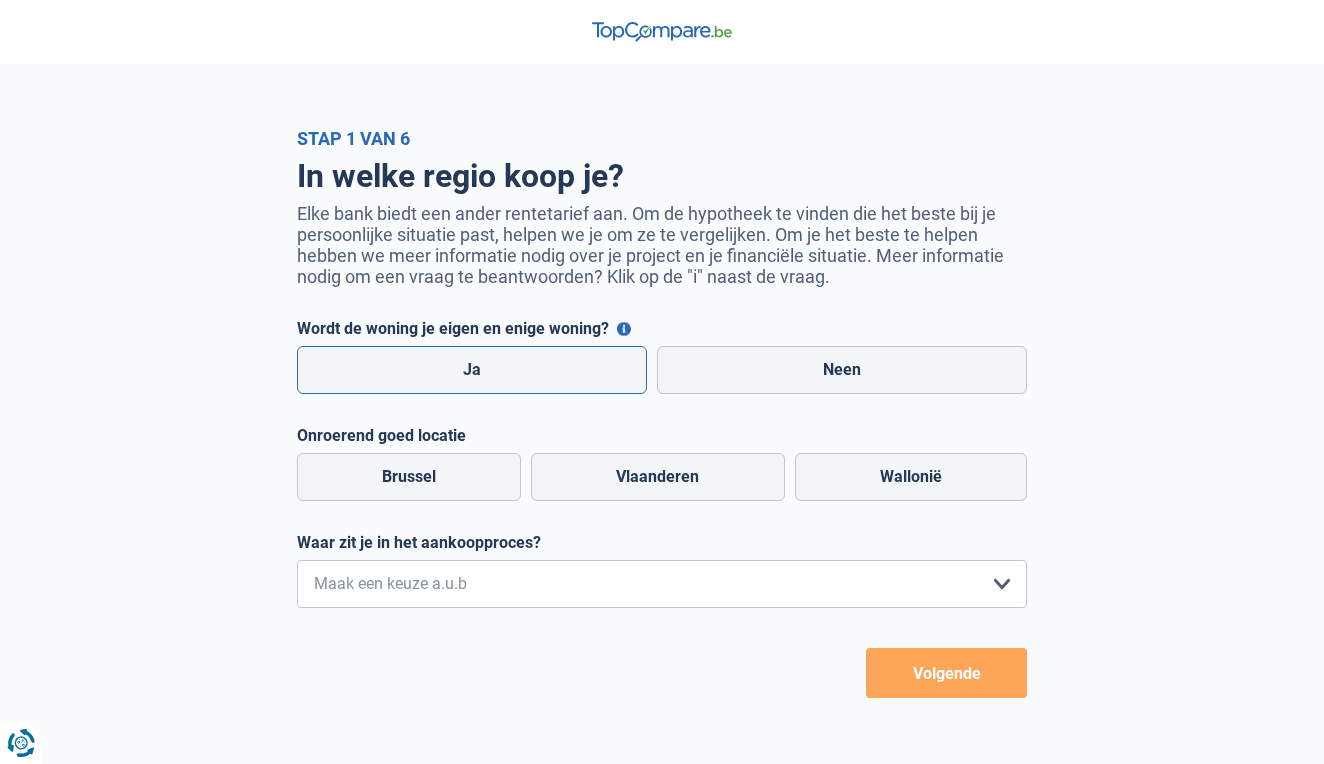 click on "Ja" at bounding box center [472, 370] 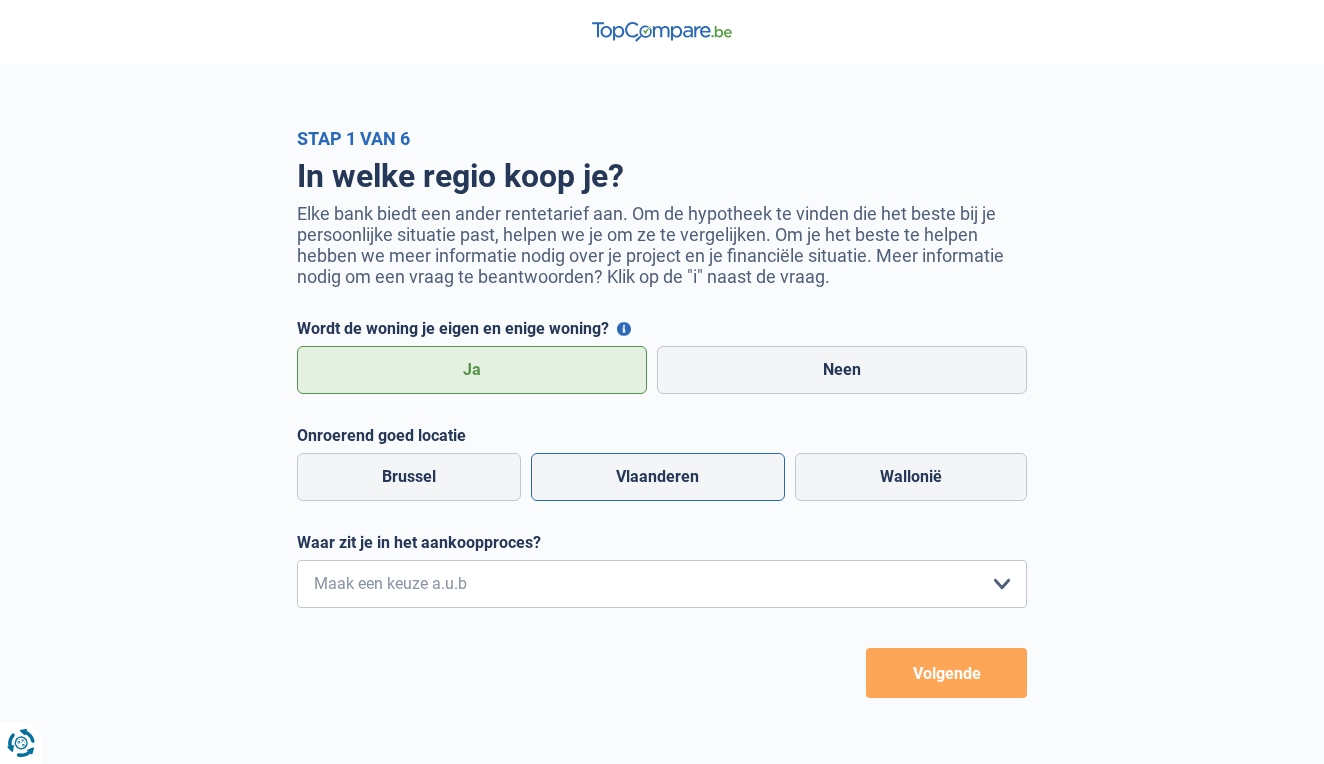 click on "Vlaanderen" at bounding box center [657, 477] 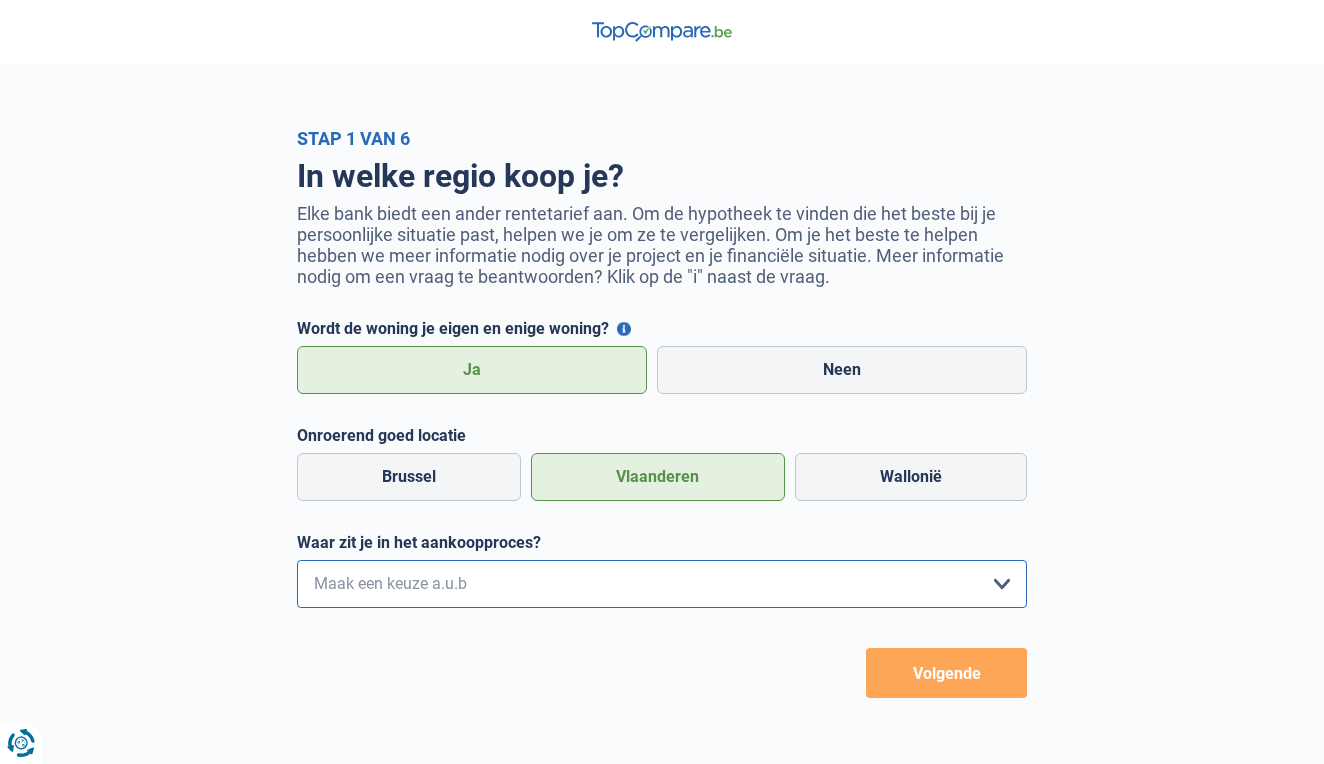 select on "1b" 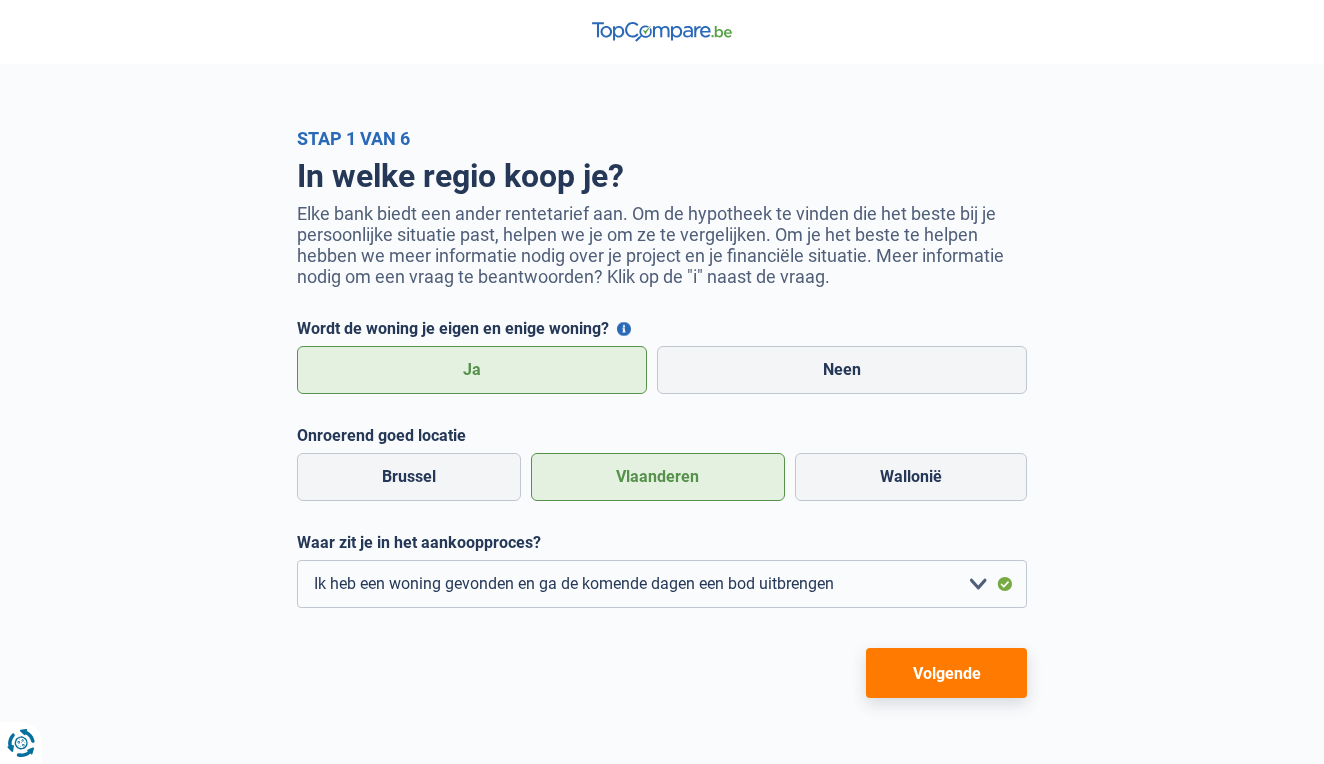click on "Volgende" at bounding box center [946, 673] 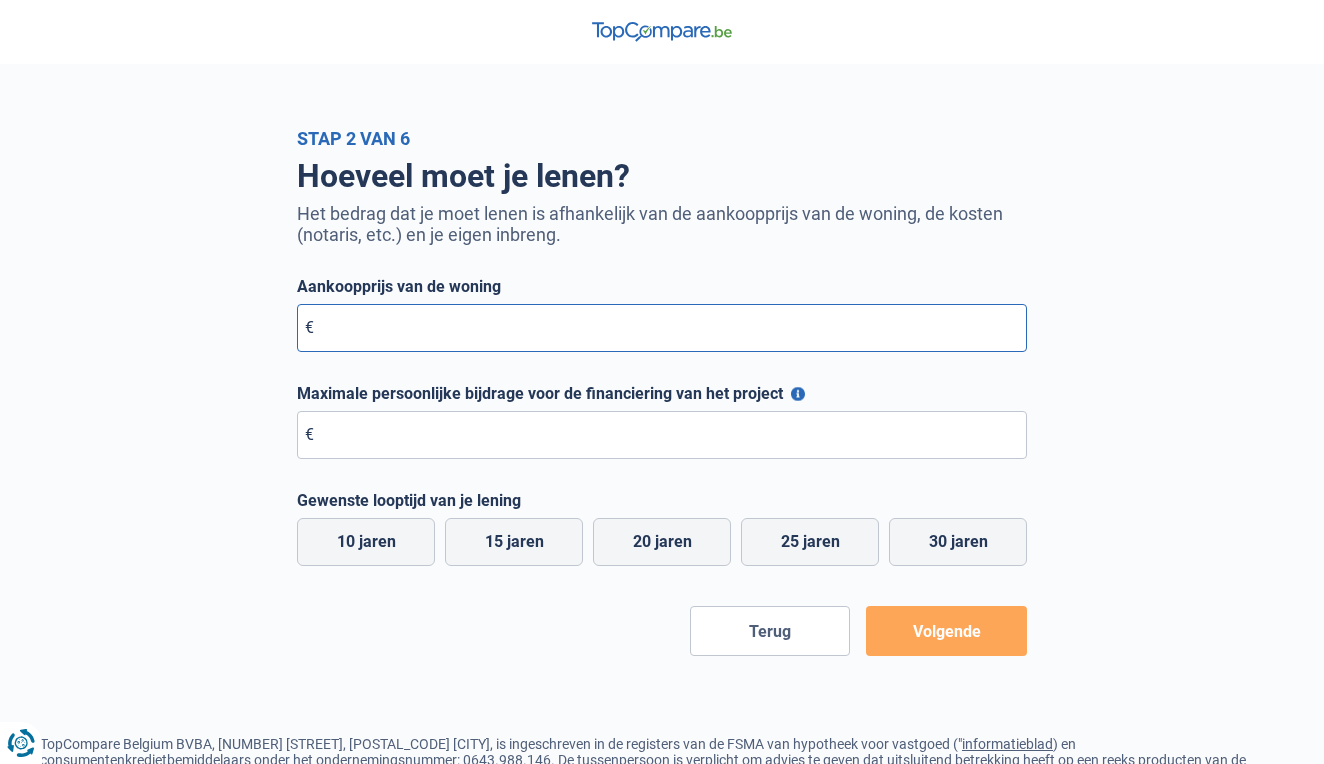 click on "Aankoopprijs van de woning" at bounding box center (662, 328) 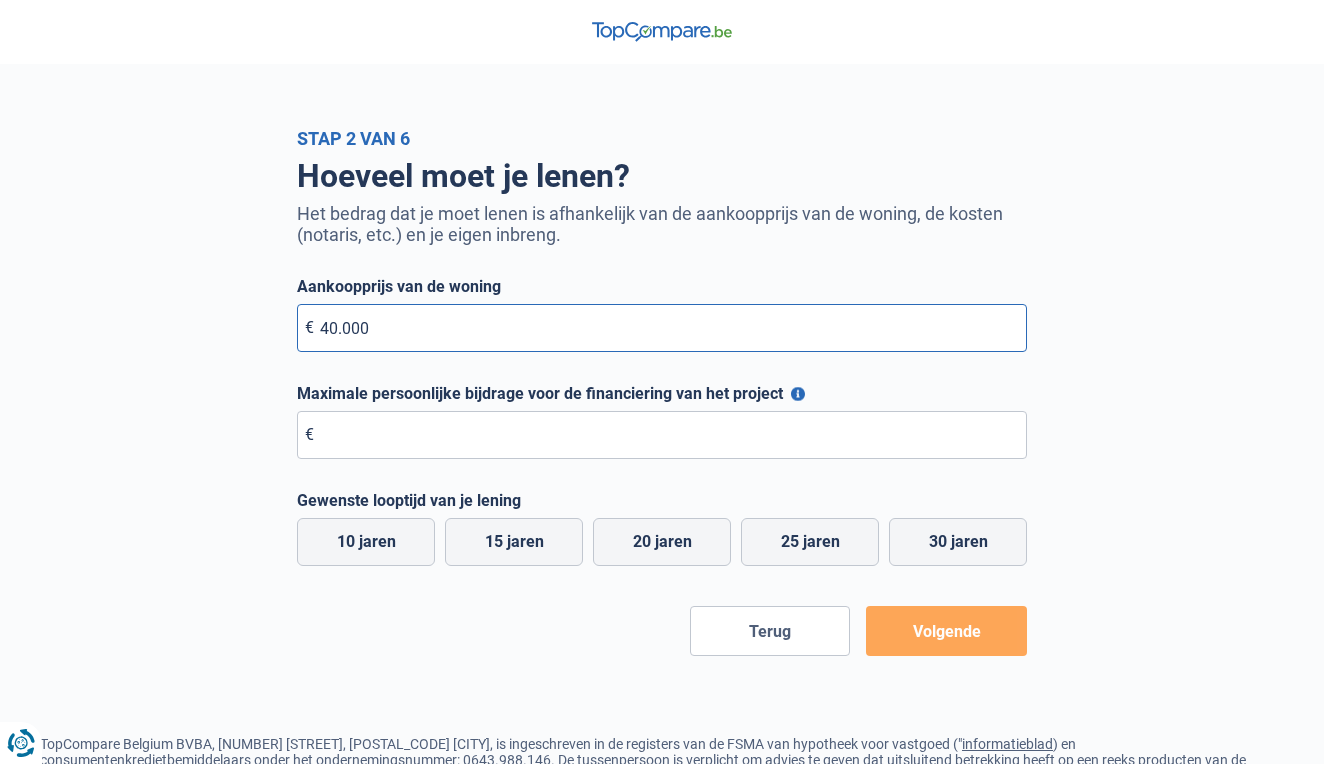 type on "400.000" 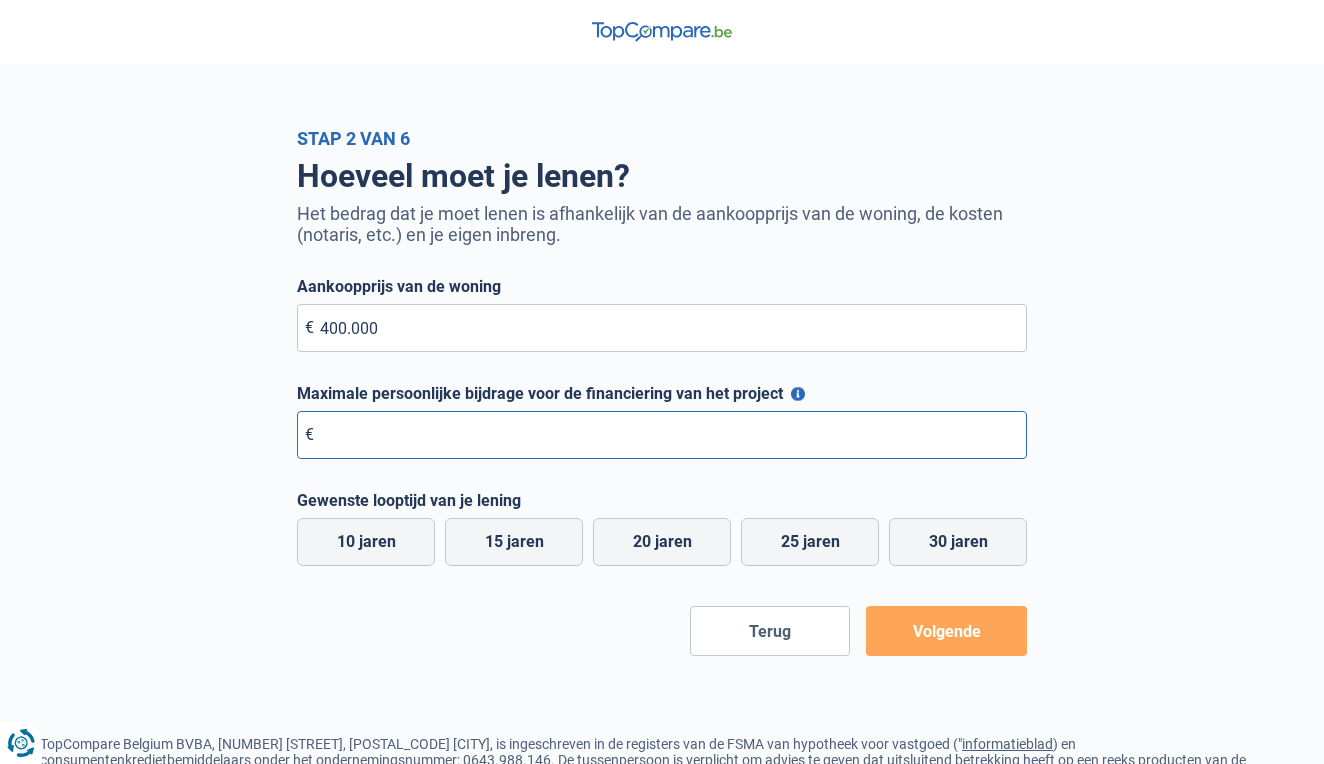 click on "Maximale persoonlijke bijdrage voor de financiering van het project" at bounding box center (662, 435) 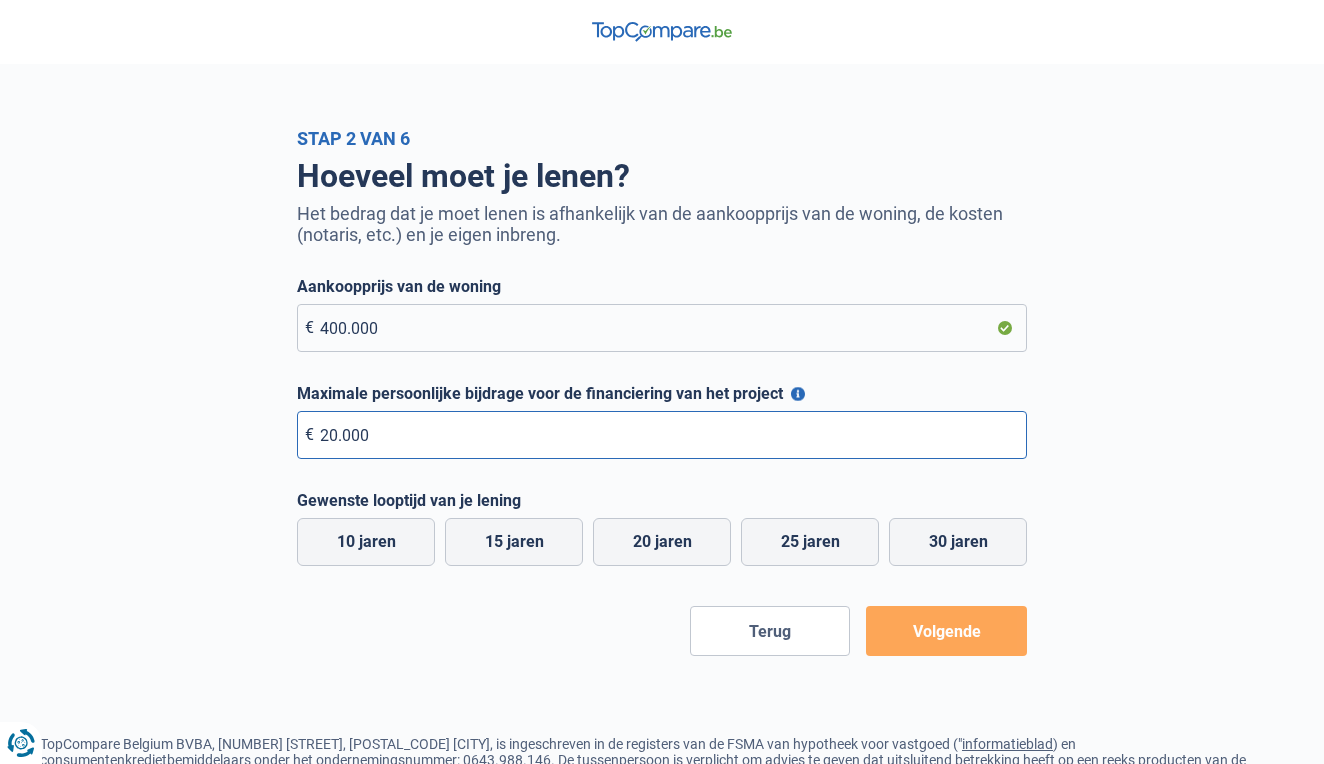 type on "200.000" 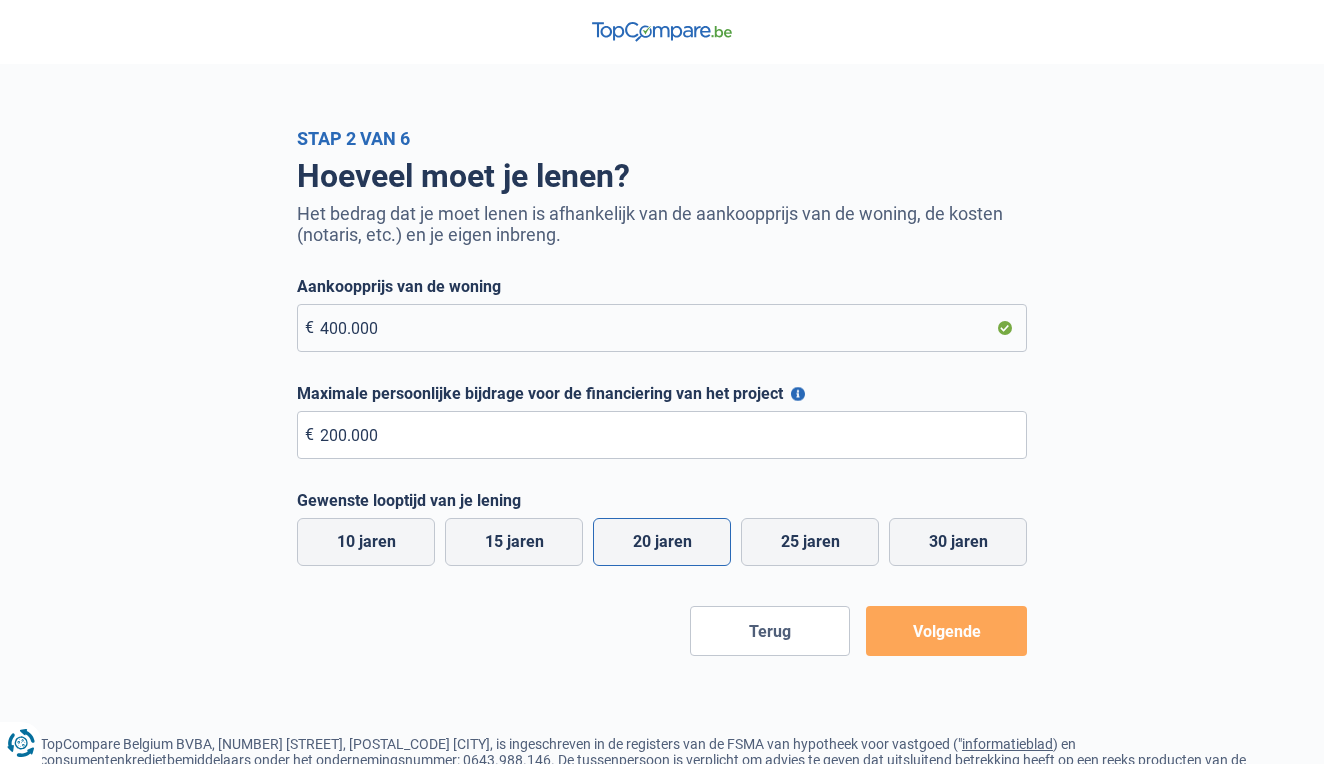 click on "20 jaren" at bounding box center [662, 542] 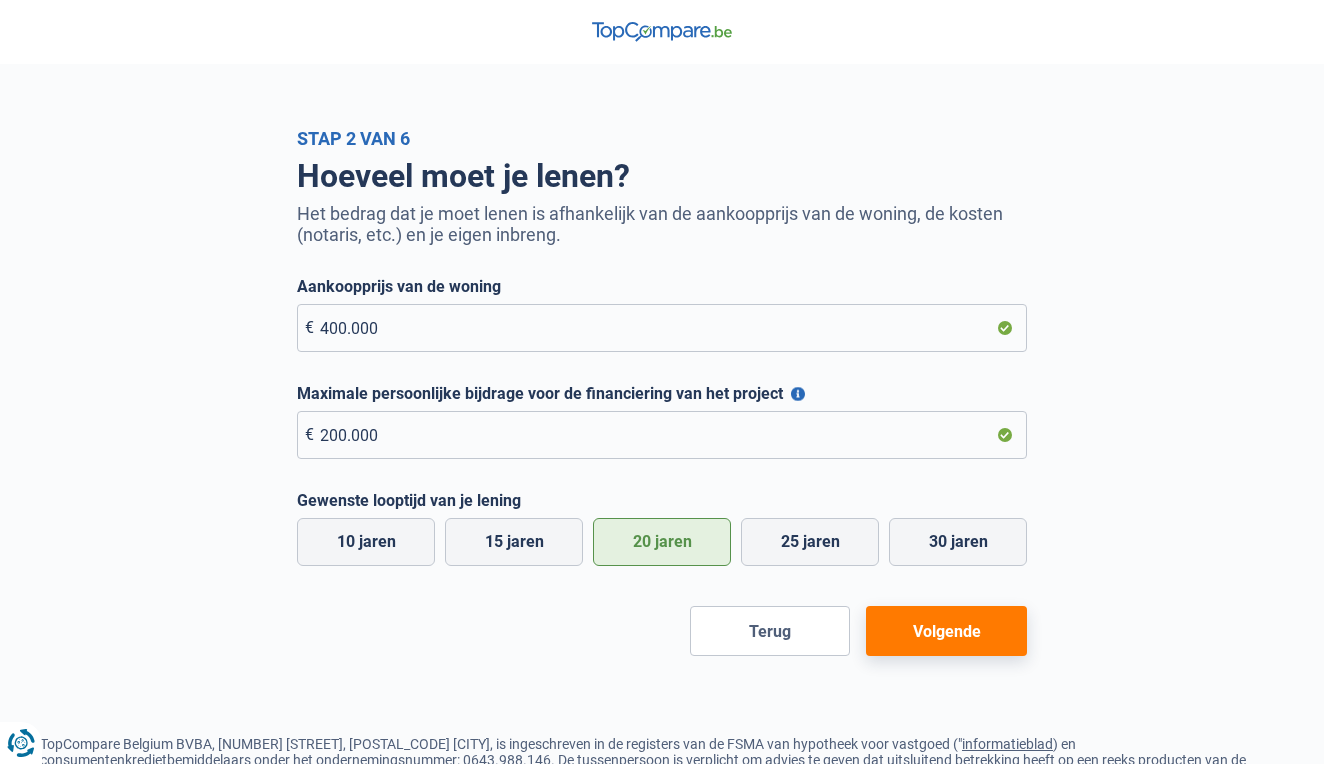 click on "Volgende" at bounding box center [946, 631] 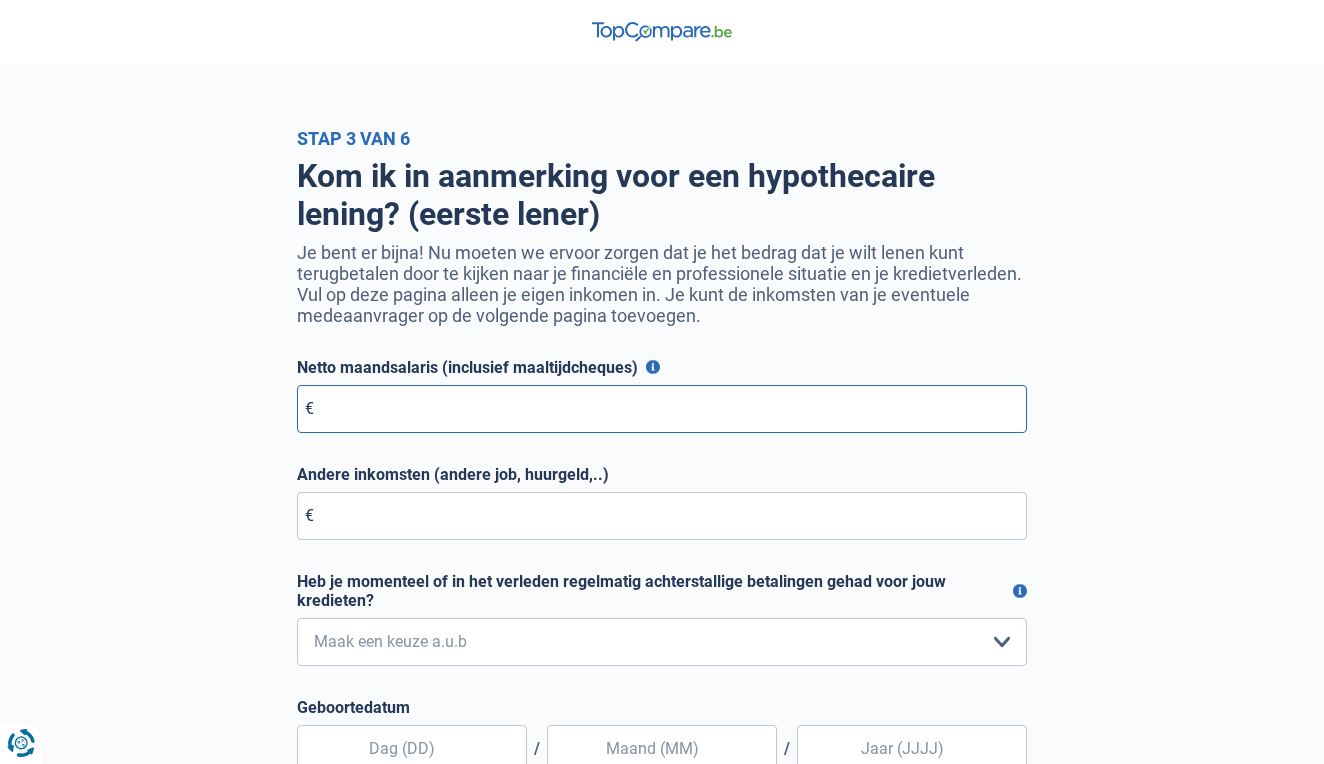 click on "Netto maandsalaris (inclusief maaltijdcheques)" at bounding box center (662, 409) 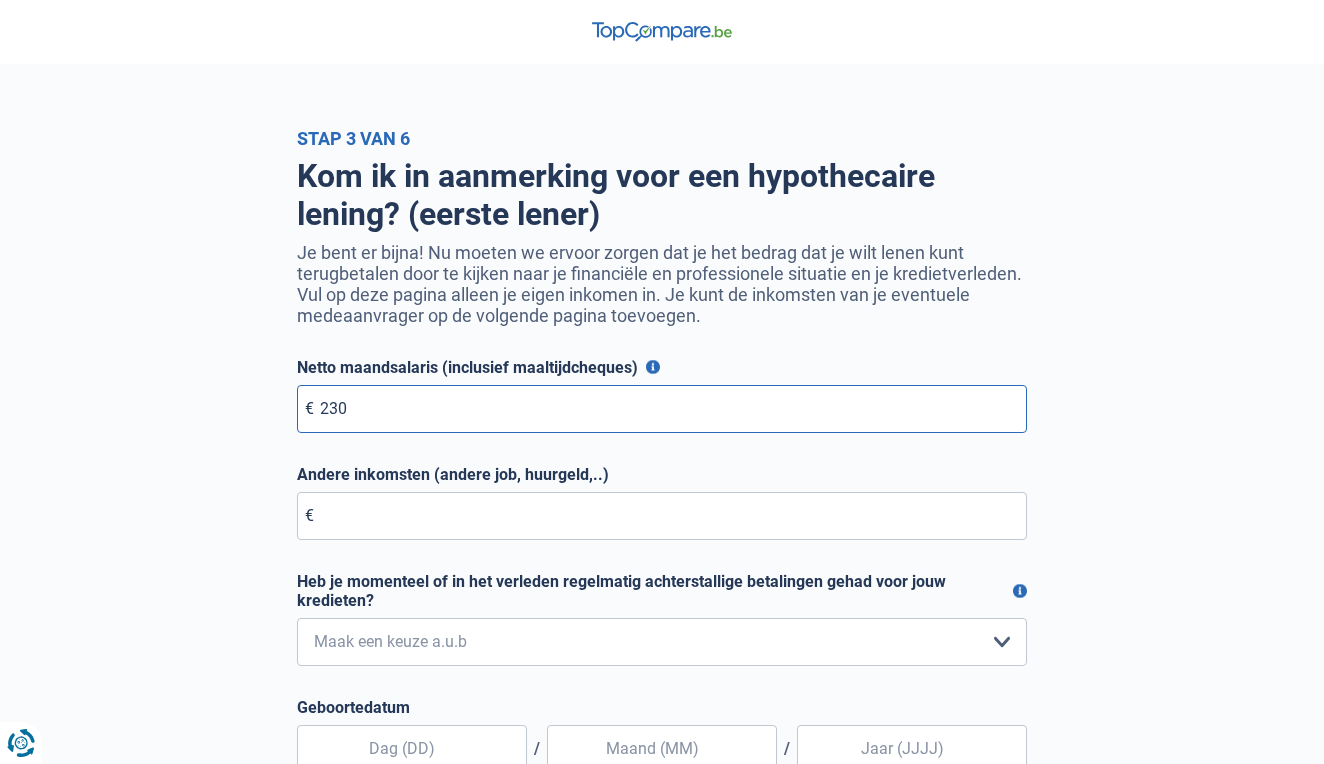 type on "2.300" 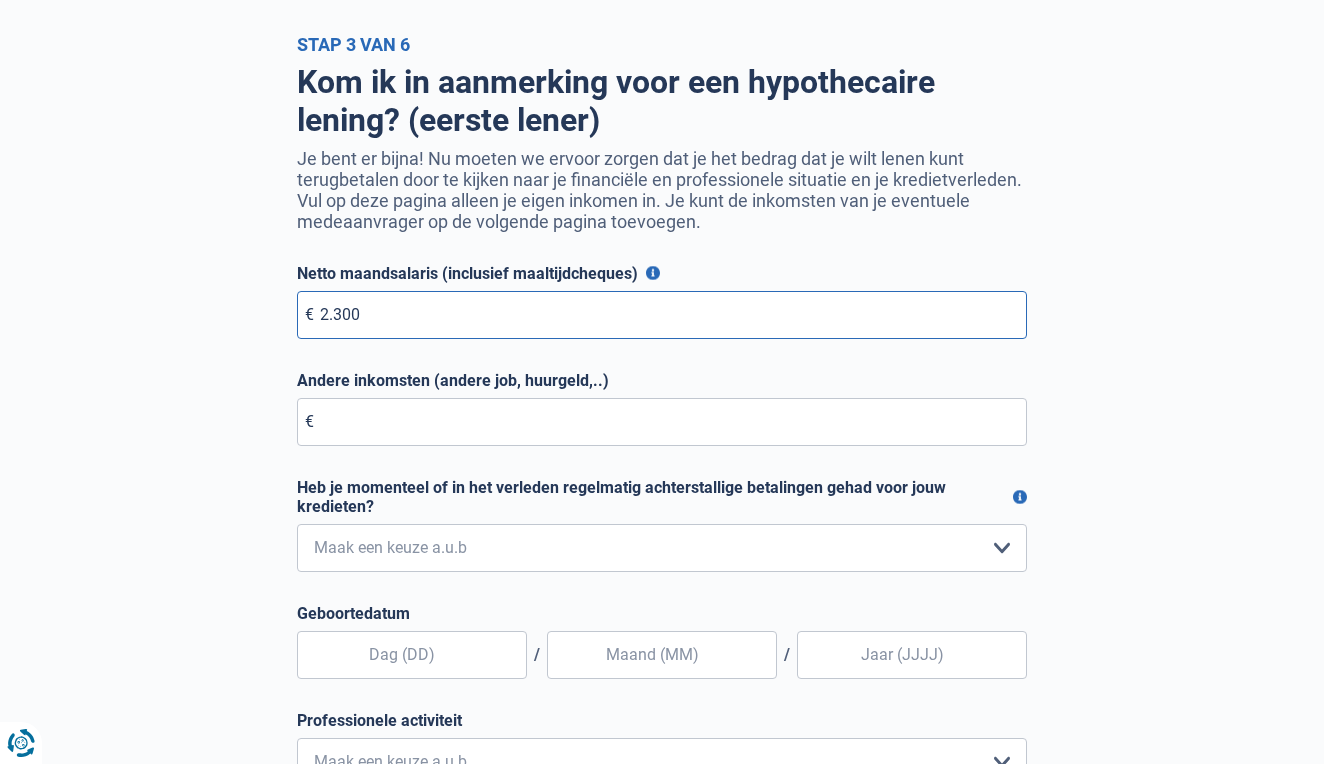 scroll, scrollTop: 106, scrollLeft: 0, axis: vertical 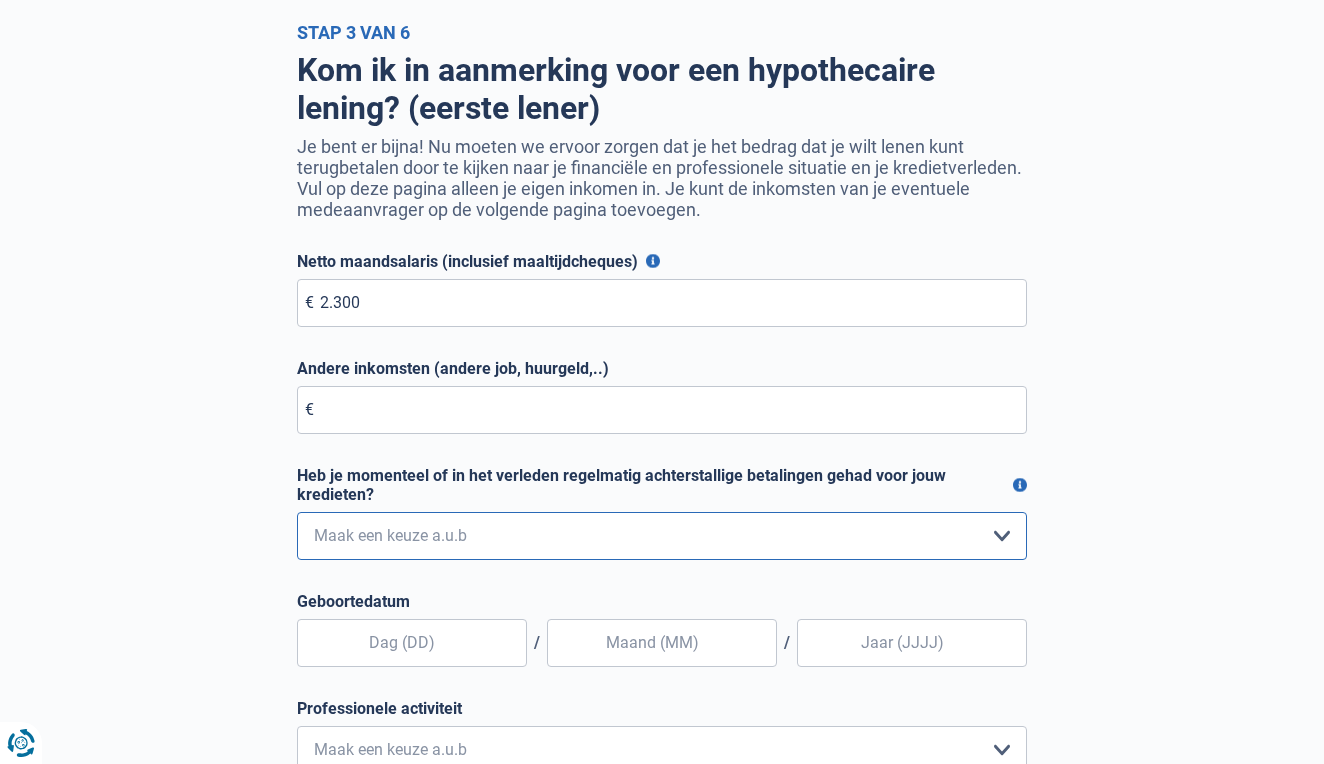 click on "Nee, nooit Ja, maar ik heb deze minder dan een jaar geleden afbetaald Ja, maar het is al meer dan een jaar geleden dat ik mijn achterstallige betalingen heb afbetaald Ja, ik heb nog geen terugbetalingen gedaan
Maak een keuze a.u.b" at bounding box center (662, 536) 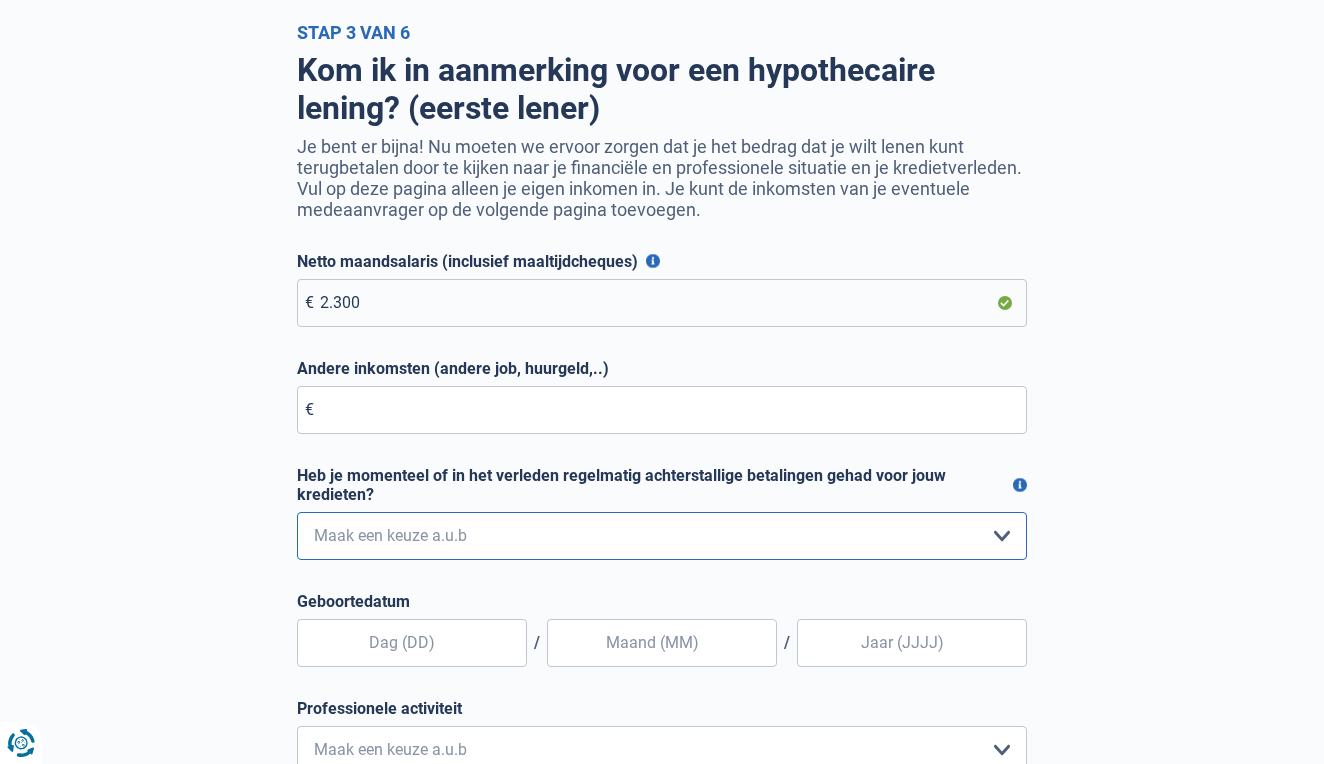 select on "0" 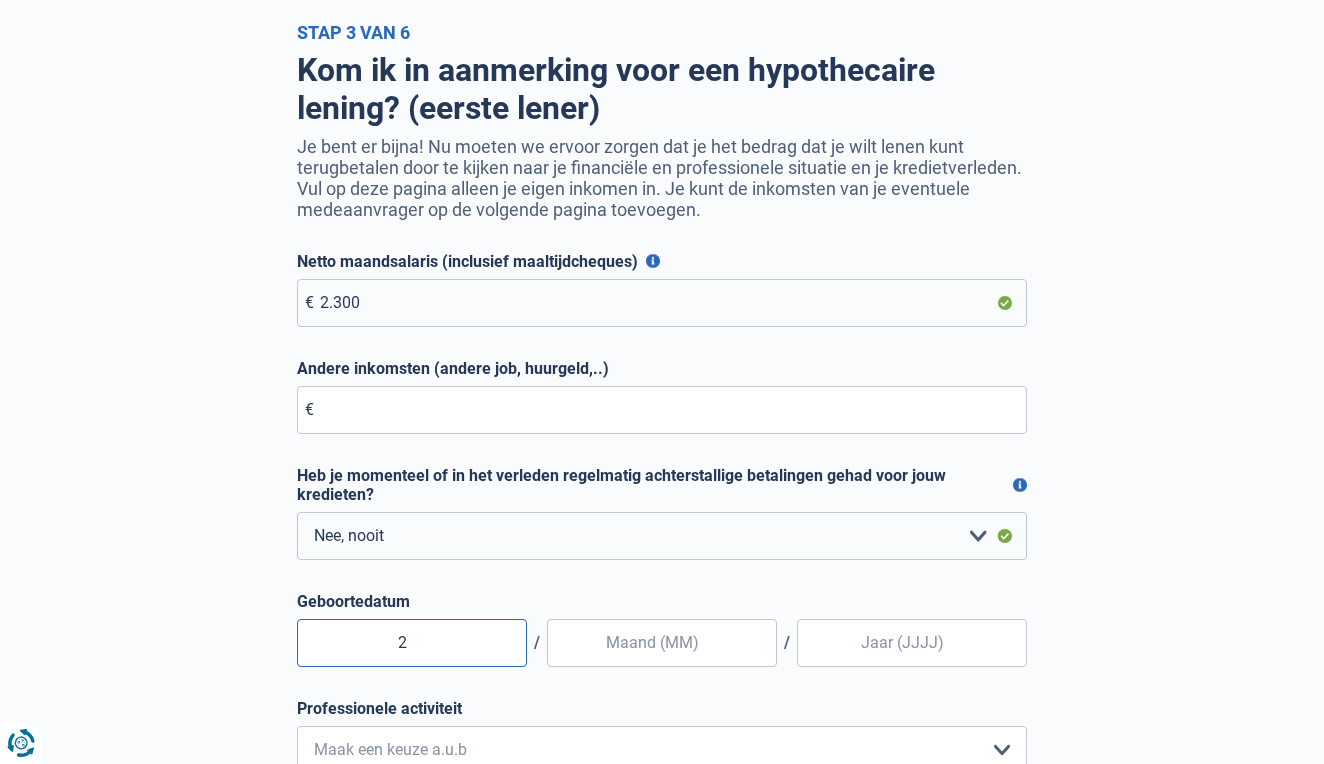 type on "23" 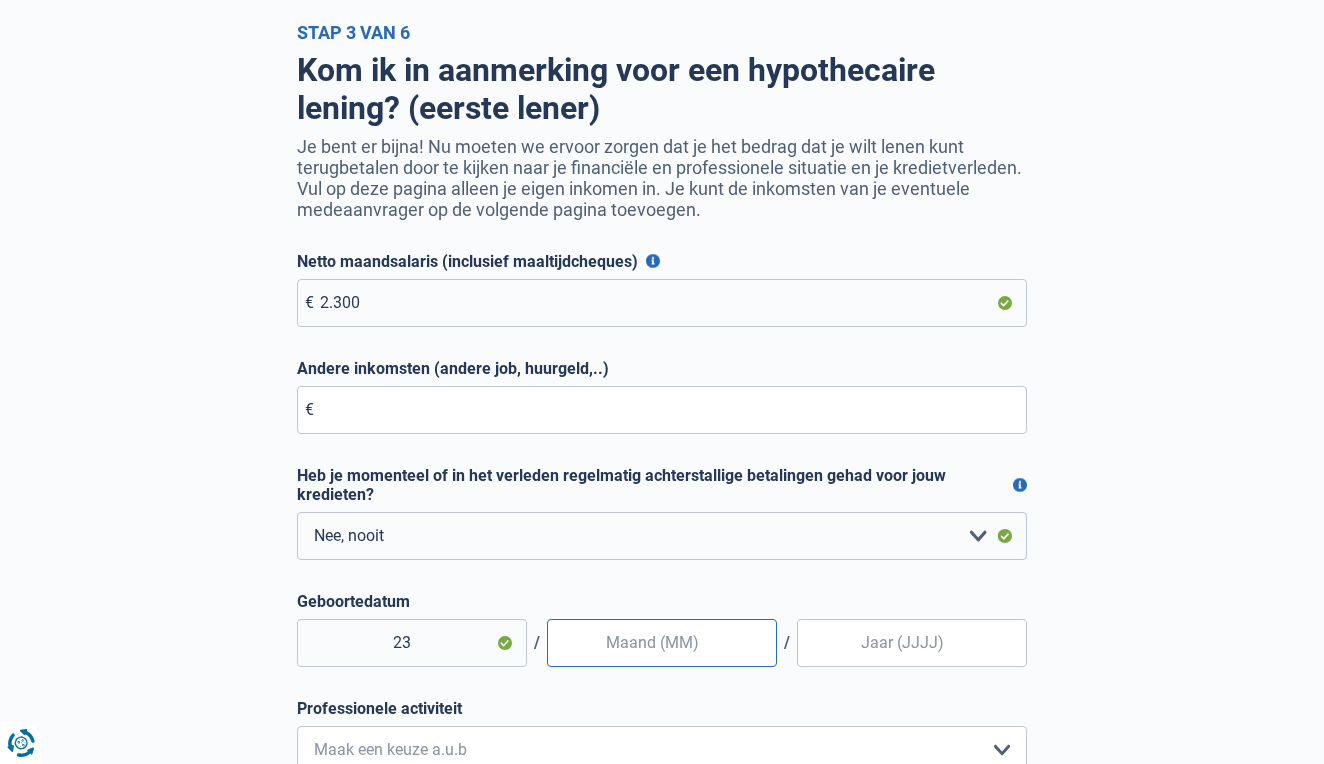click at bounding box center [662, 643] 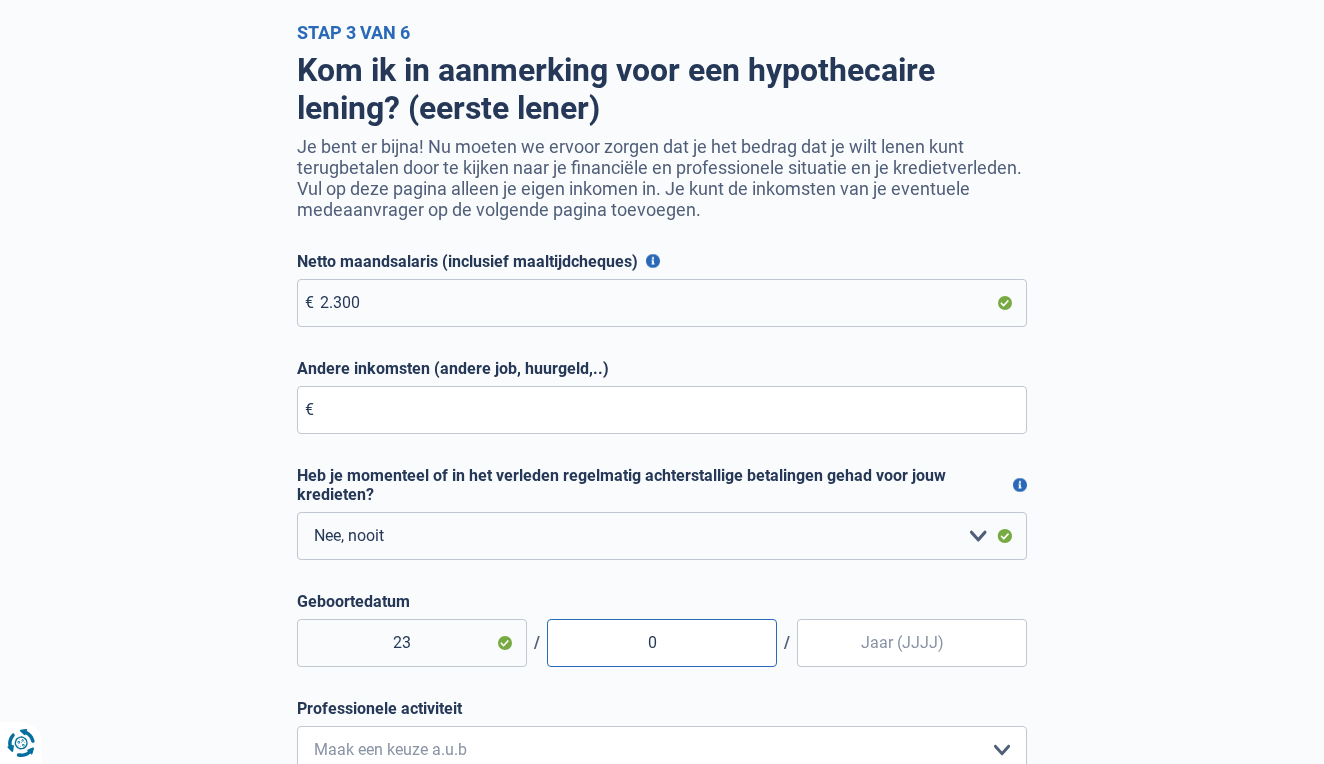 type on "03" 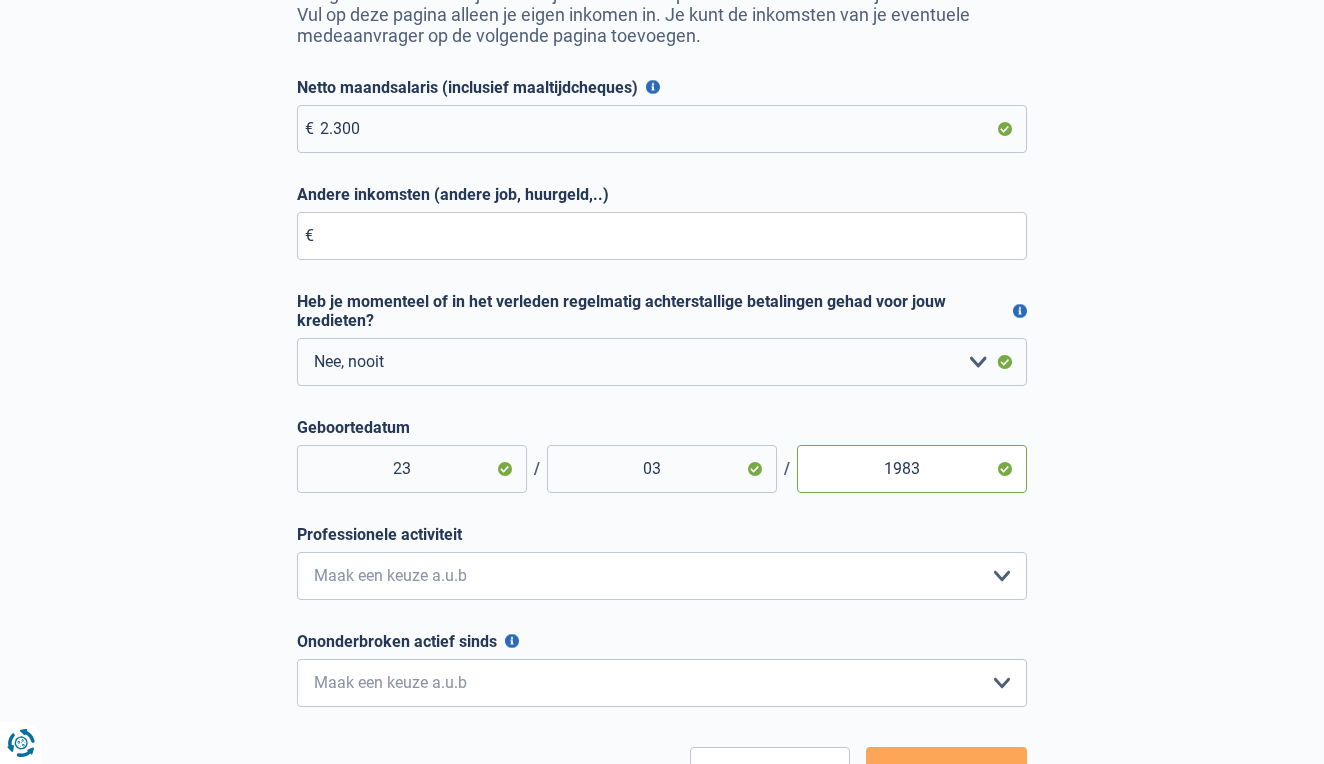 scroll, scrollTop: 340, scrollLeft: 0, axis: vertical 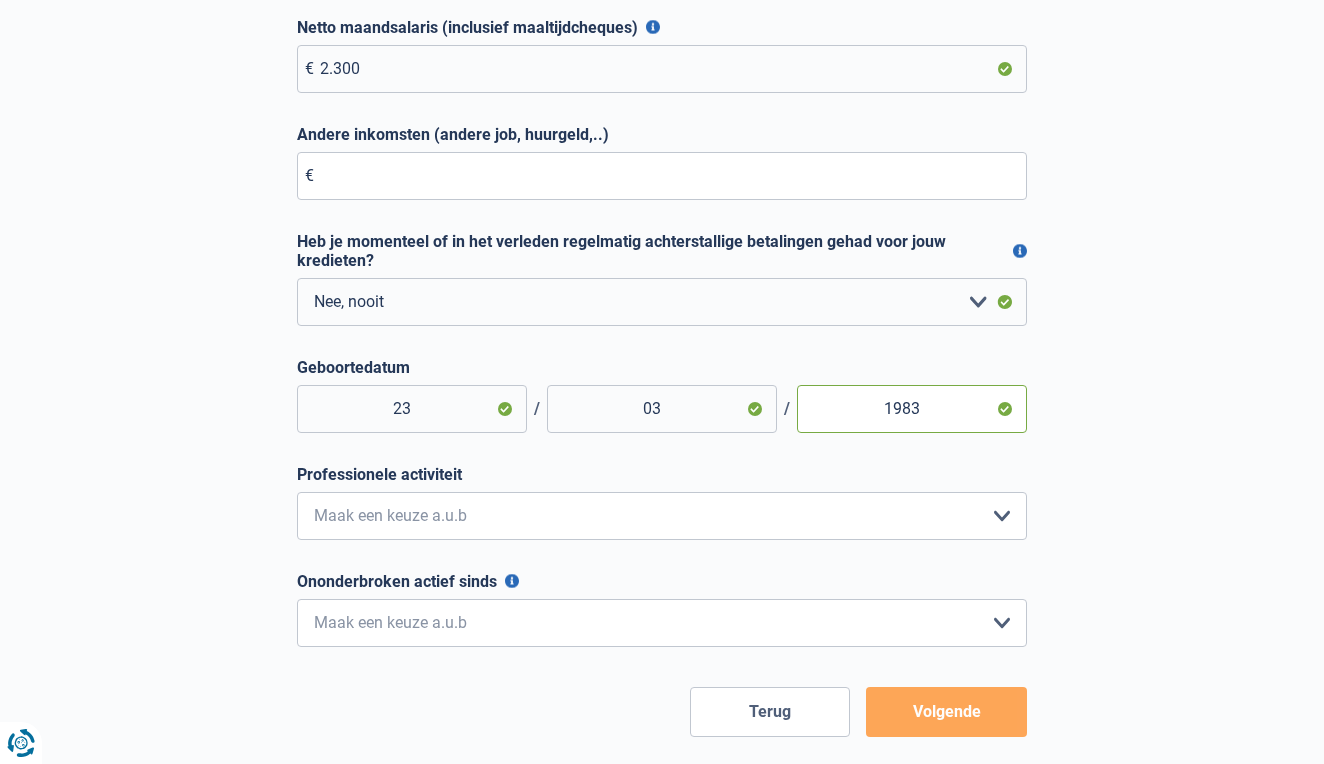 type on "1983" 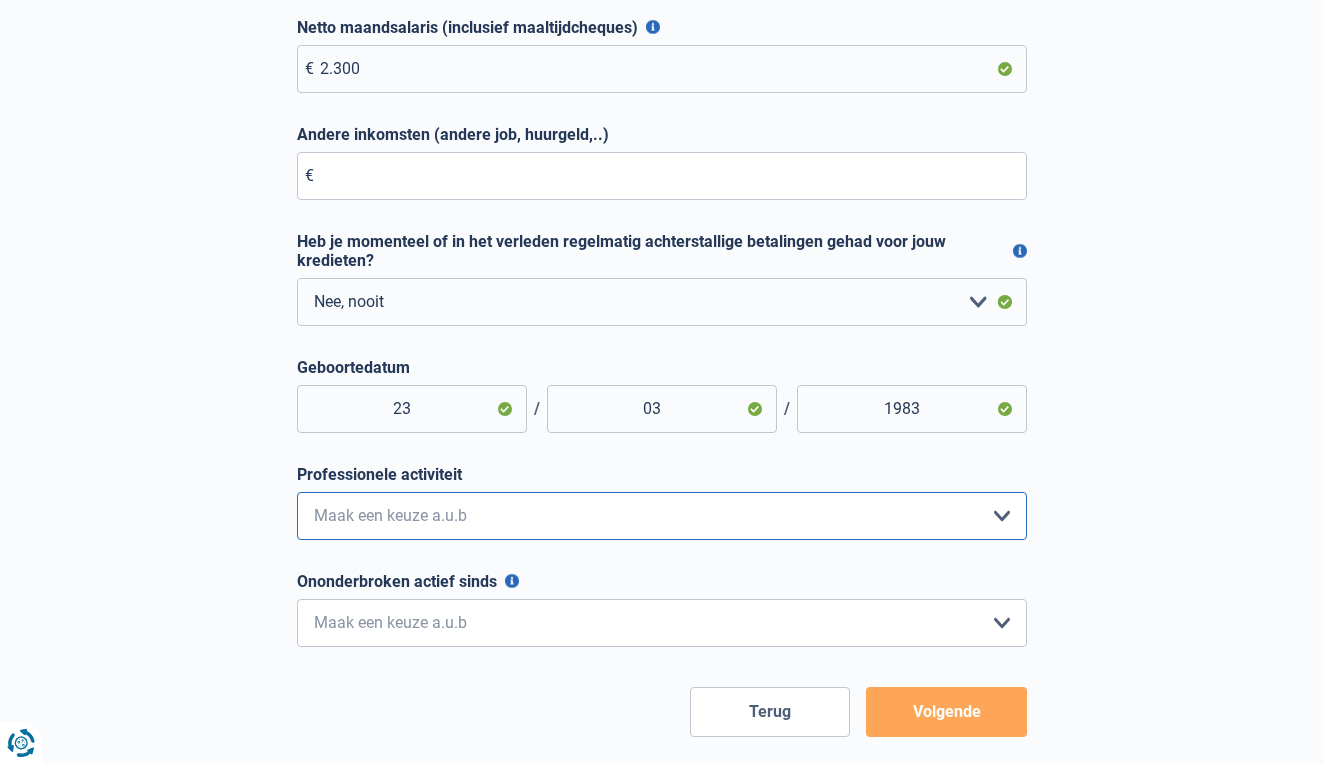click on "Bediende Arbeider Ambtenaar Zelfstandige Bedrijfsleider Gepensioneerde Vrij beroep Werkloos Blijvend invalide Tijdelijke Mutualiteit Maatschappij Student Rentenier Zonder beroep
Maak een keuze a.u.b" at bounding box center [662, 516] 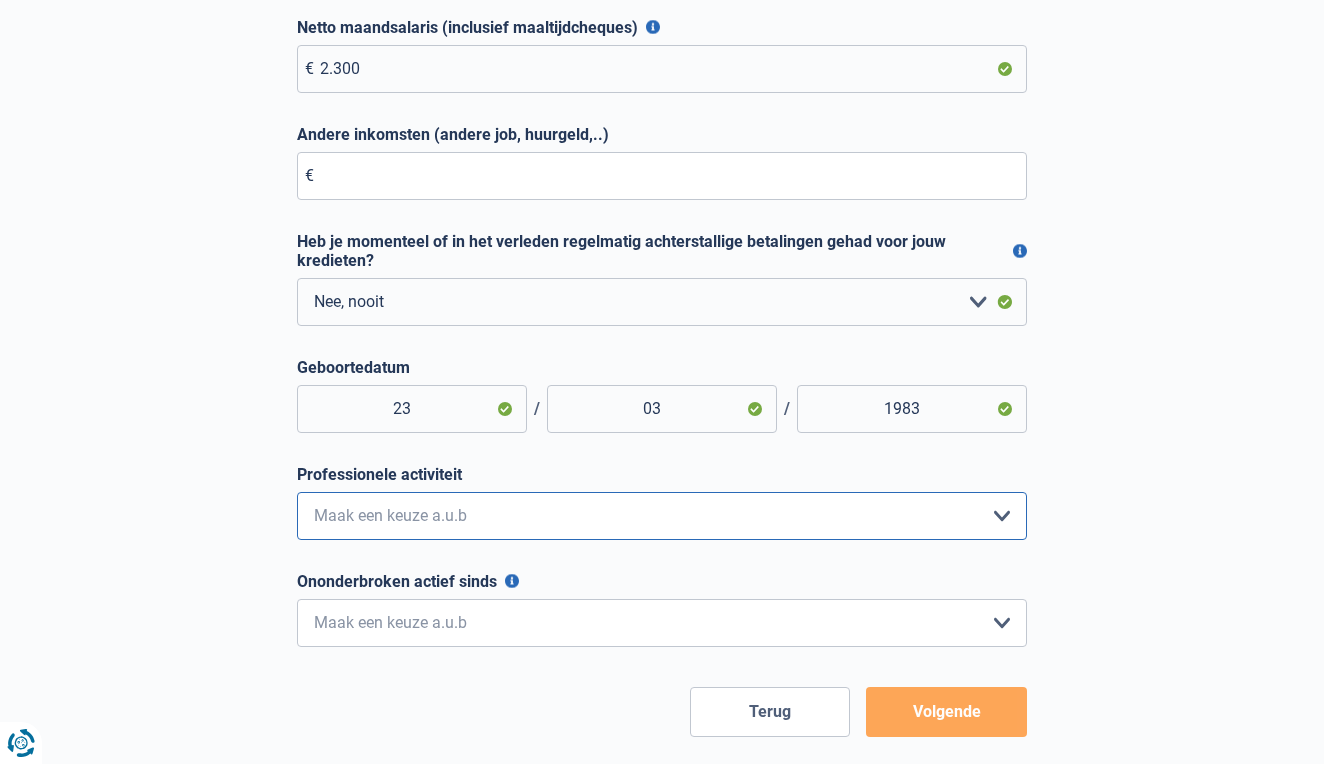 select on "worker" 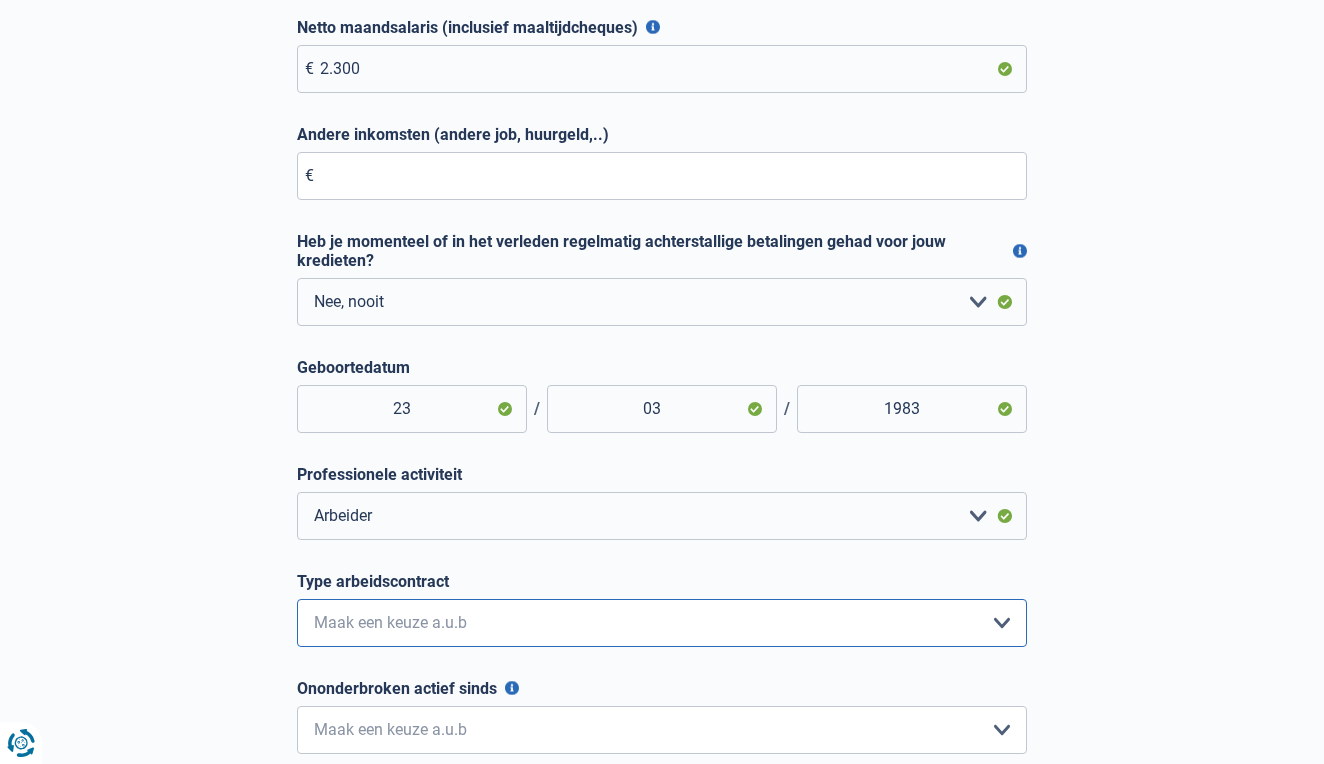 select on "permanent" 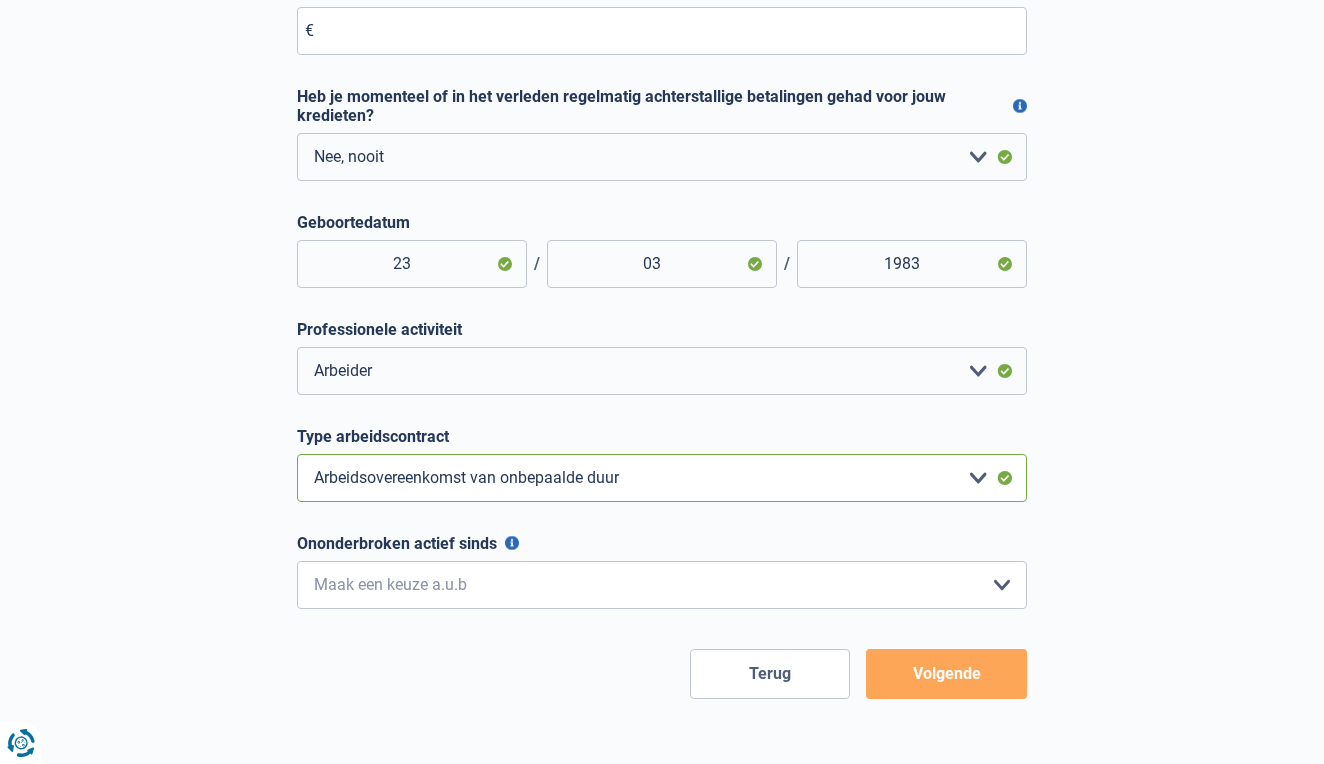 scroll, scrollTop: 486, scrollLeft: 0, axis: vertical 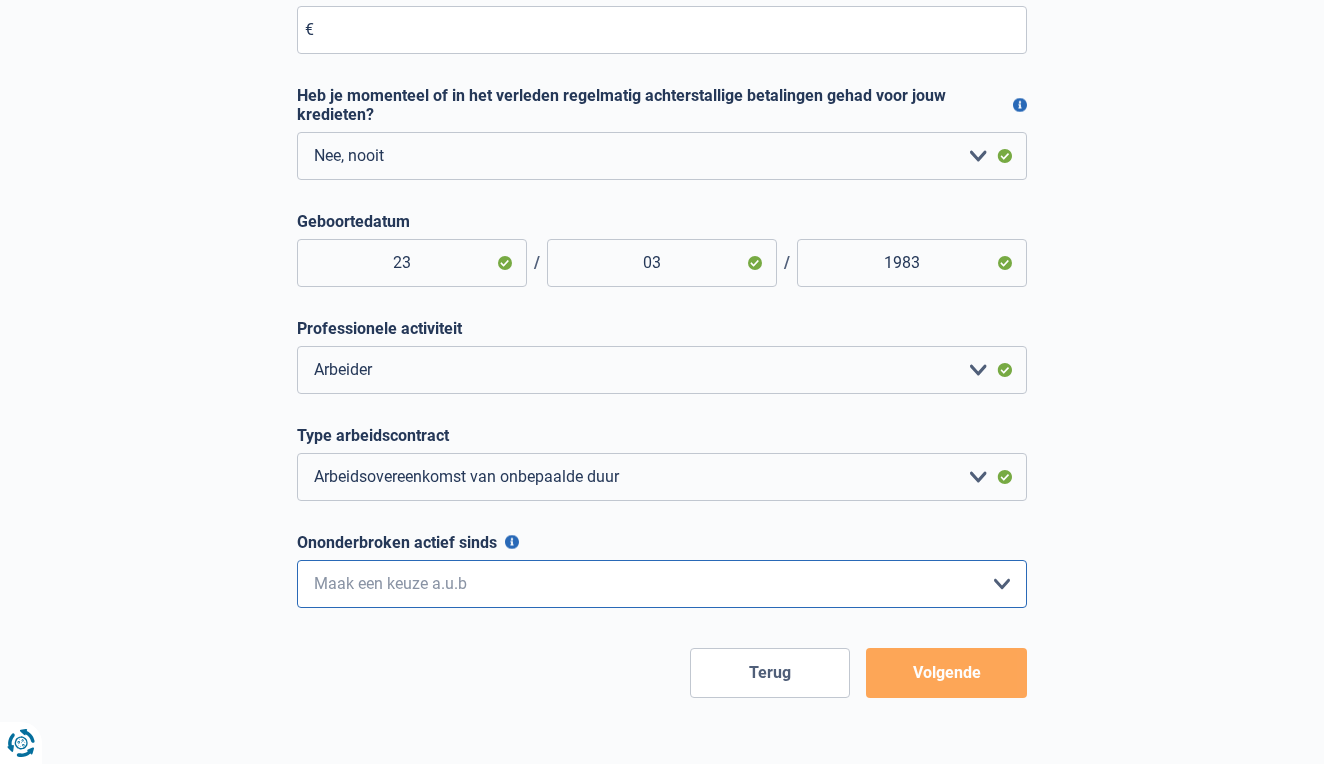 select on "less6" 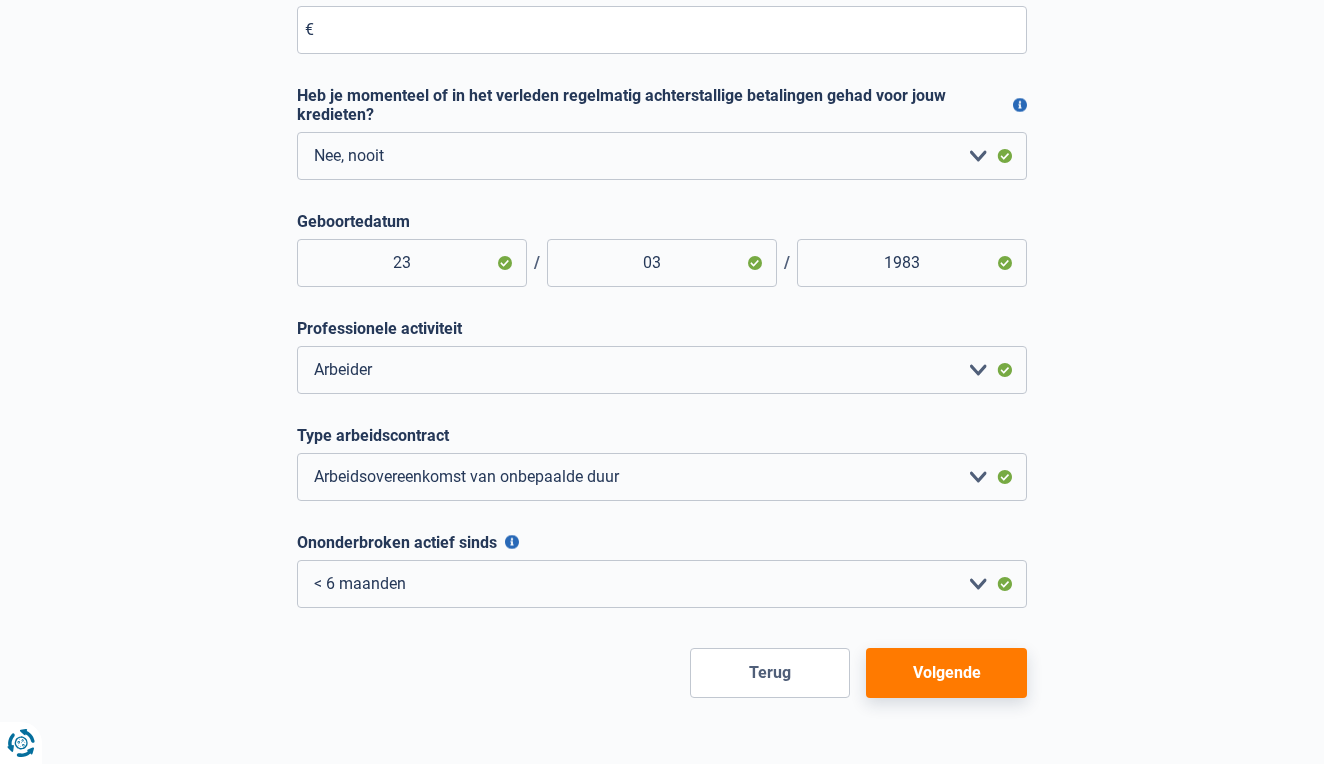 click on "Volgende" at bounding box center (946, 673) 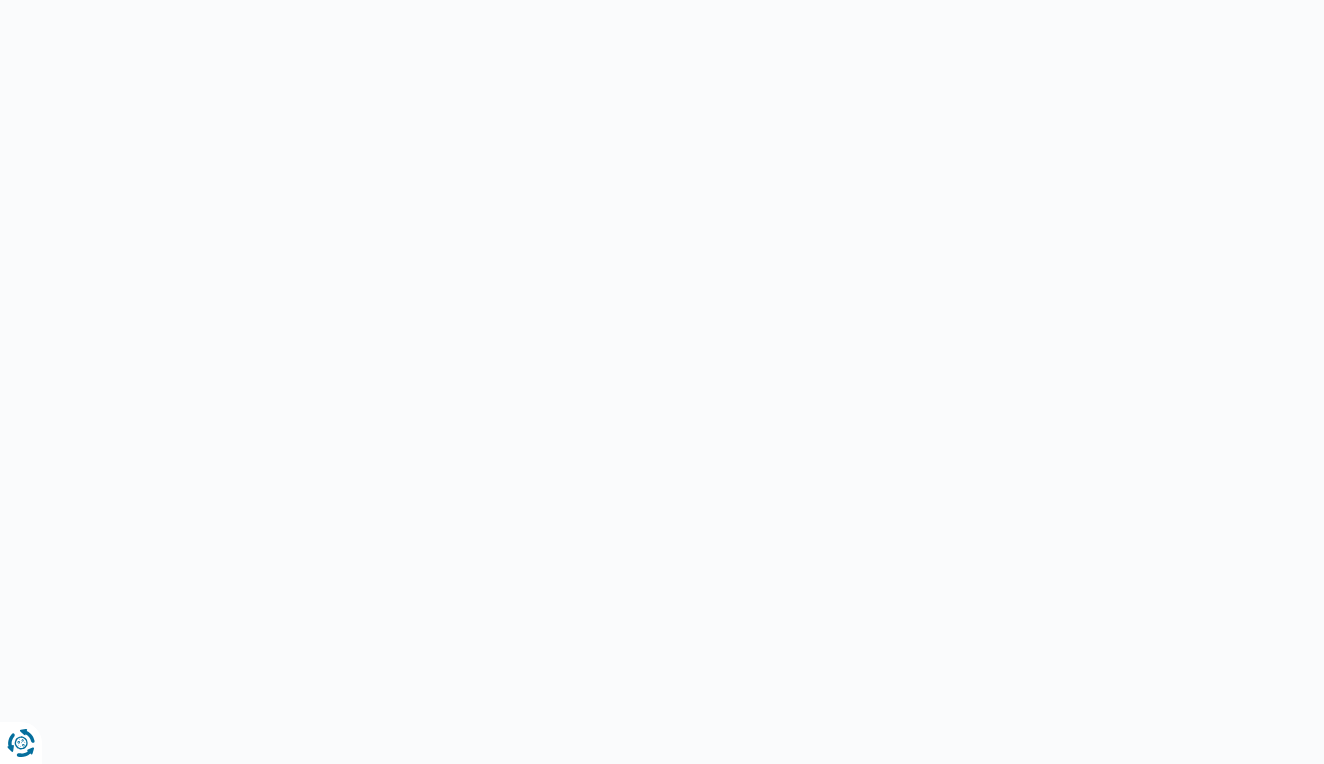 scroll, scrollTop: 0, scrollLeft: 0, axis: both 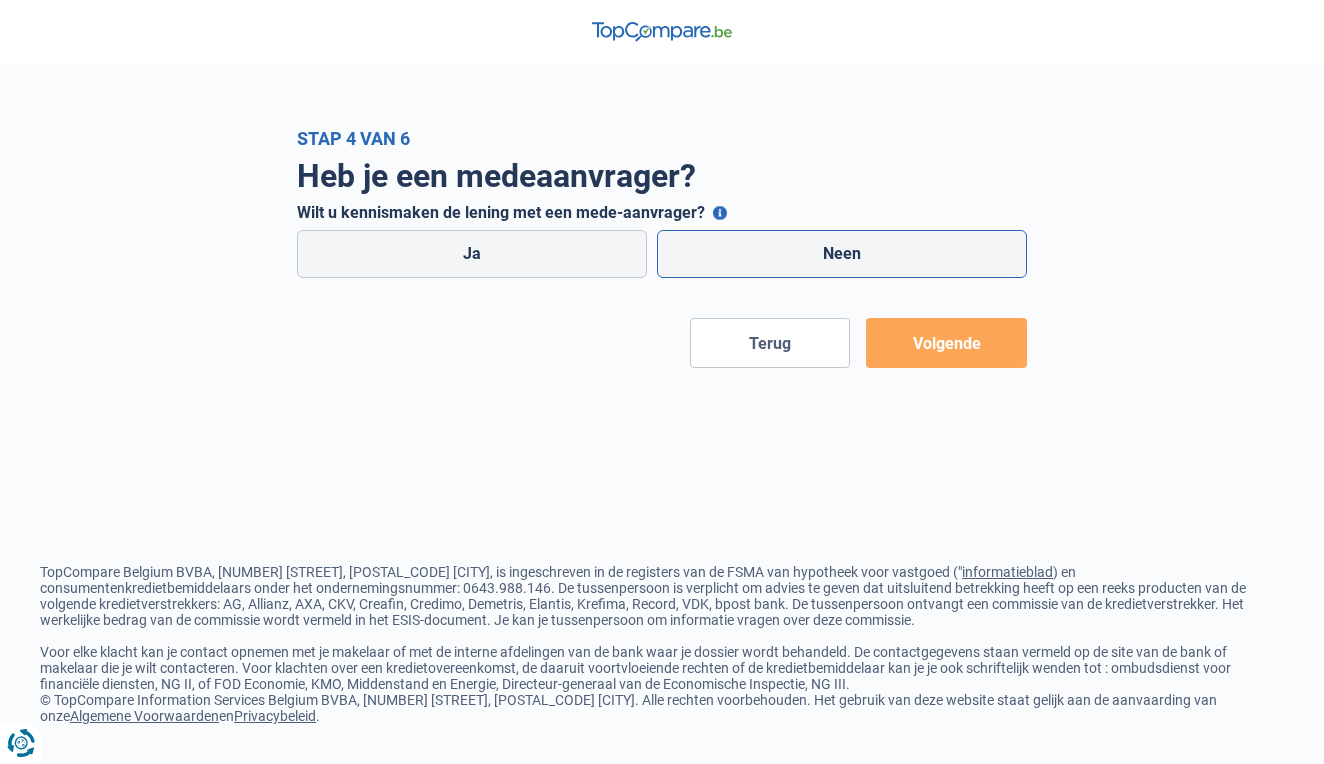 click on "Neen" at bounding box center (842, 254) 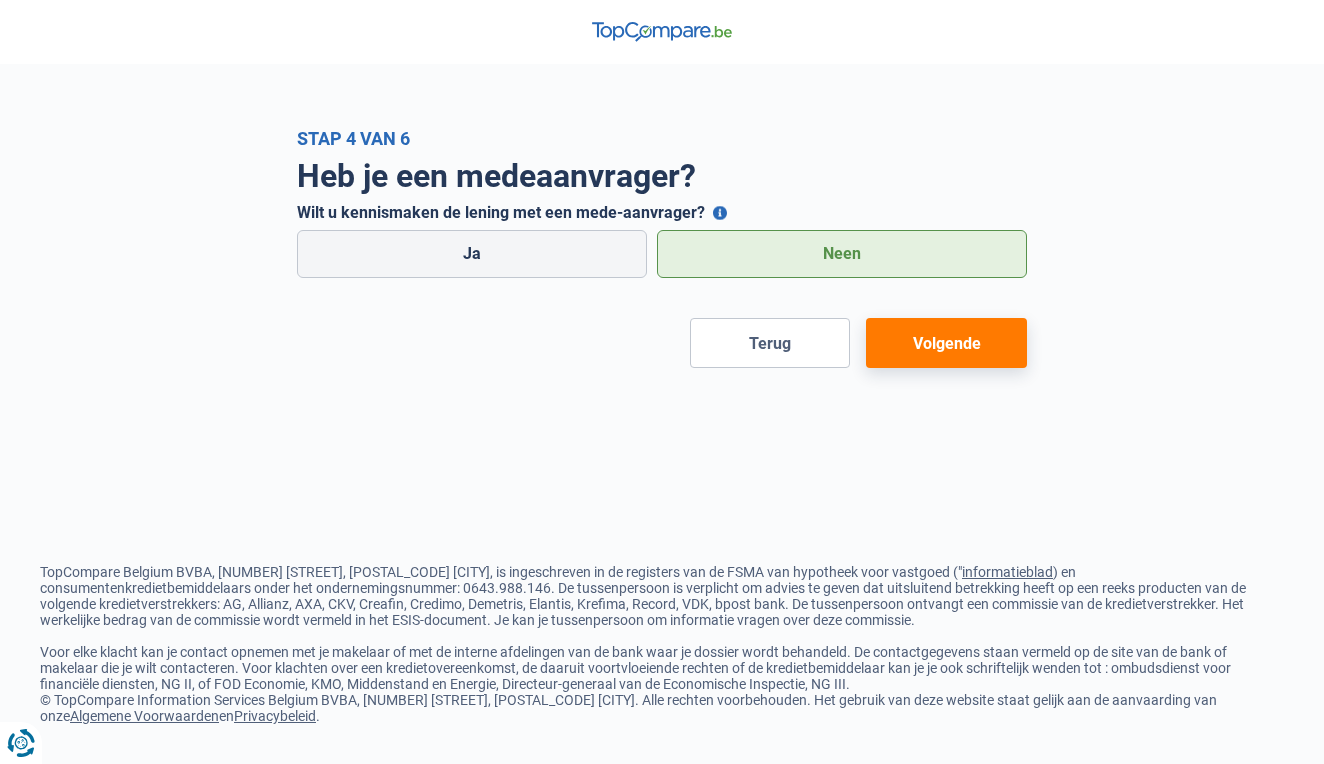 click on "Volgende" at bounding box center [946, 343] 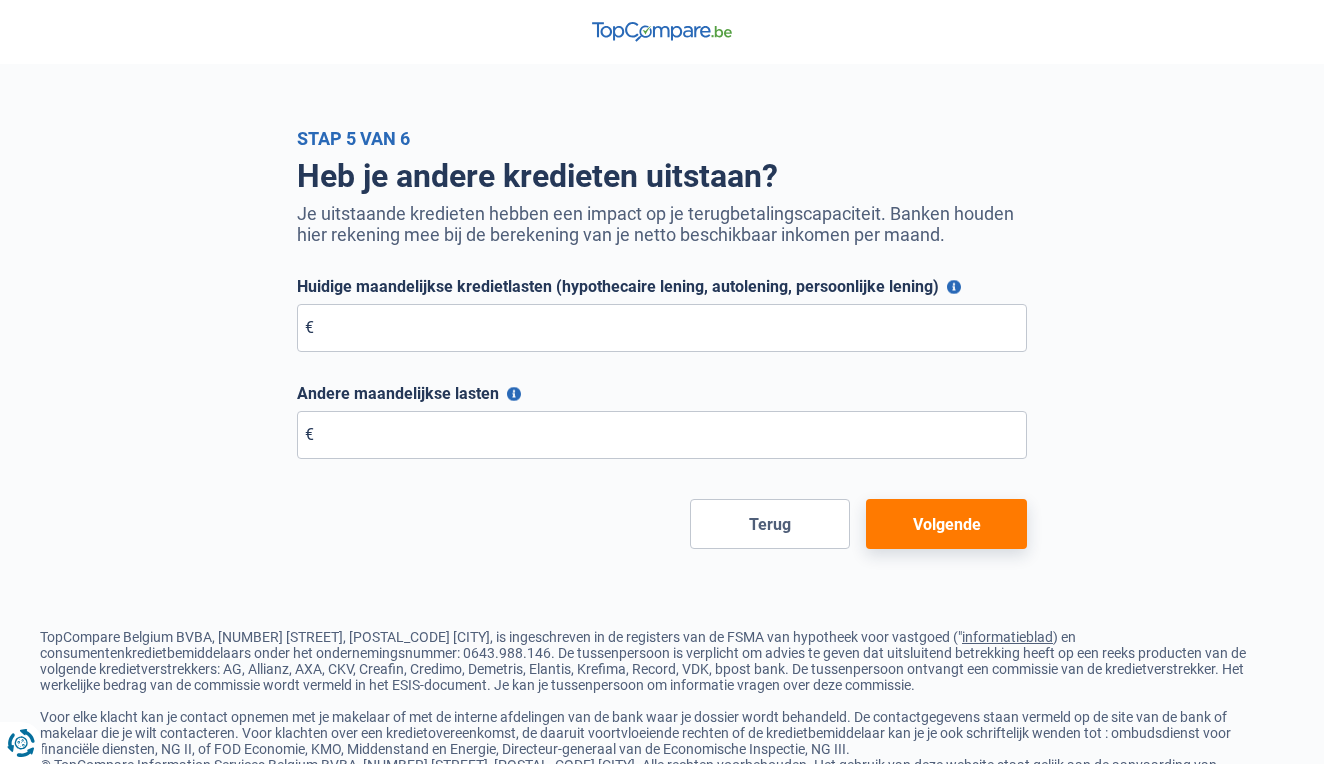 click on "Volgende" at bounding box center [946, 524] 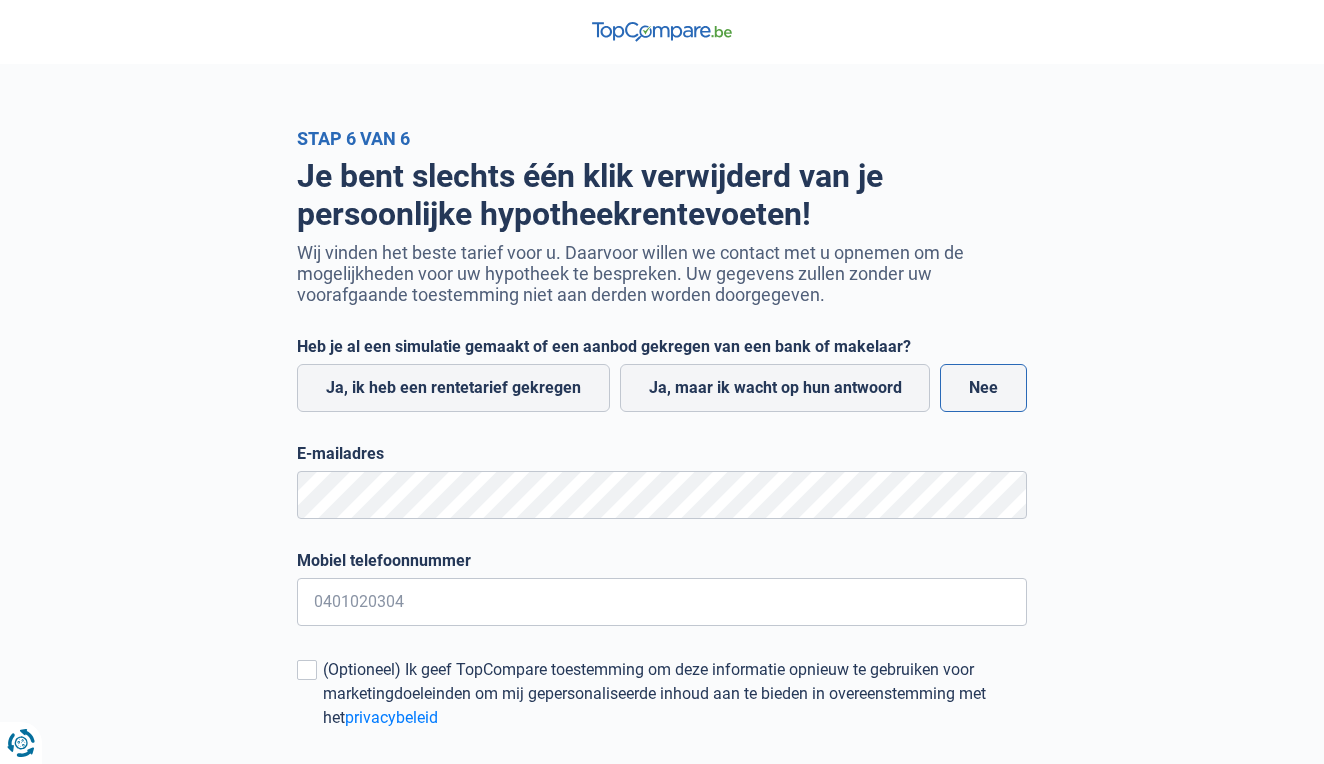 click on "Nee" at bounding box center [983, 388] 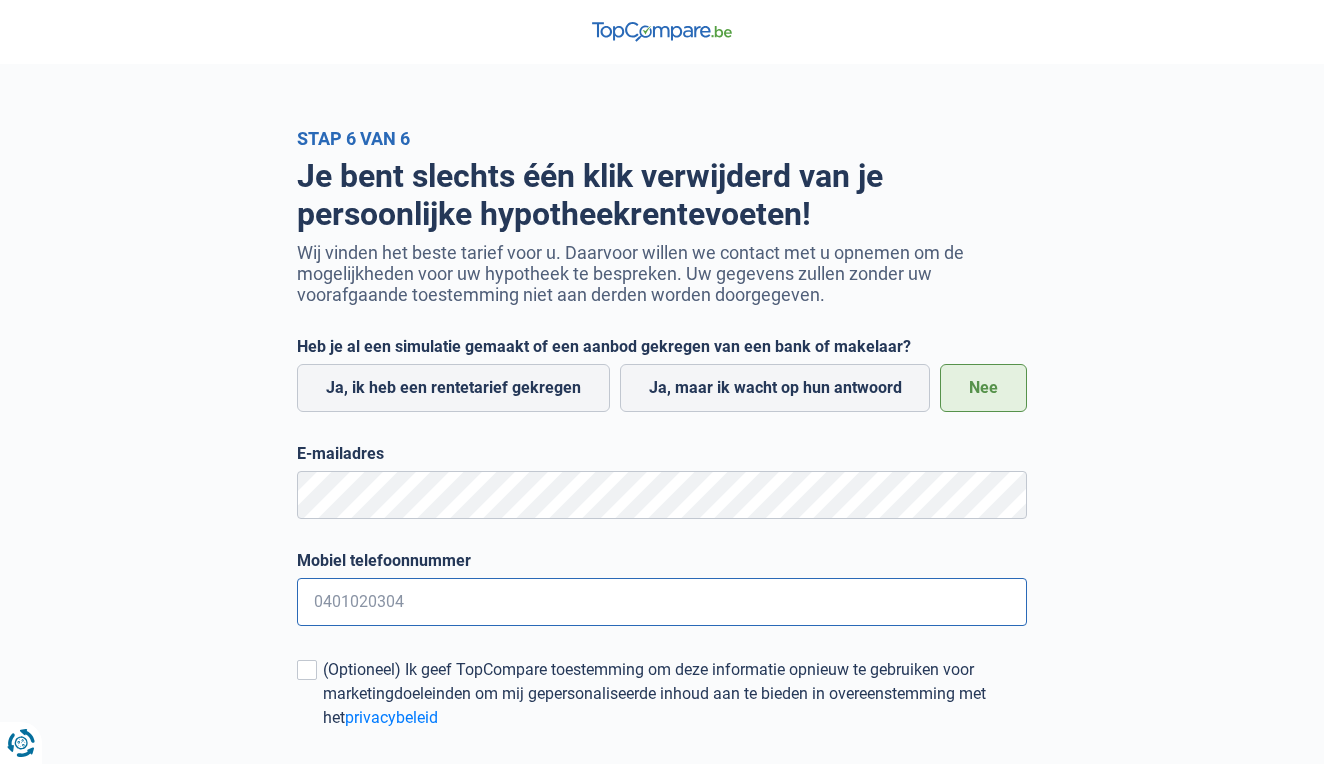 type on "0496331722" 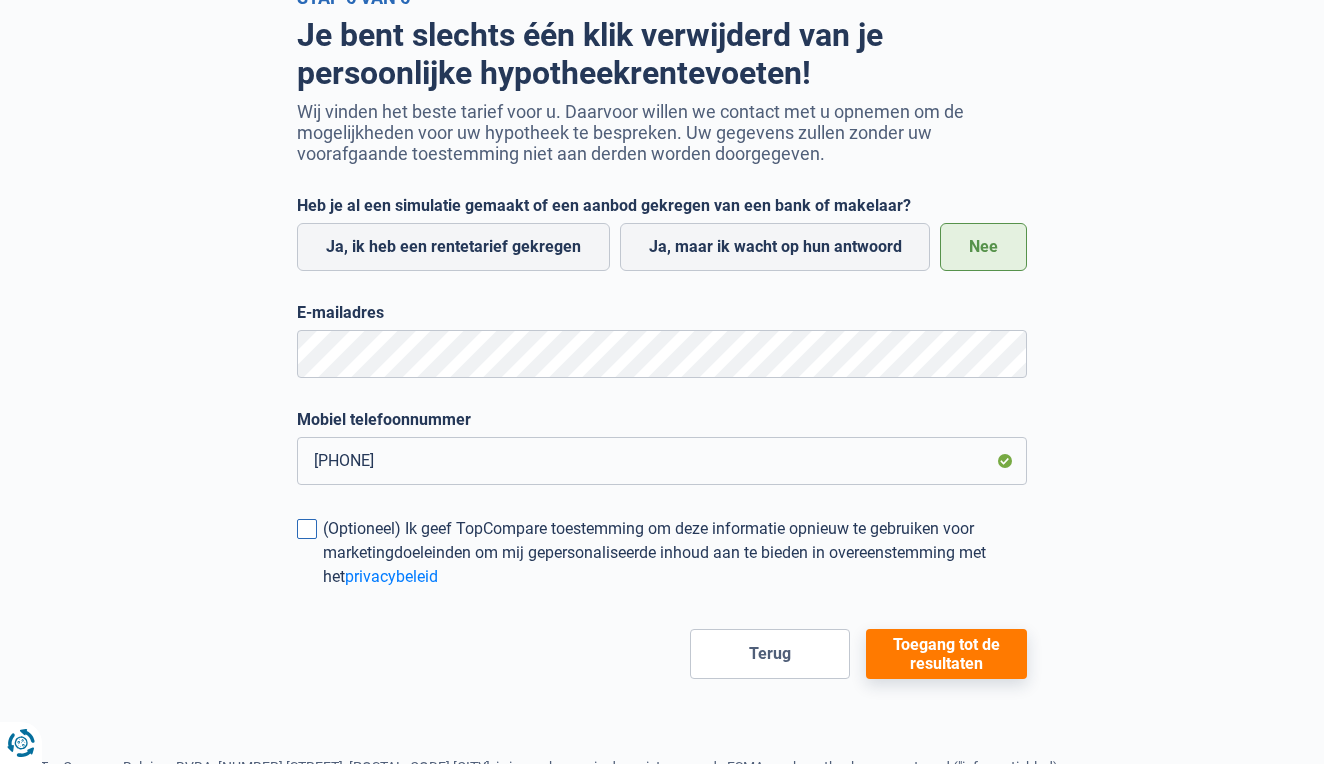 scroll, scrollTop: 142, scrollLeft: 0, axis: vertical 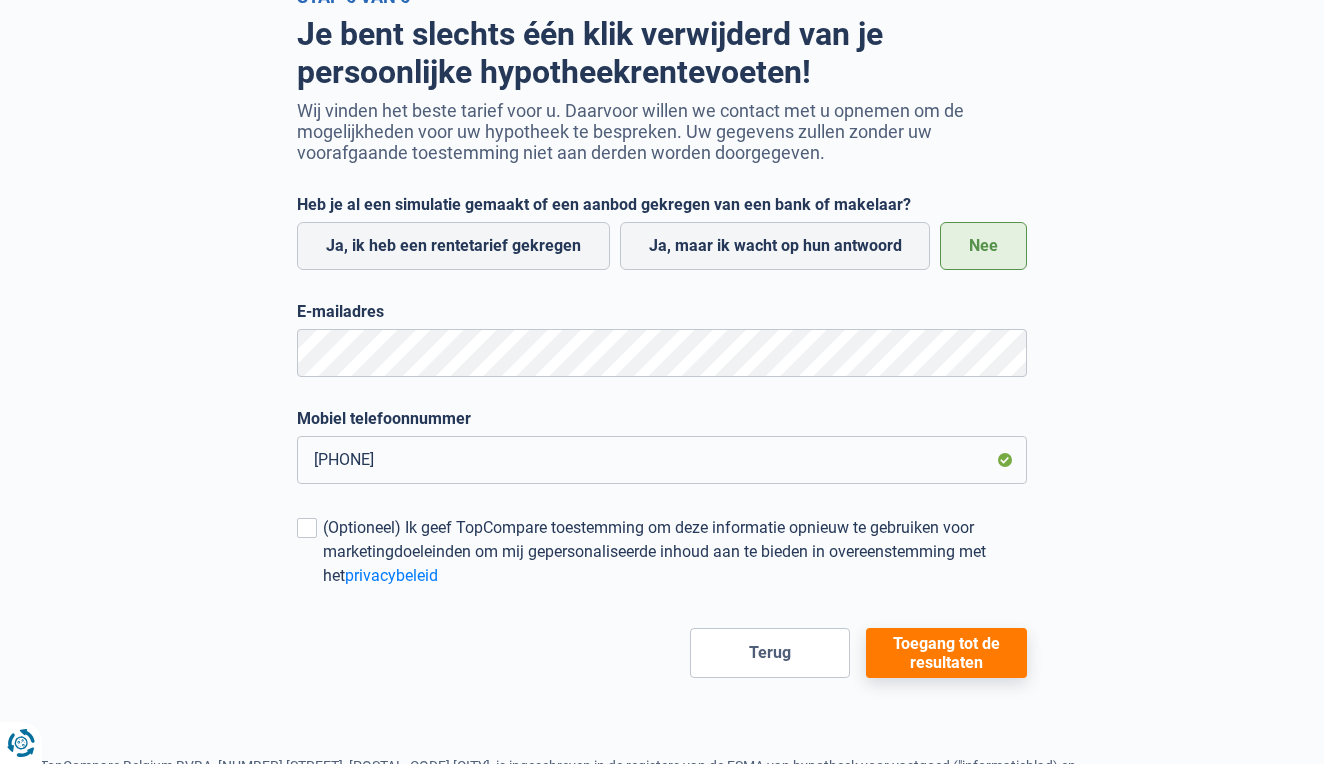 click on "Toegang tot de resultaten" at bounding box center [946, 653] 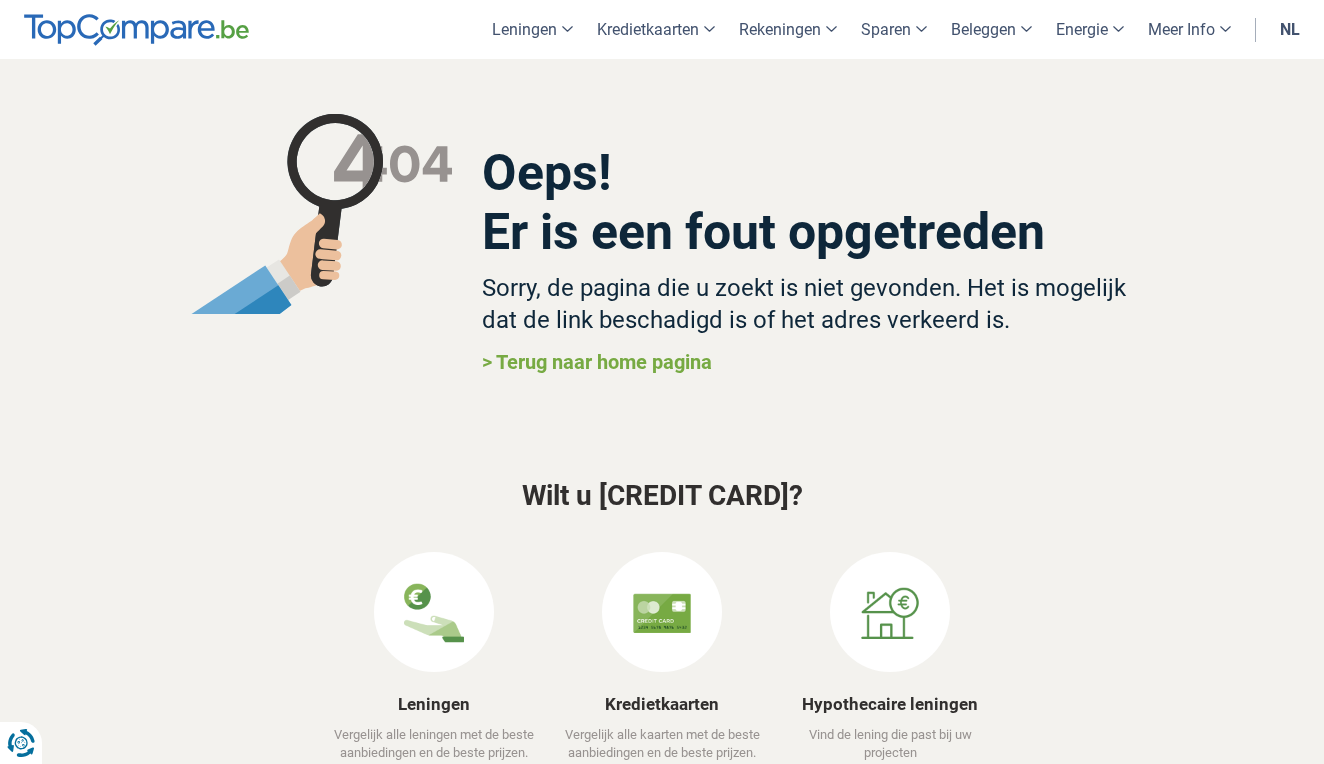 scroll, scrollTop: 0, scrollLeft: 0, axis: both 